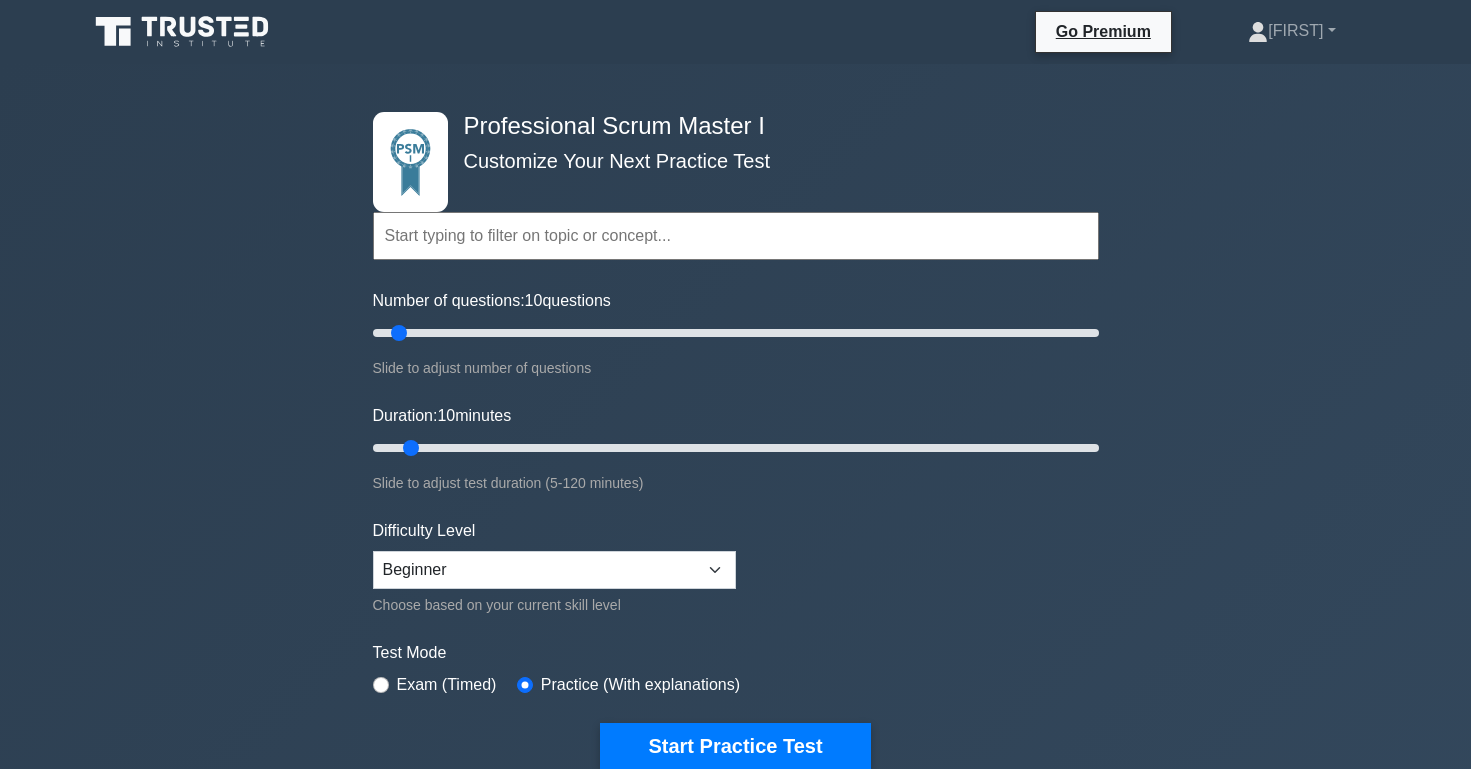 scroll, scrollTop: 0, scrollLeft: 0, axis: both 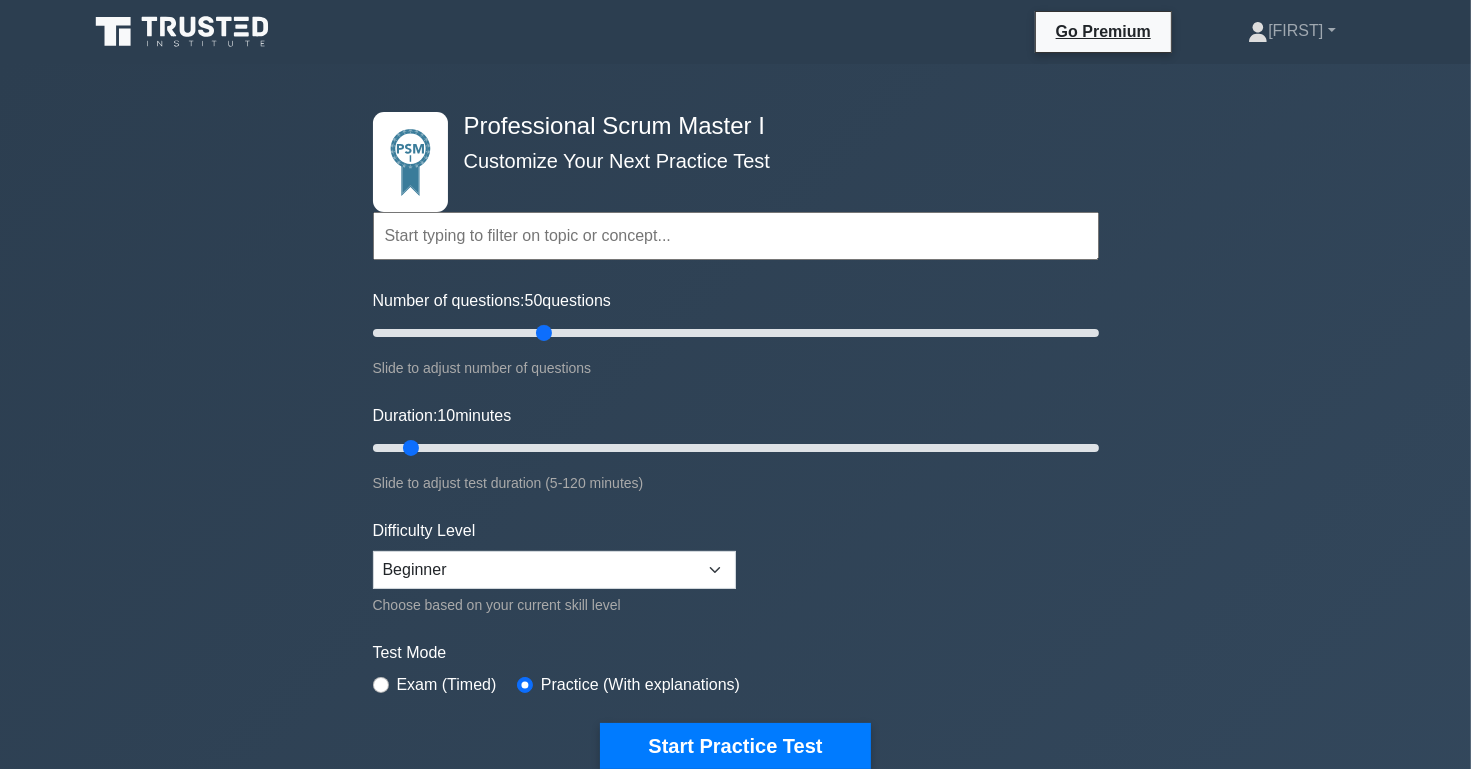 drag, startPoint x: 397, startPoint y: 338, endPoint x: 548, endPoint y: 353, distance: 151.74321 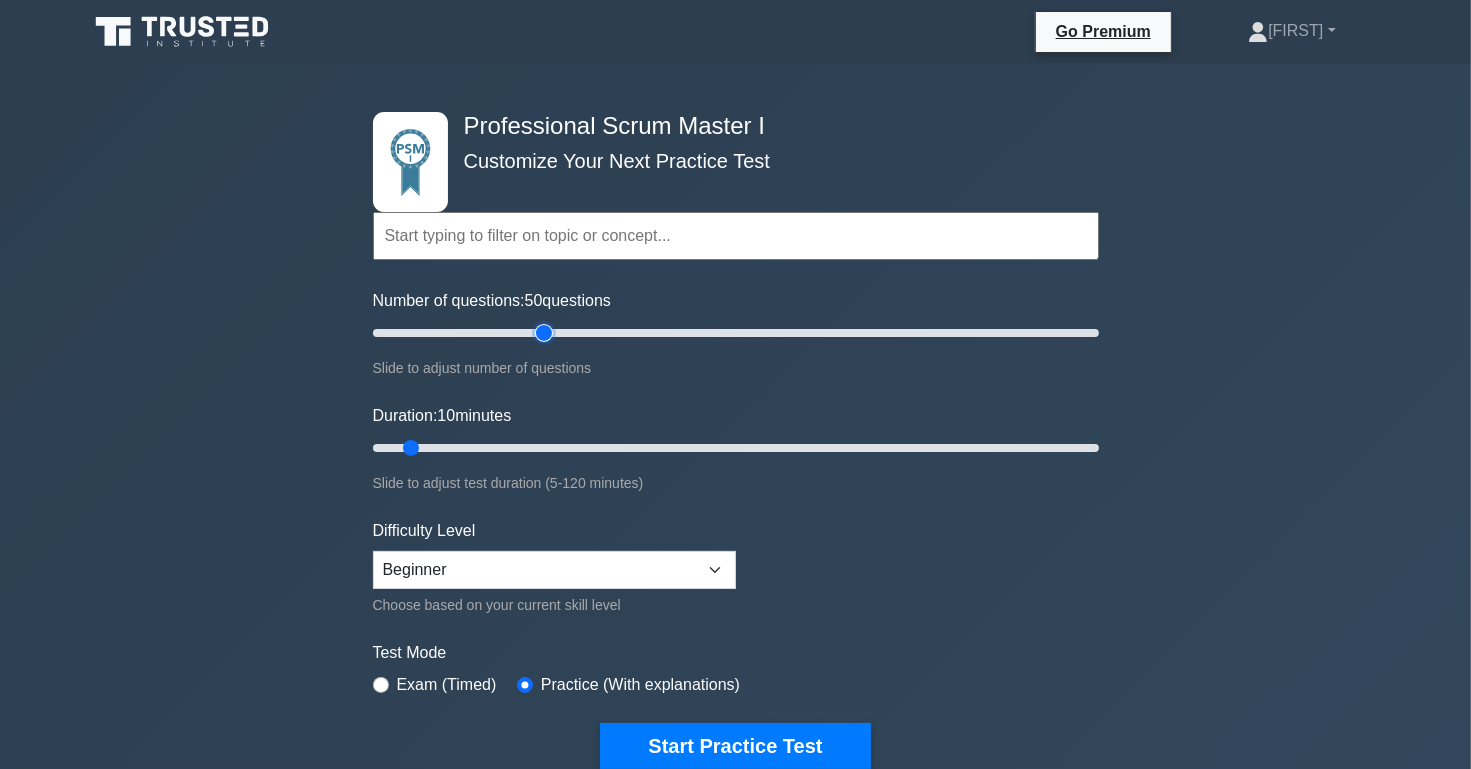 type on "50" 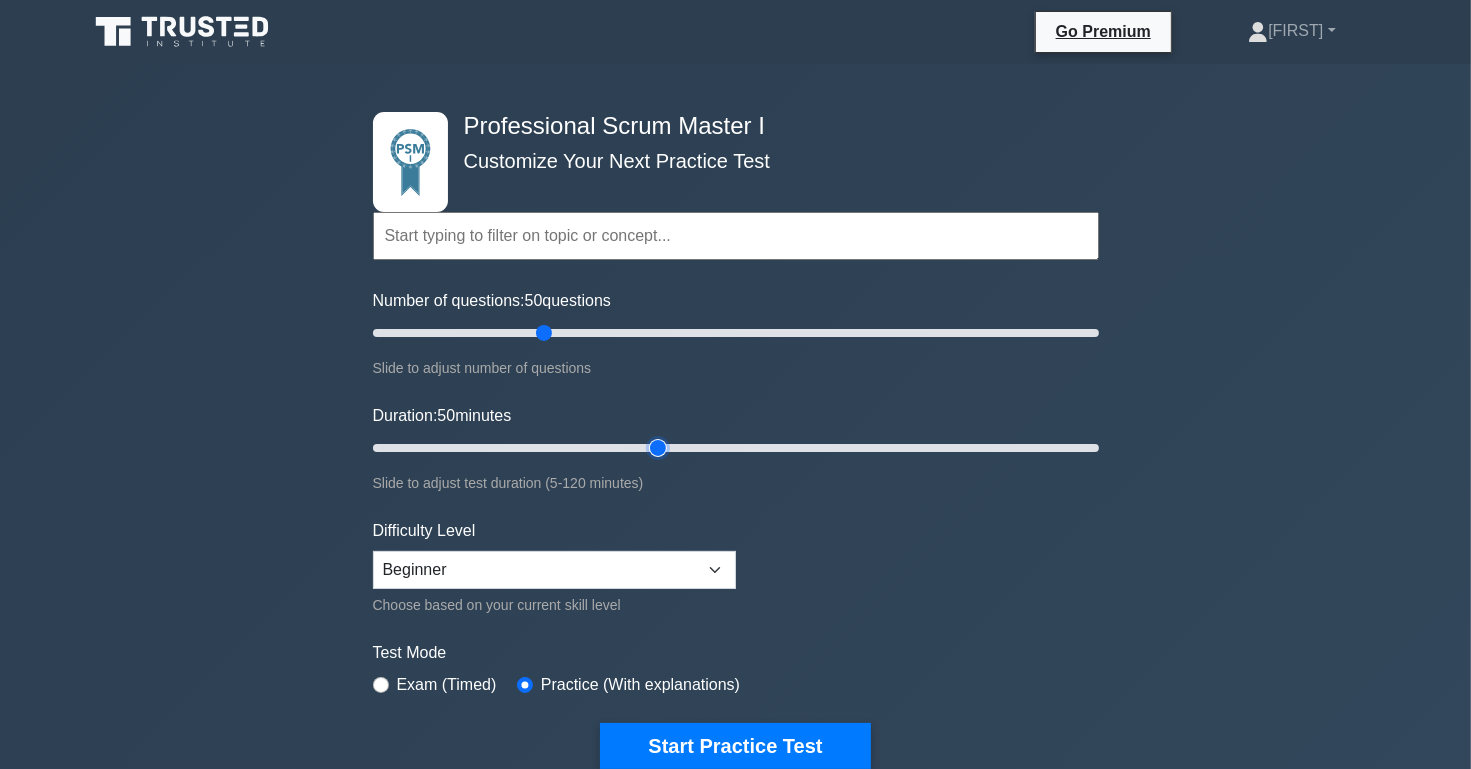 drag, startPoint x: 414, startPoint y: 448, endPoint x: 649, endPoint y: 472, distance: 236.22235 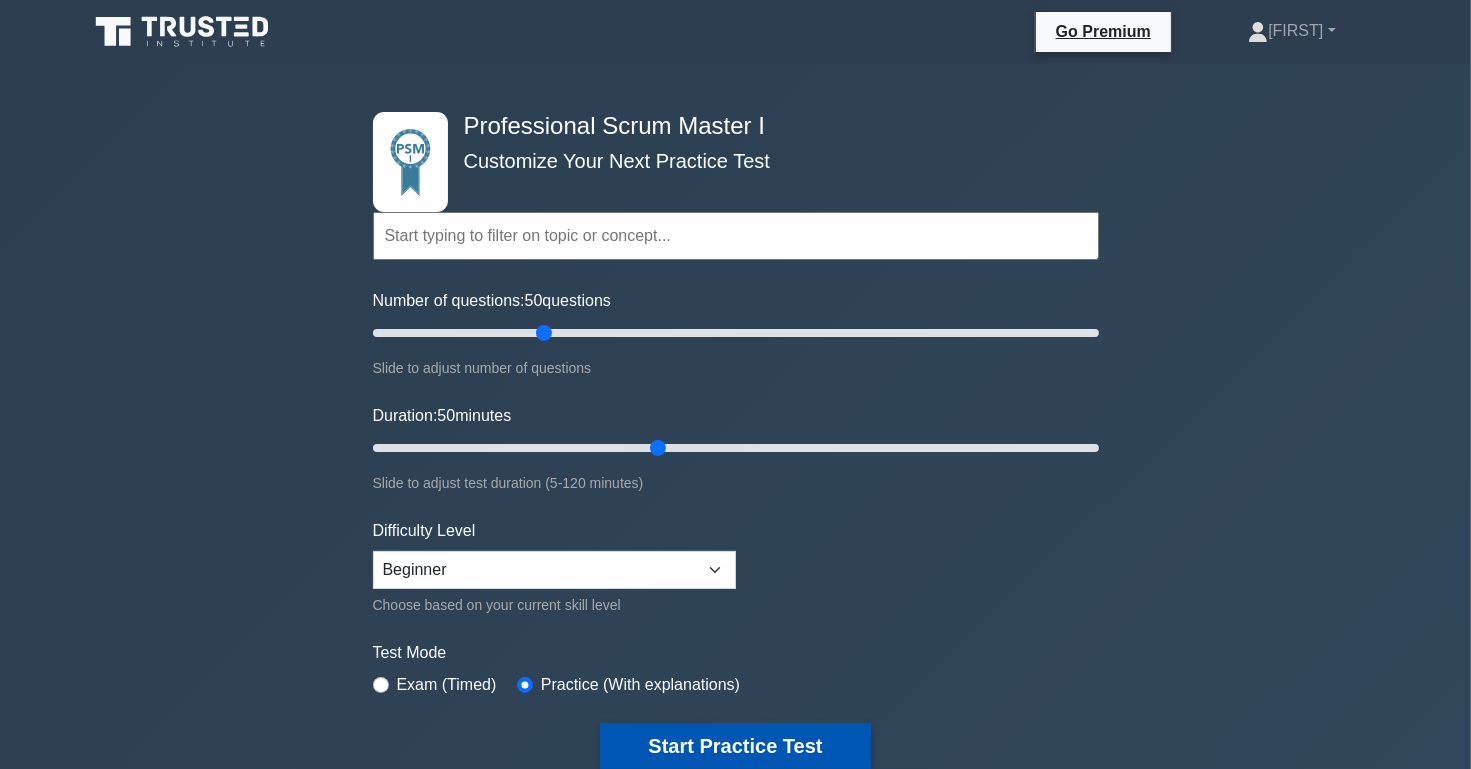click on "Start Practice Test" at bounding box center [735, 746] 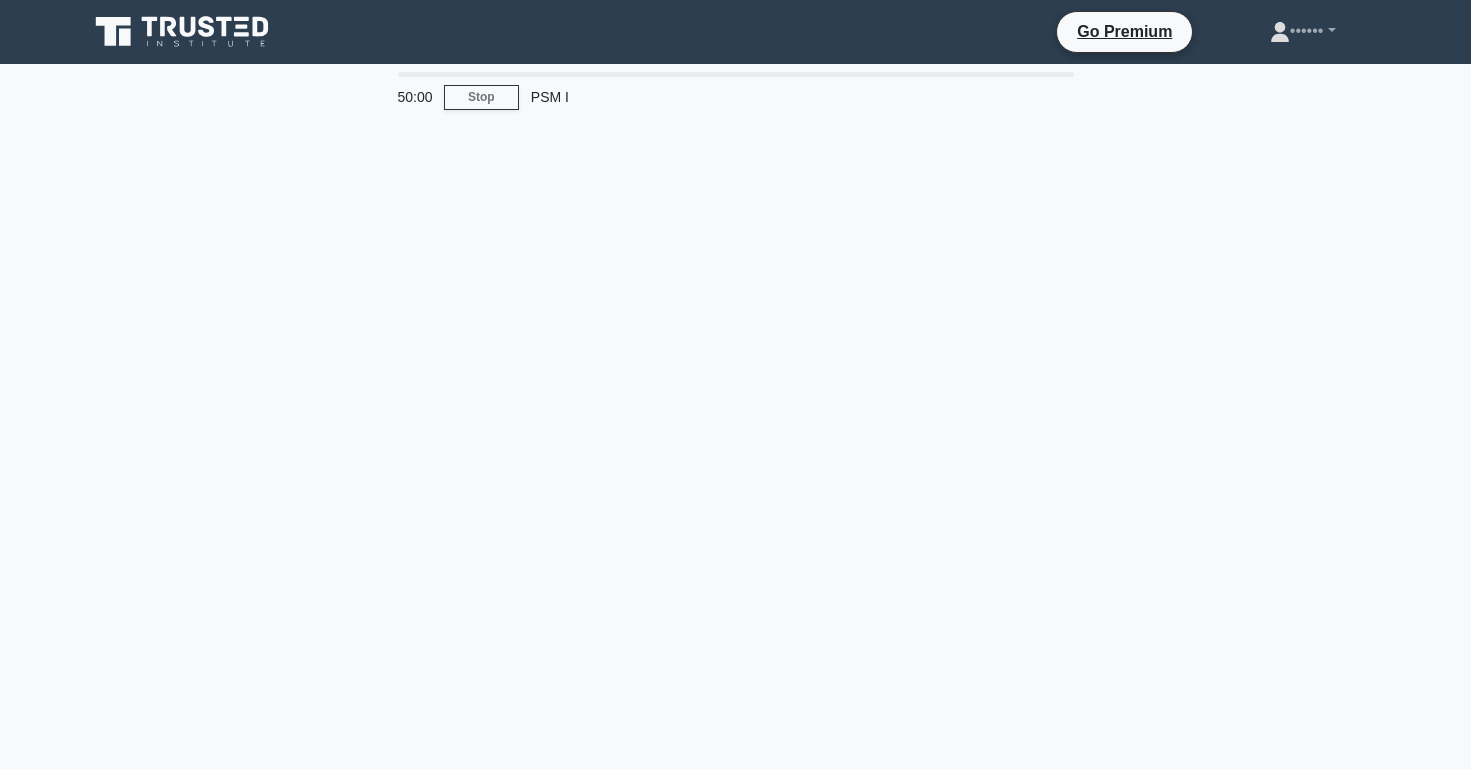 scroll, scrollTop: 0, scrollLeft: 0, axis: both 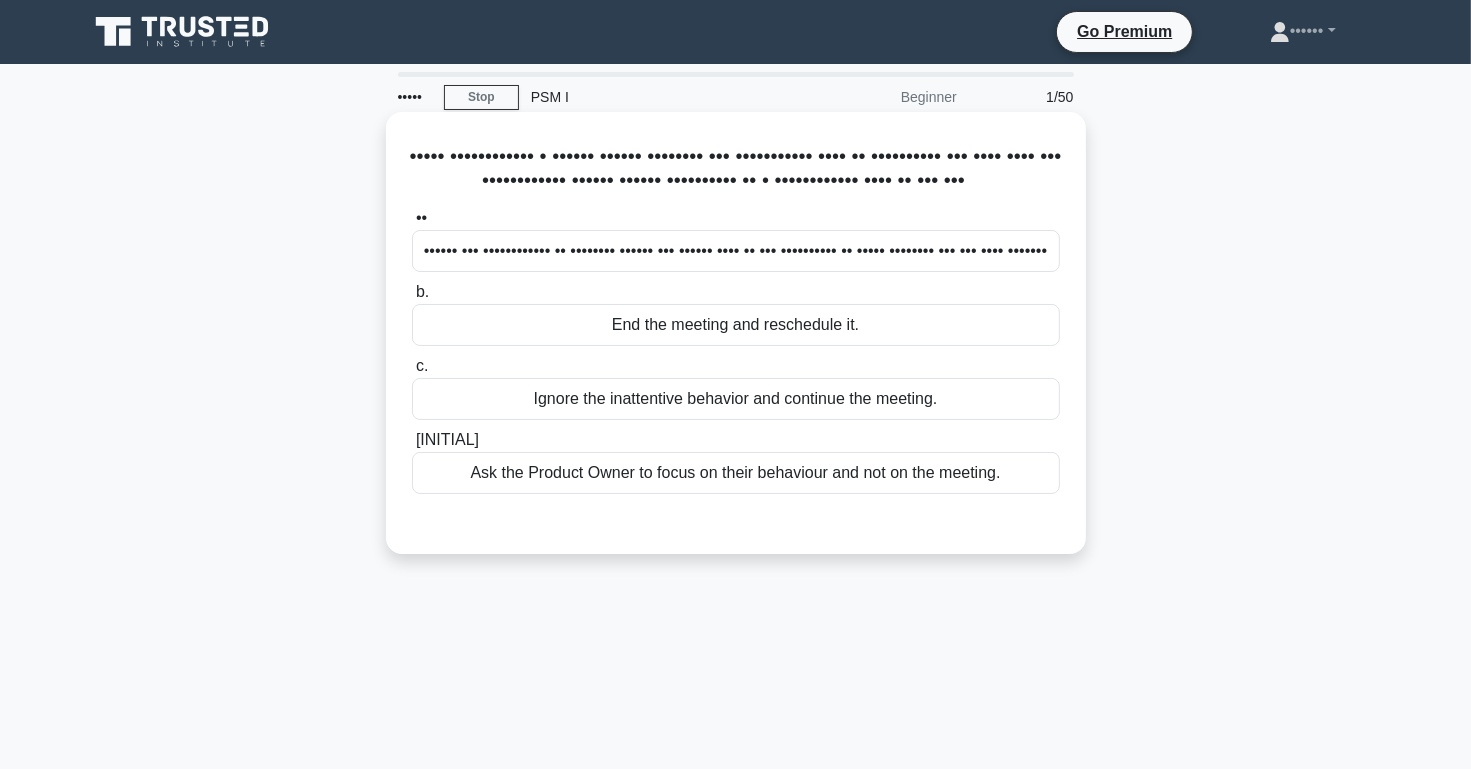 click on "•••••• ••• •••••••••••• •• •••••••• •••••• ••• •••••• •••• •• ••• •••••••••• •• ••••• •••••••• ••• ••• •••• •••••••" at bounding box center [736, 251] 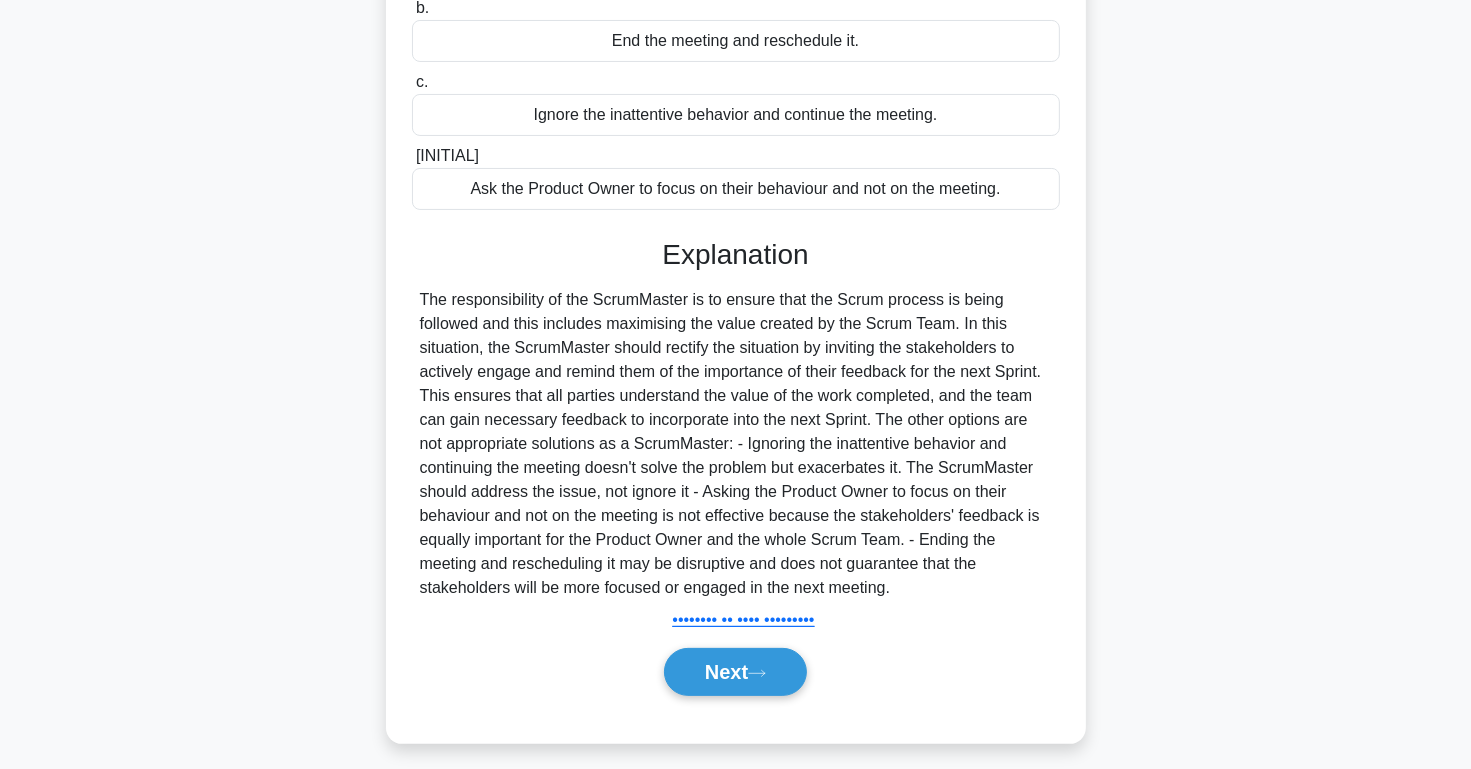 scroll, scrollTop: 342, scrollLeft: 0, axis: vertical 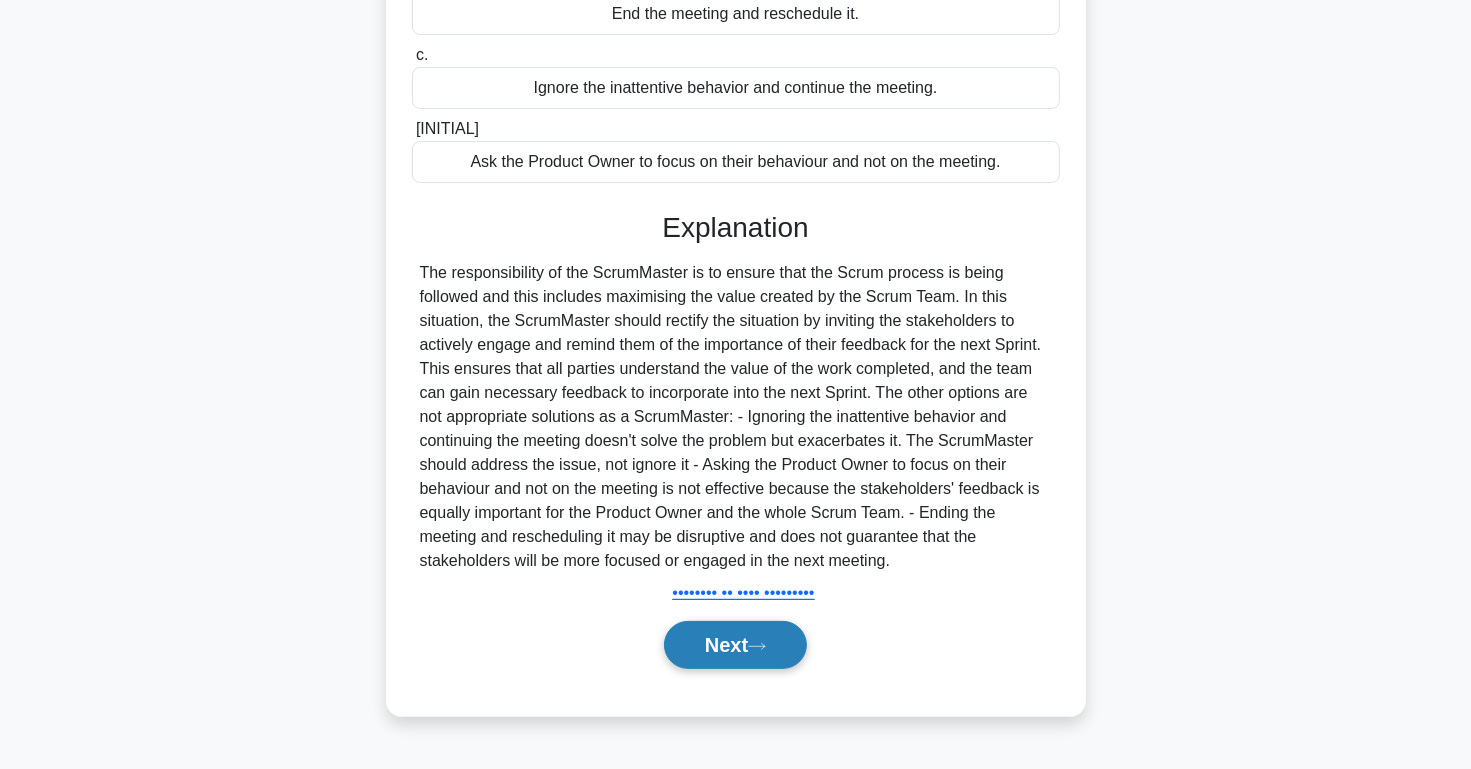 click on "Next" at bounding box center (735, 645) 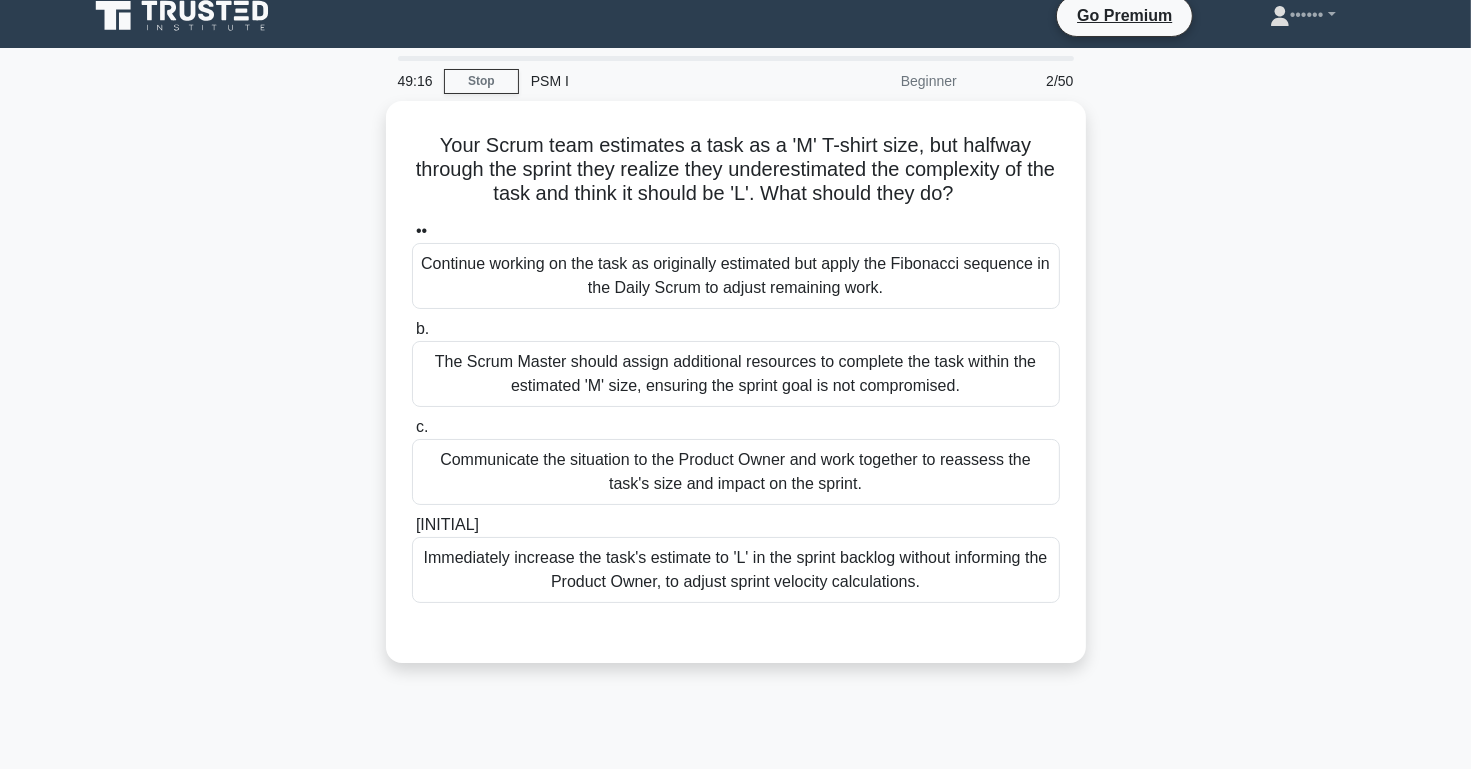 scroll, scrollTop: 15, scrollLeft: 0, axis: vertical 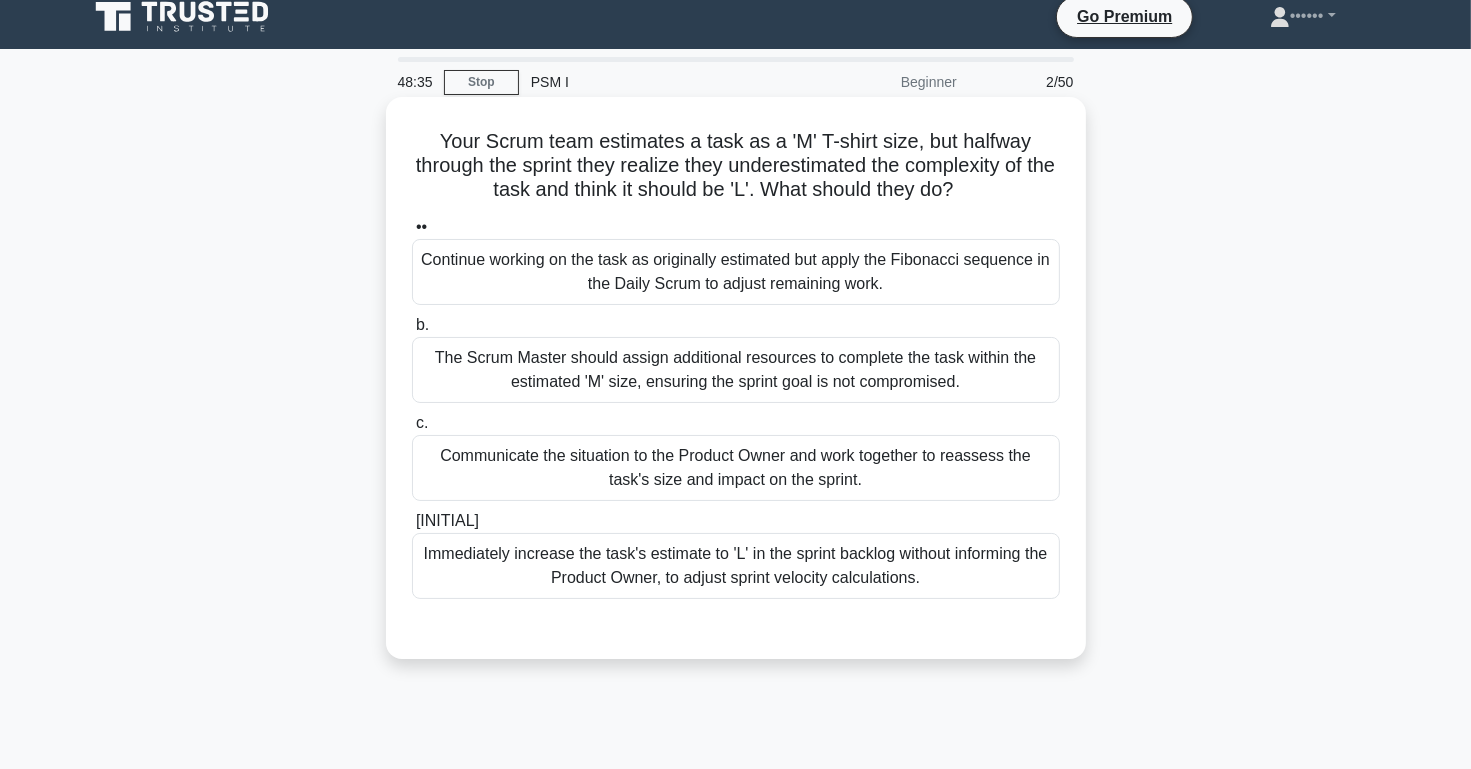 click on "Communicate the situation to the Product Owner and work together to reassess the task's size and impact on the sprint." at bounding box center (736, 468) 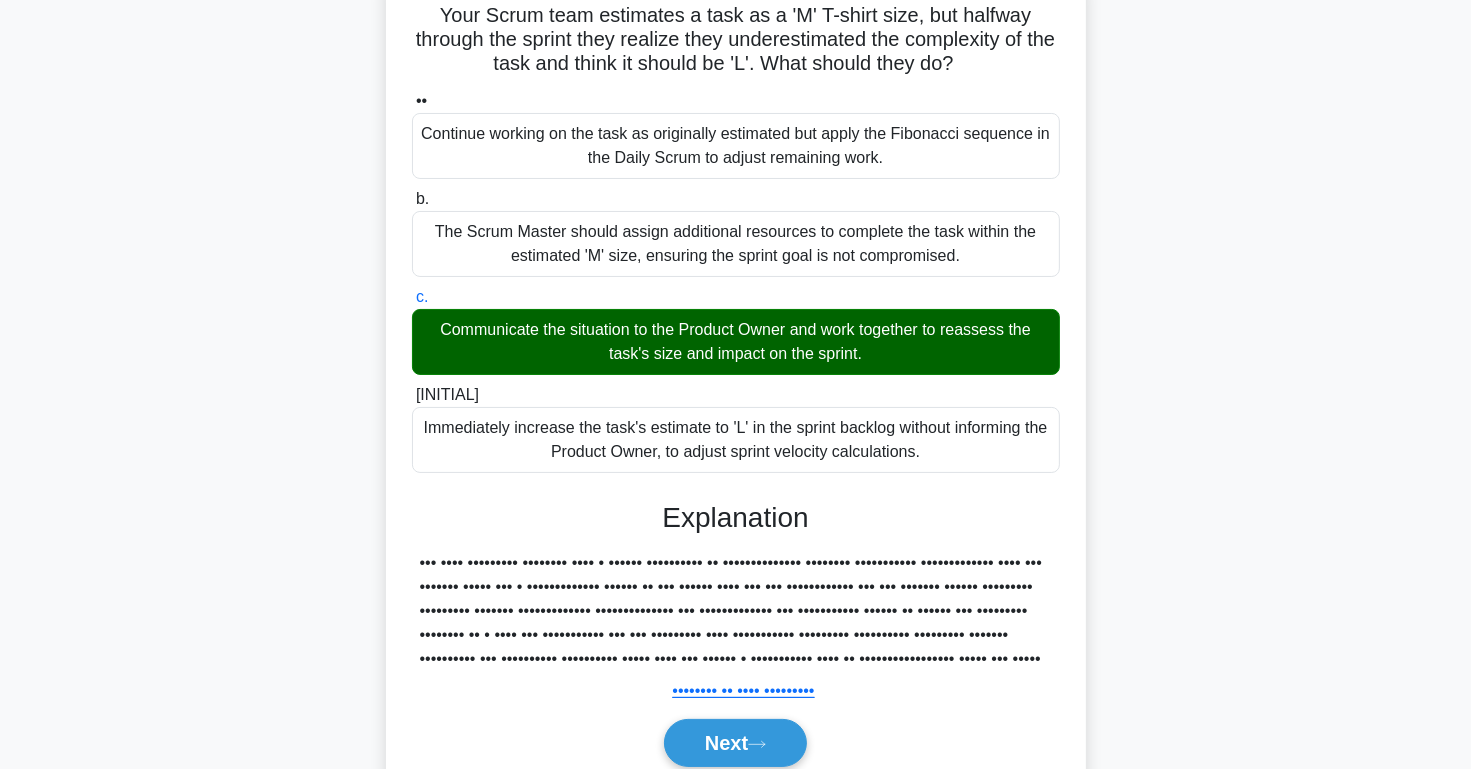 scroll, scrollTop: 182, scrollLeft: 0, axis: vertical 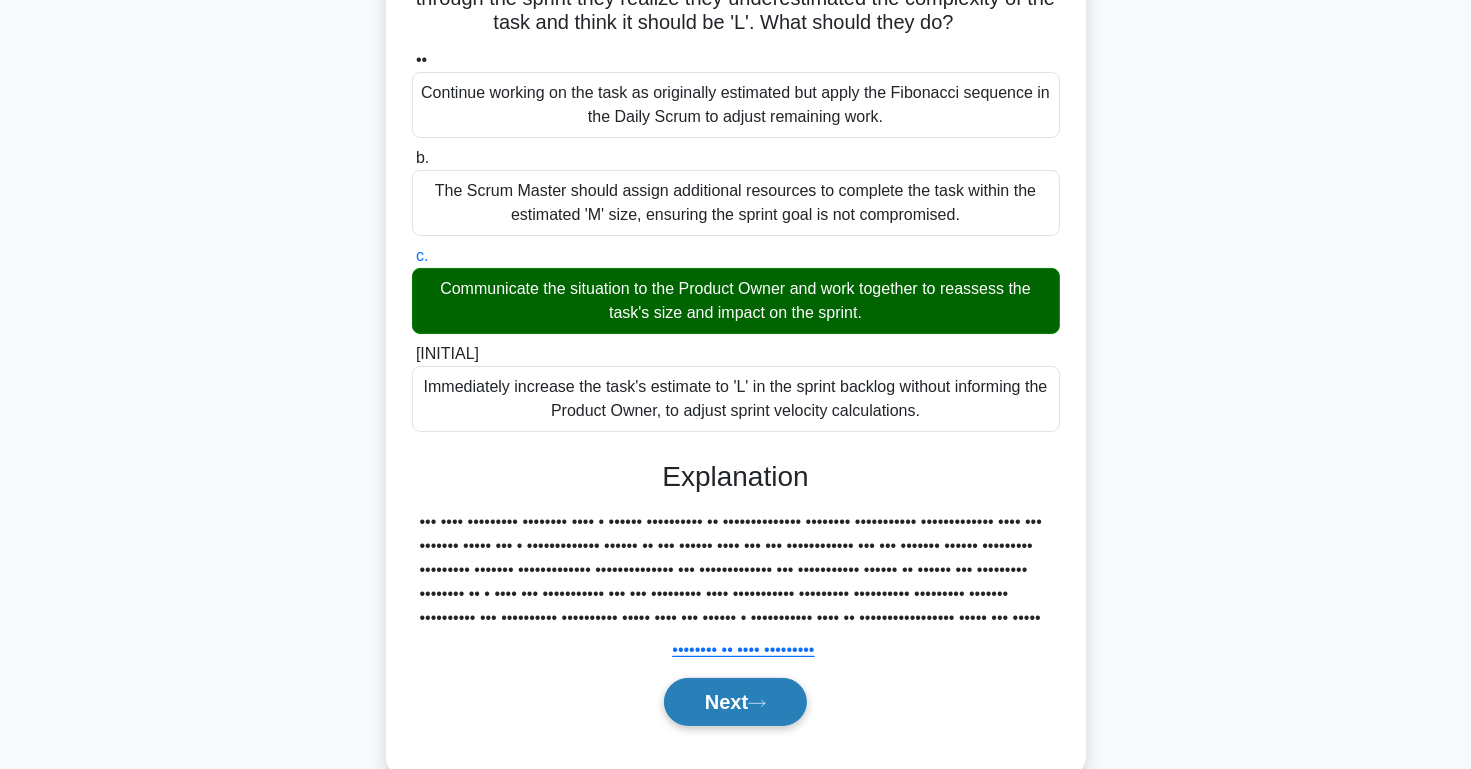 click on "Next" at bounding box center [735, 702] 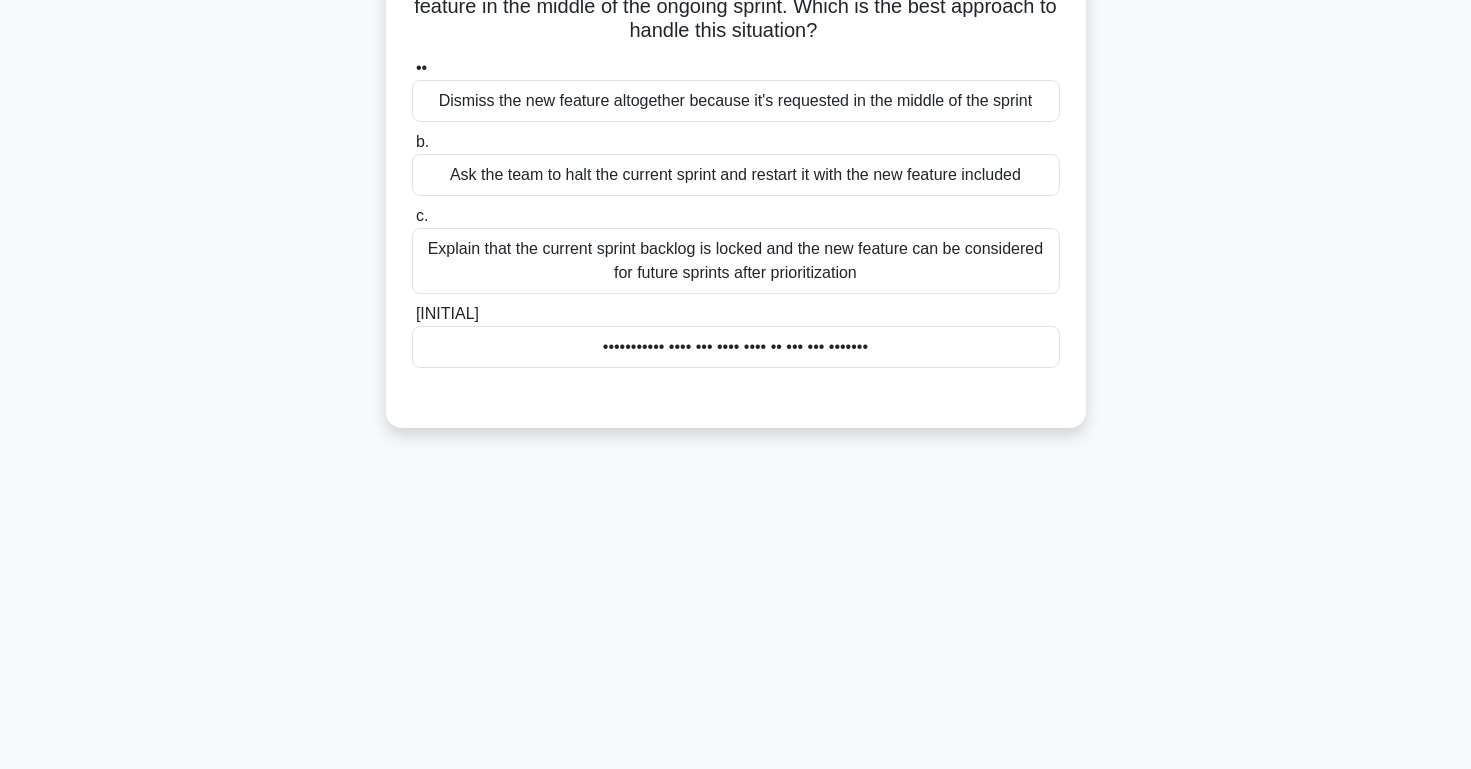 scroll, scrollTop: 0, scrollLeft: 0, axis: both 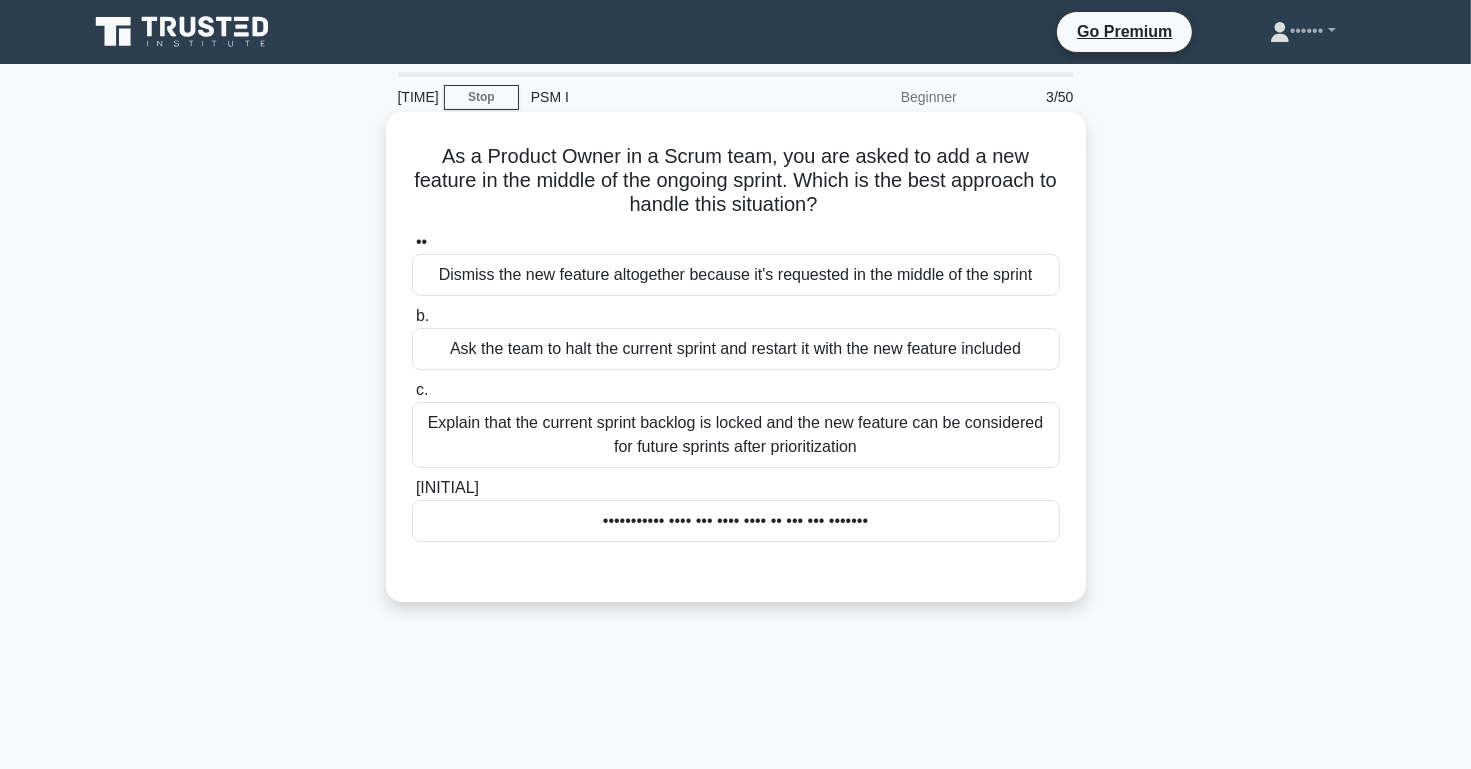 click on "Explain that the current sprint backlog is locked and the new feature can be considered for future sprints after prioritization" at bounding box center (736, 435) 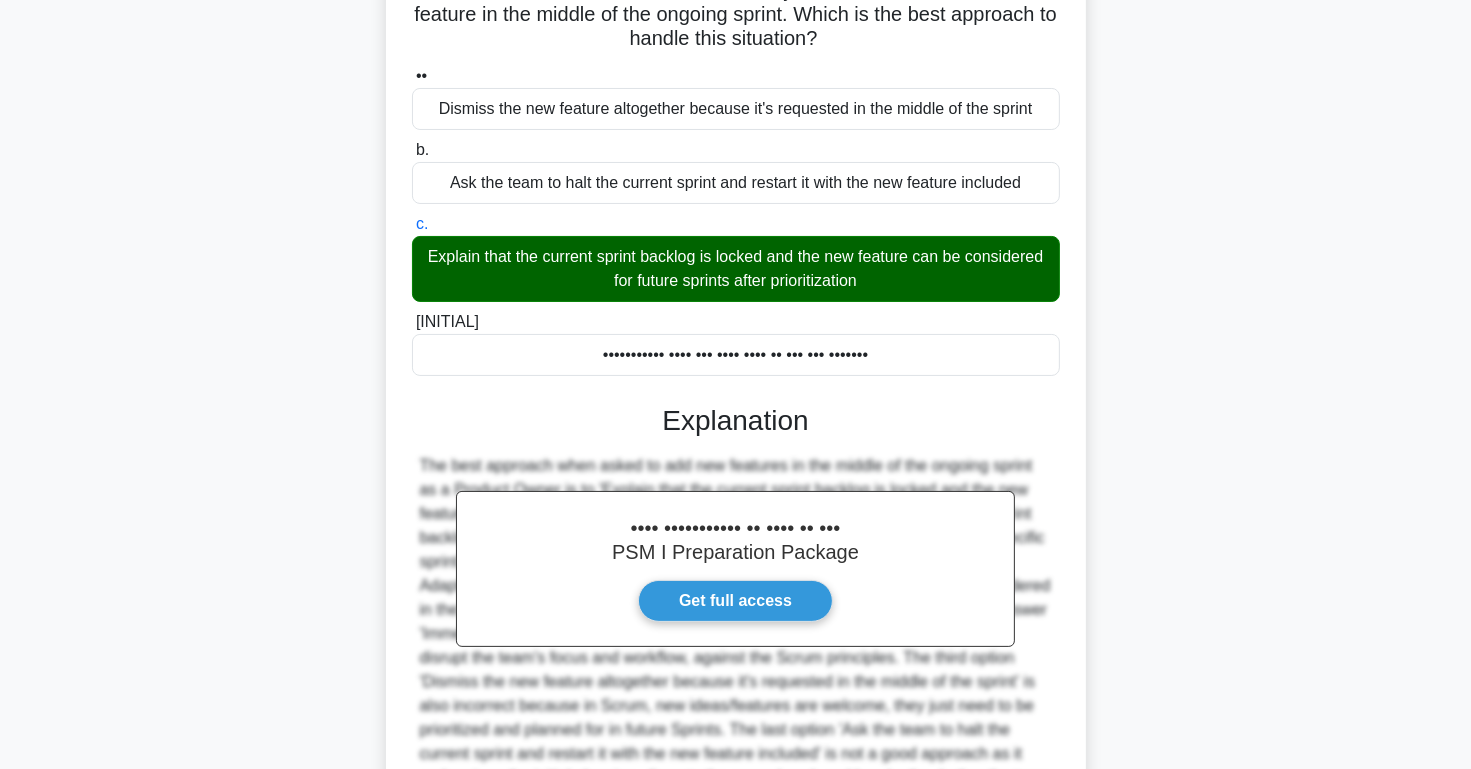 scroll, scrollTop: 390, scrollLeft: 0, axis: vertical 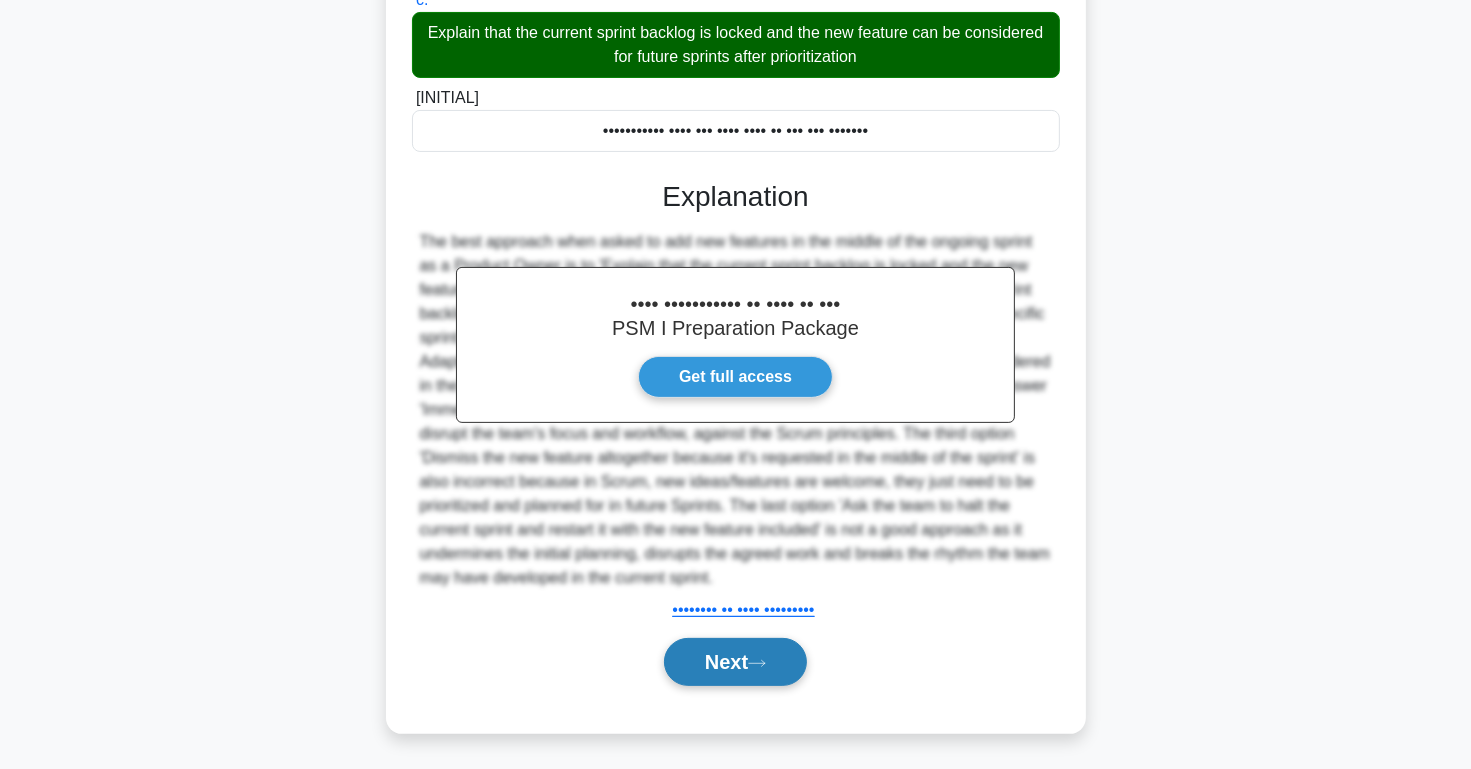 click on "Next" at bounding box center (735, 662) 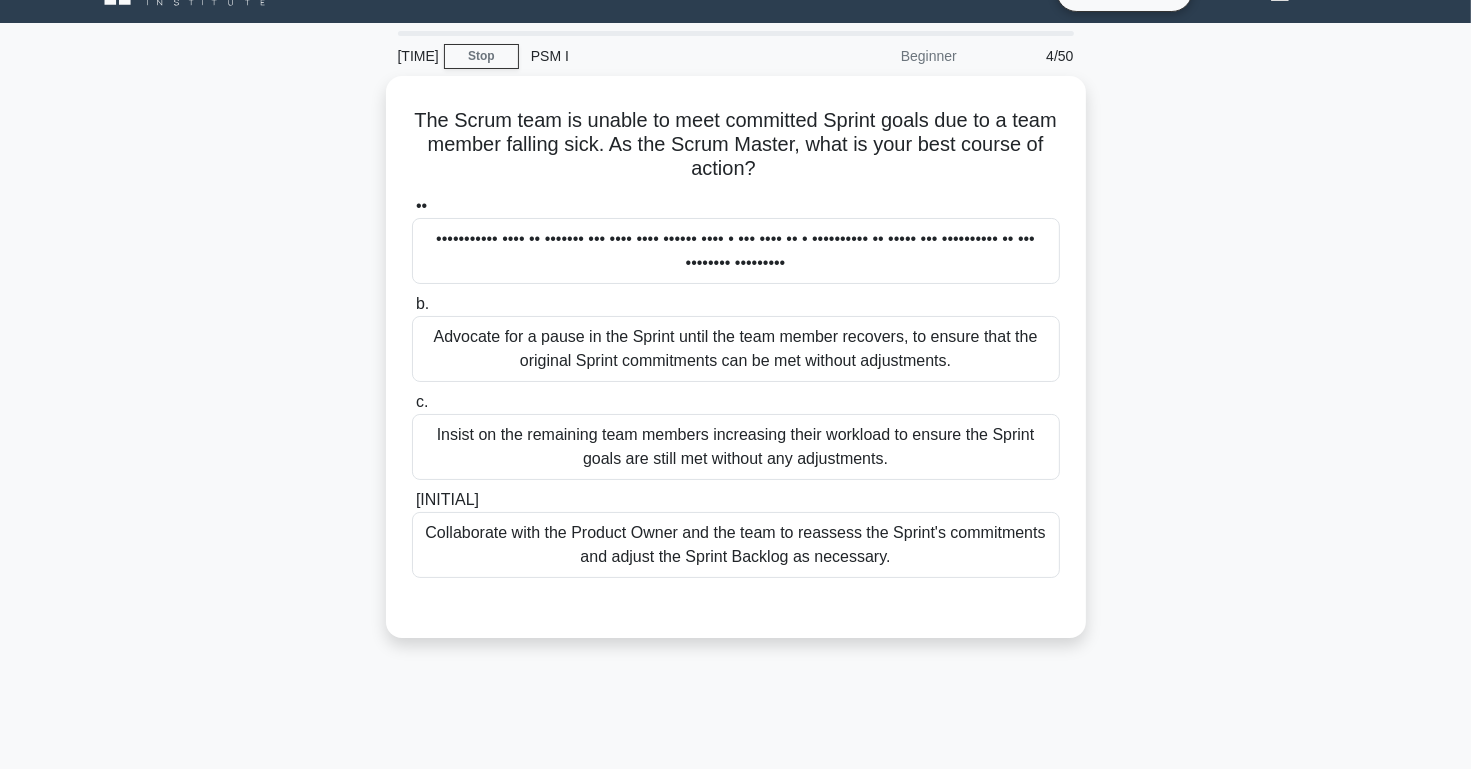 scroll, scrollTop: 0, scrollLeft: 0, axis: both 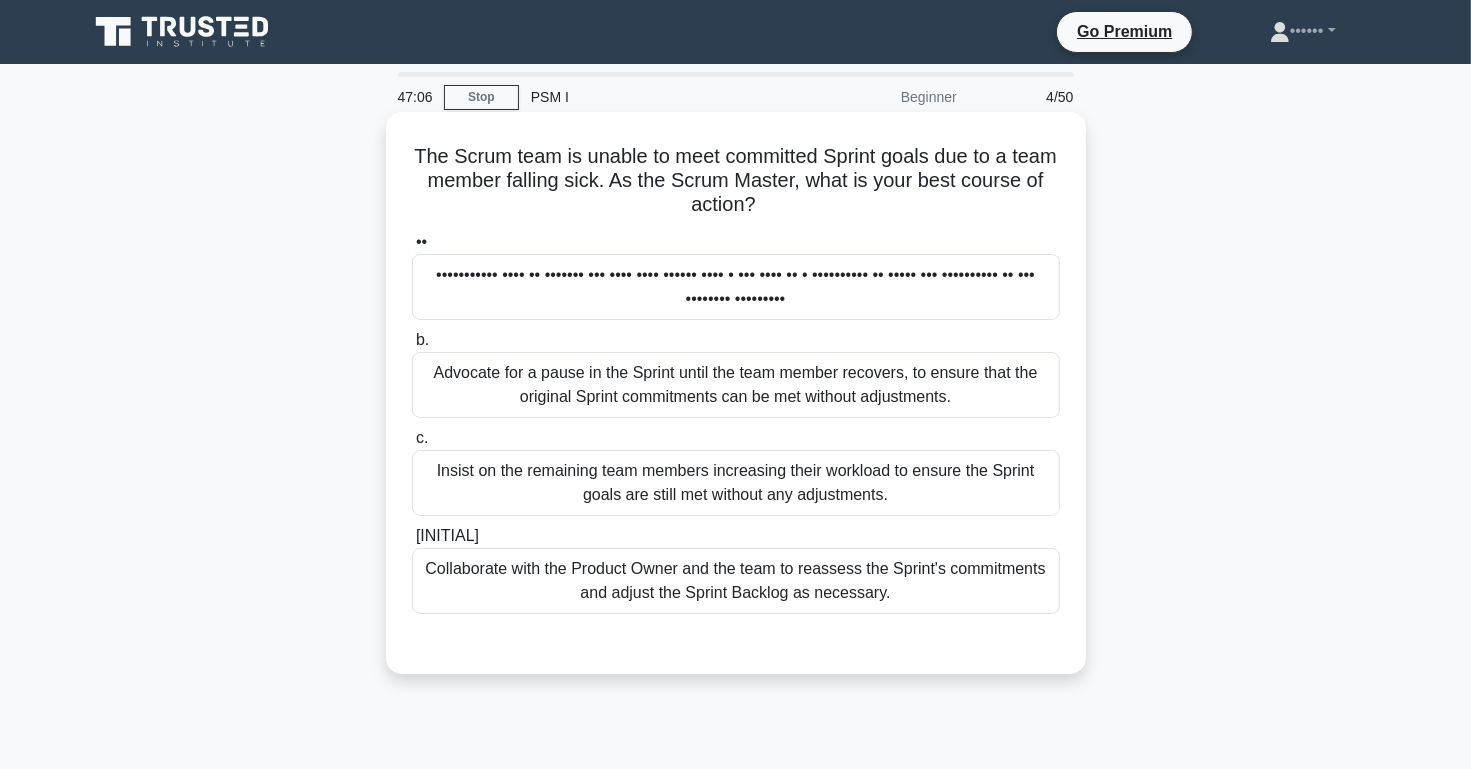 click on "Collaborate with the Product Owner and the team to reassess the Sprint's commitments and adjust the Sprint Backlog as necessary." at bounding box center [736, 581] 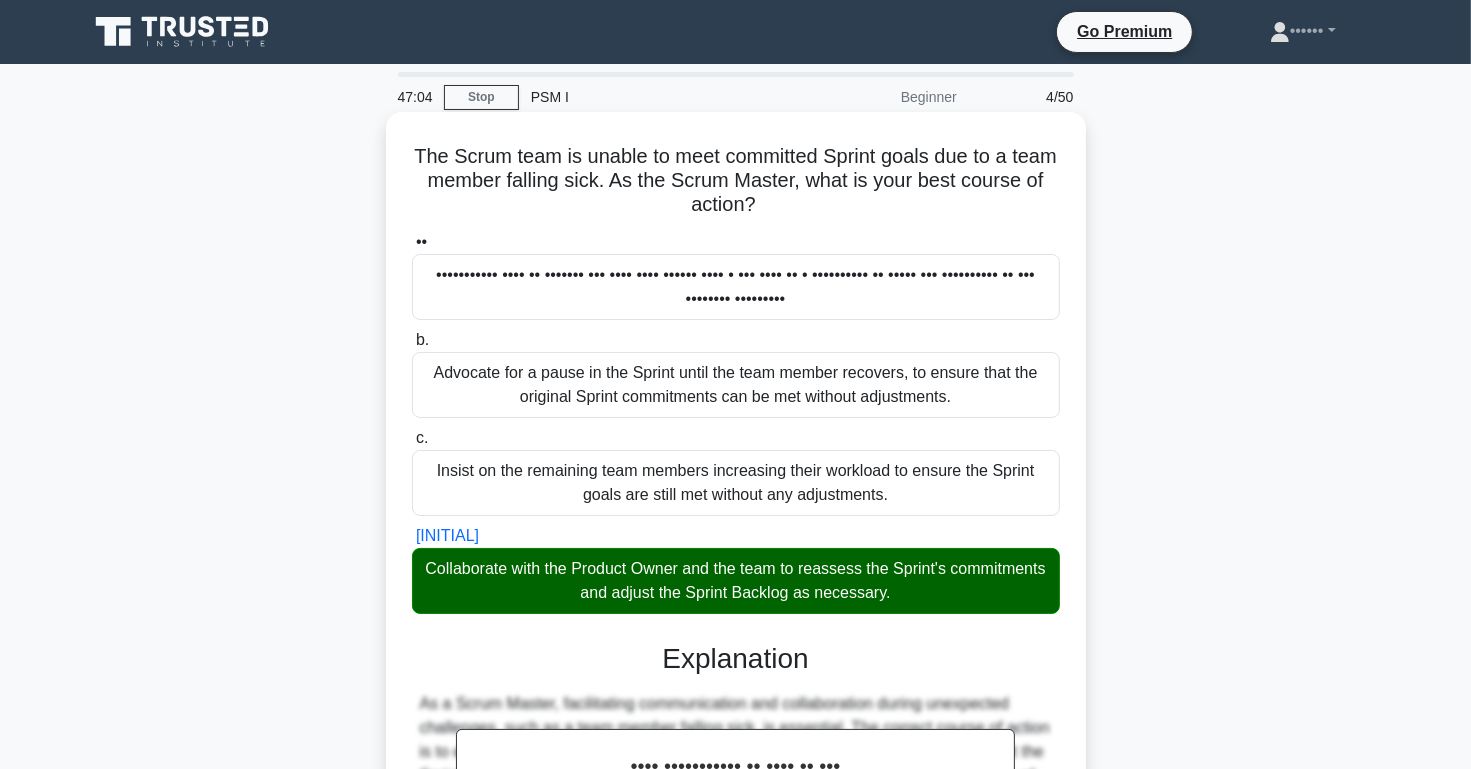 scroll, scrollTop: 342, scrollLeft: 0, axis: vertical 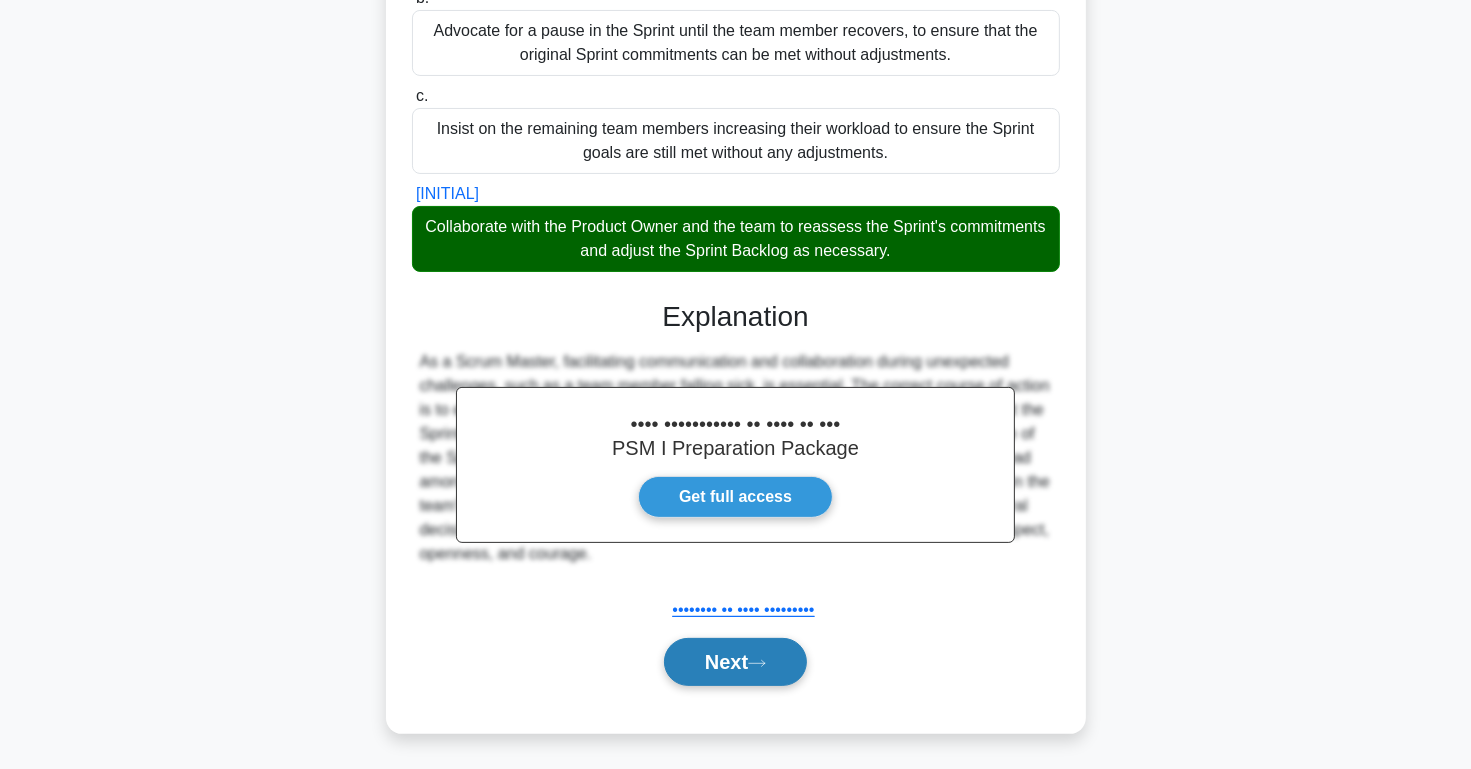 click on "Next" at bounding box center (735, 662) 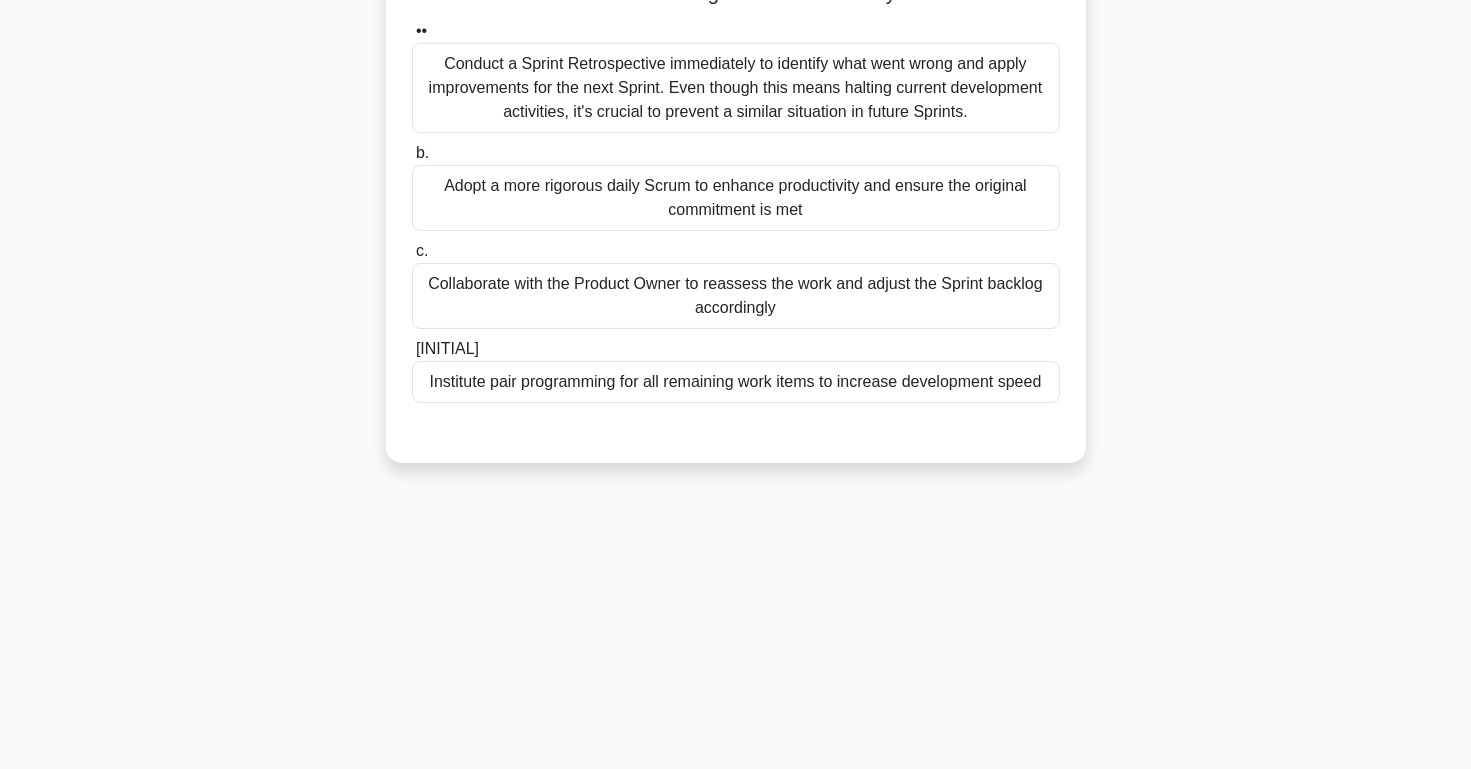 scroll, scrollTop: 0, scrollLeft: 0, axis: both 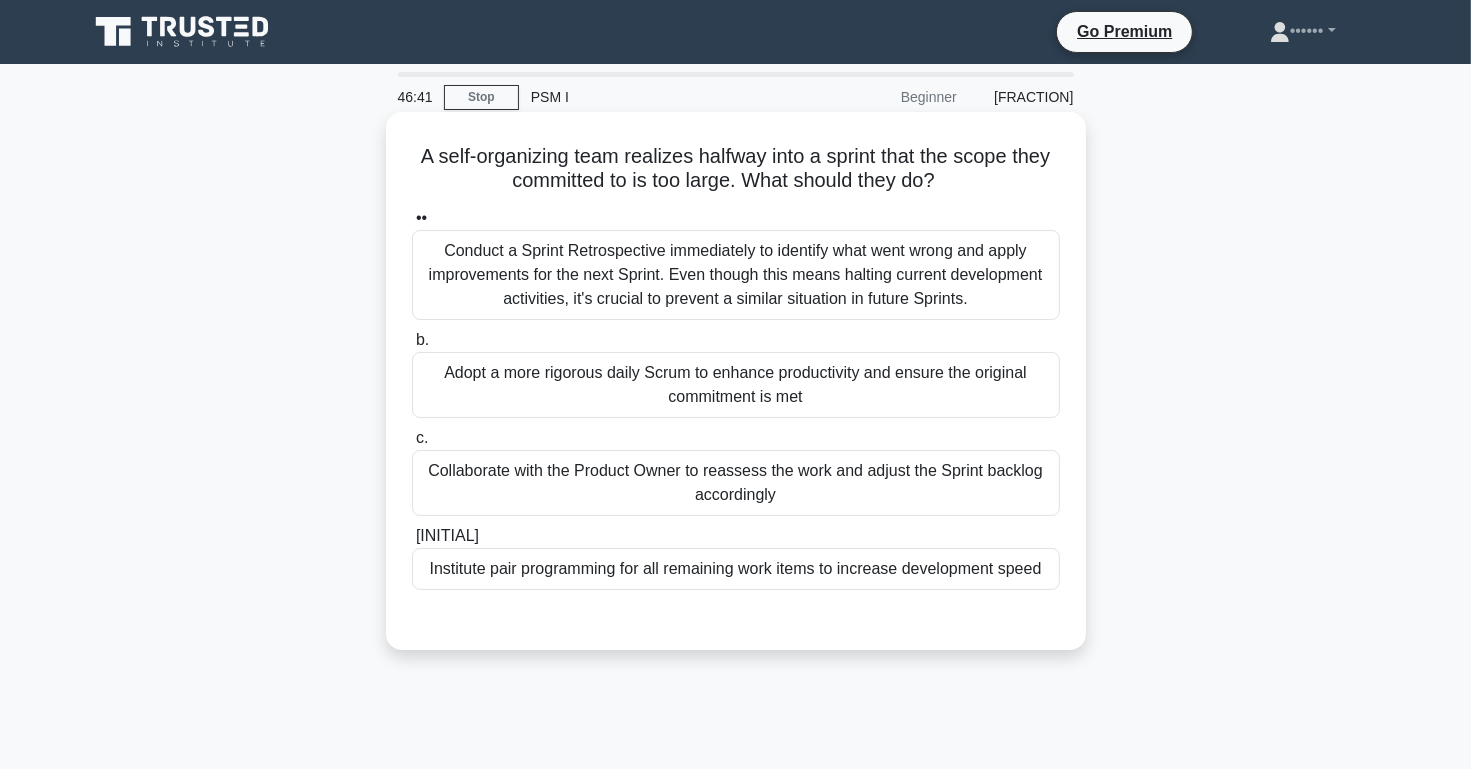 click on "Collaborate with the Product Owner to reassess the work and adjust the Sprint backlog accordingly" at bounding box center [736, 483] 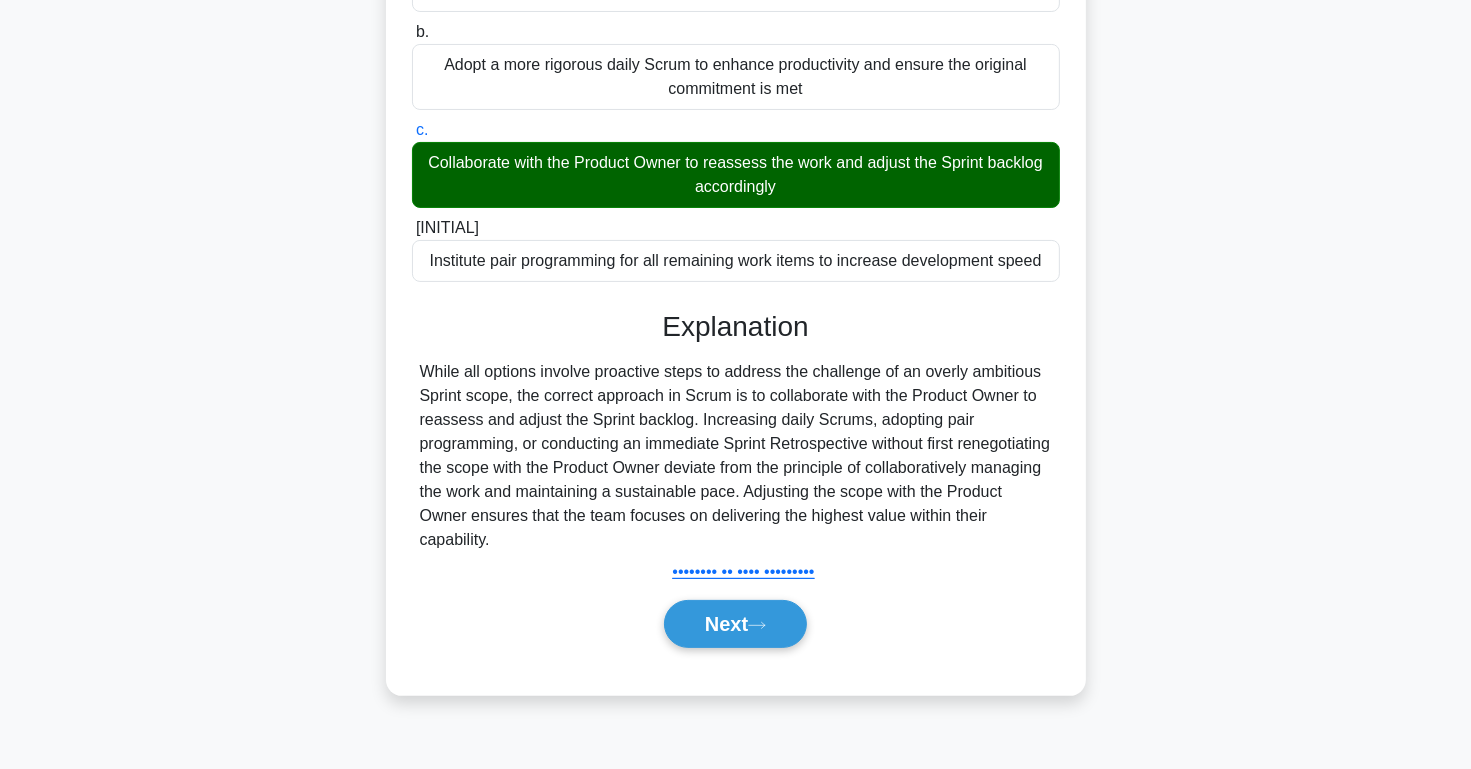 scroll, scrollTop: 307, scrollLeft: 0, axis: vertical 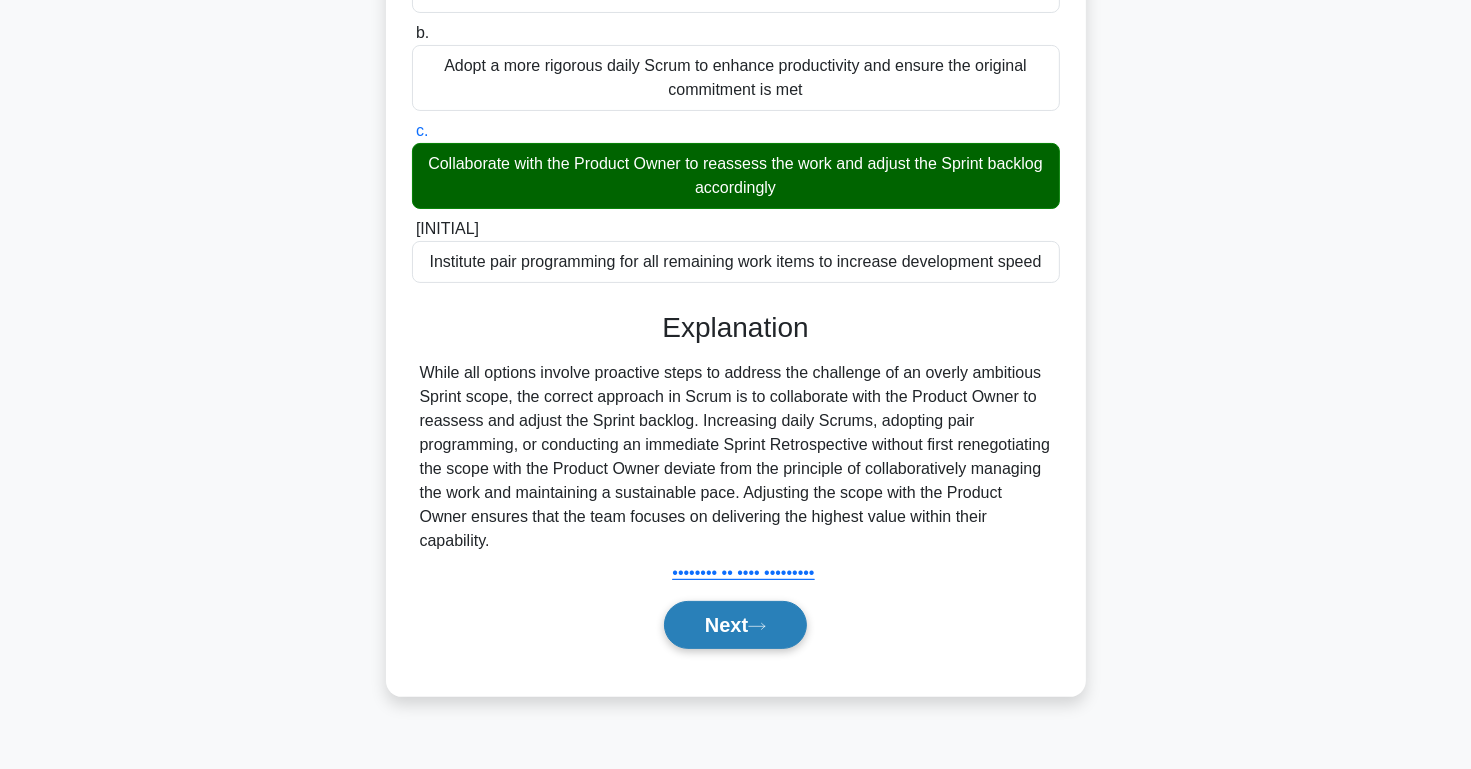 click on "Next" at bounding box center (735, 625) 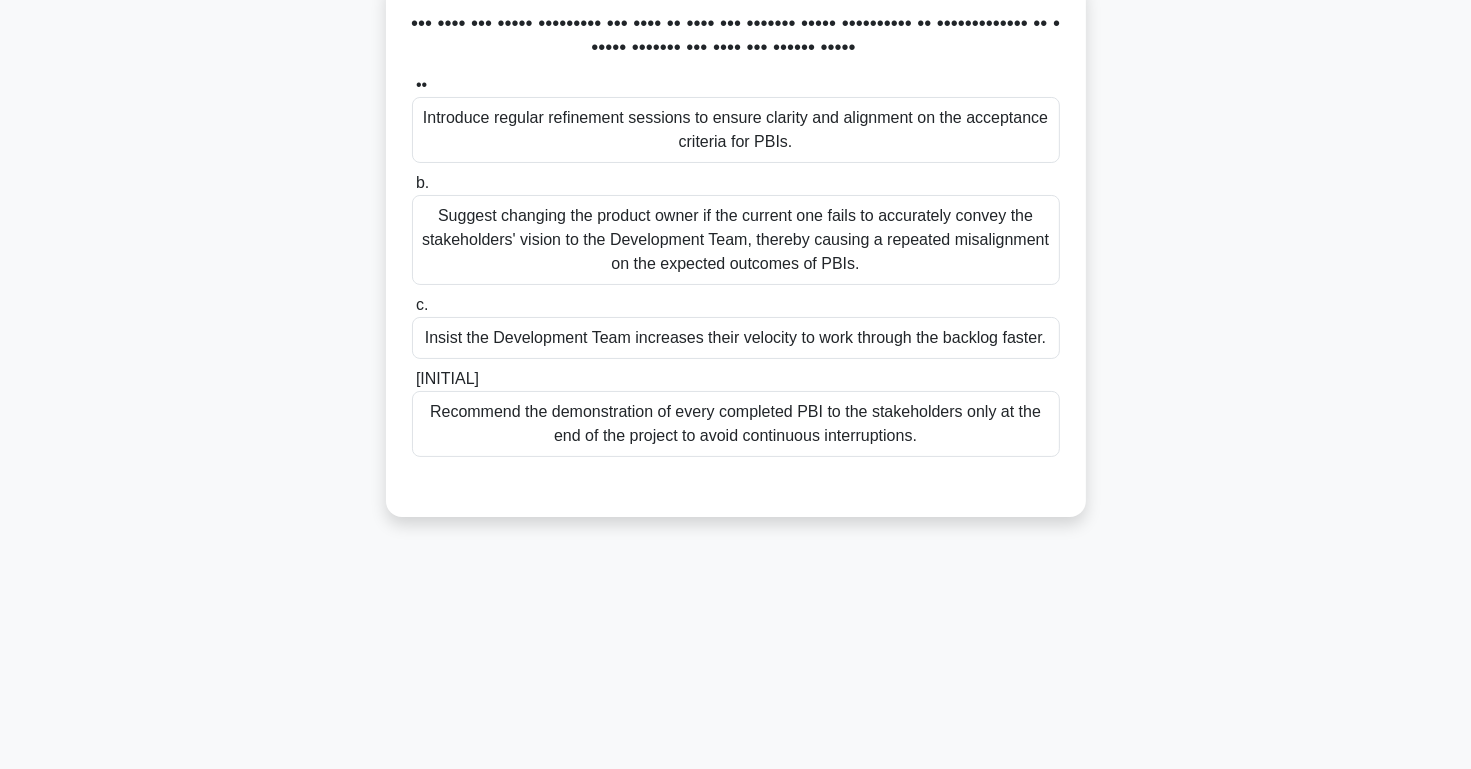 scroll, scrollTop: 0, scrollLeft: 0, axis: both 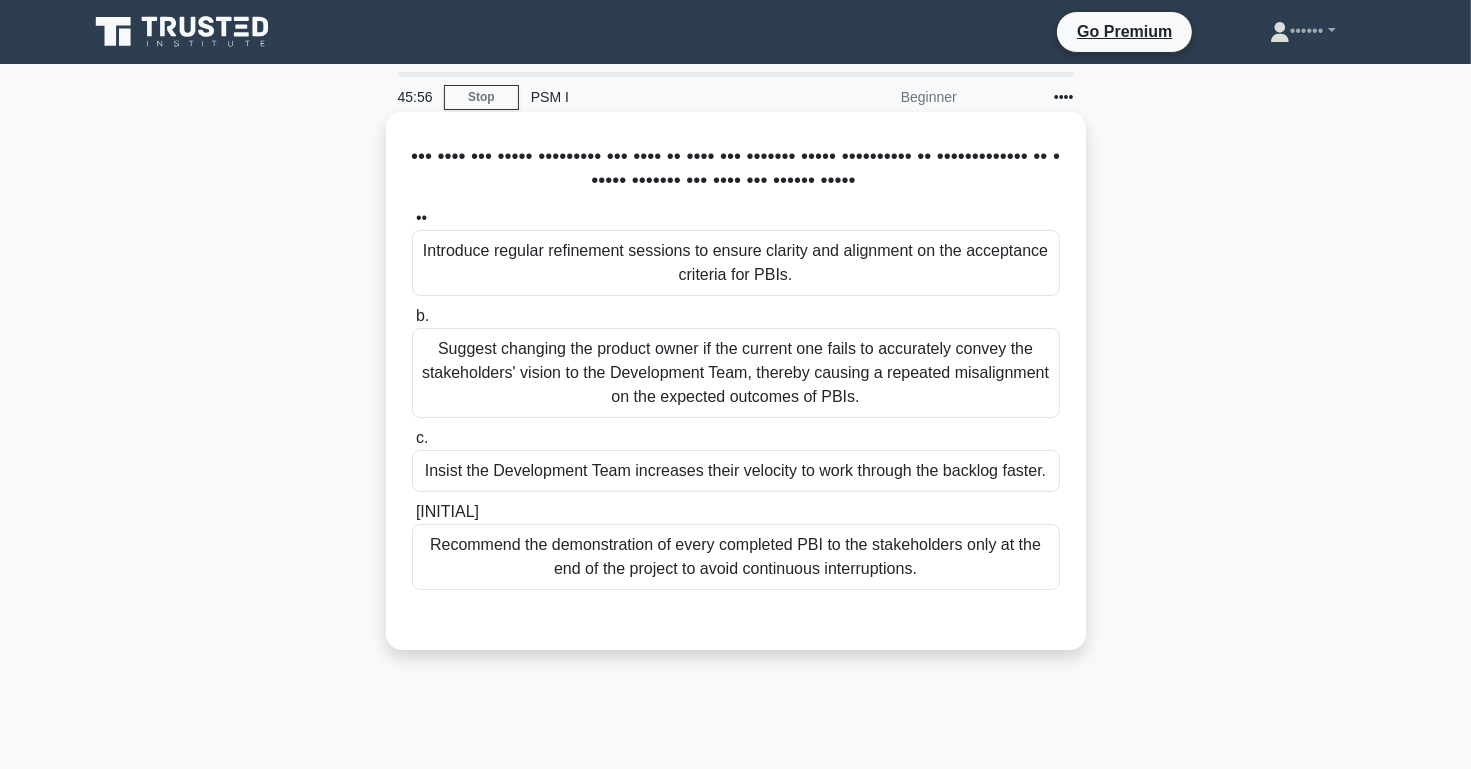 click on "Introduce regular refinement sessions to ensure clarity and alignment on the acceptance criteria for PBIs." at bounding box center (736, 263) 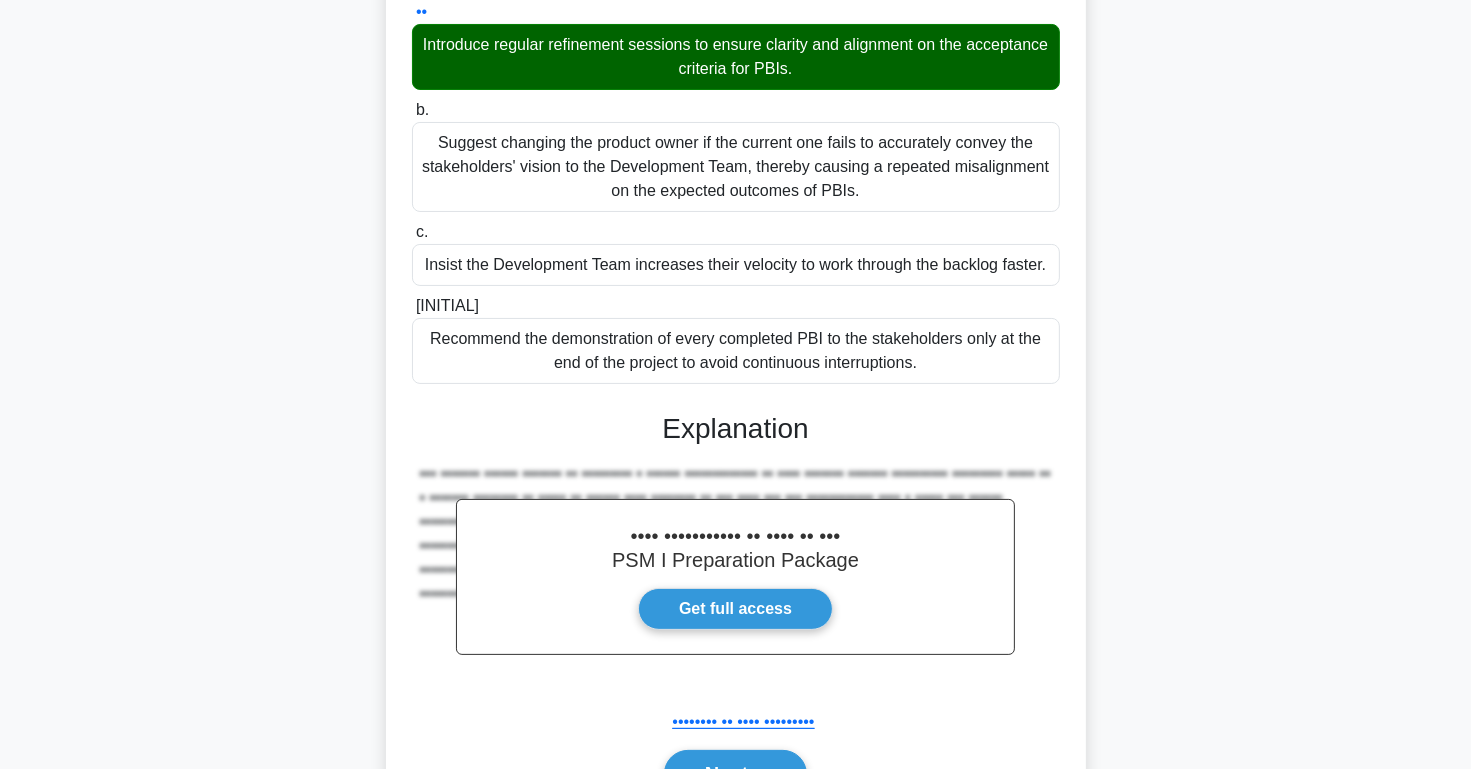 scroll, scrollTop: 342, scrollLeft: 0, axis: vertical 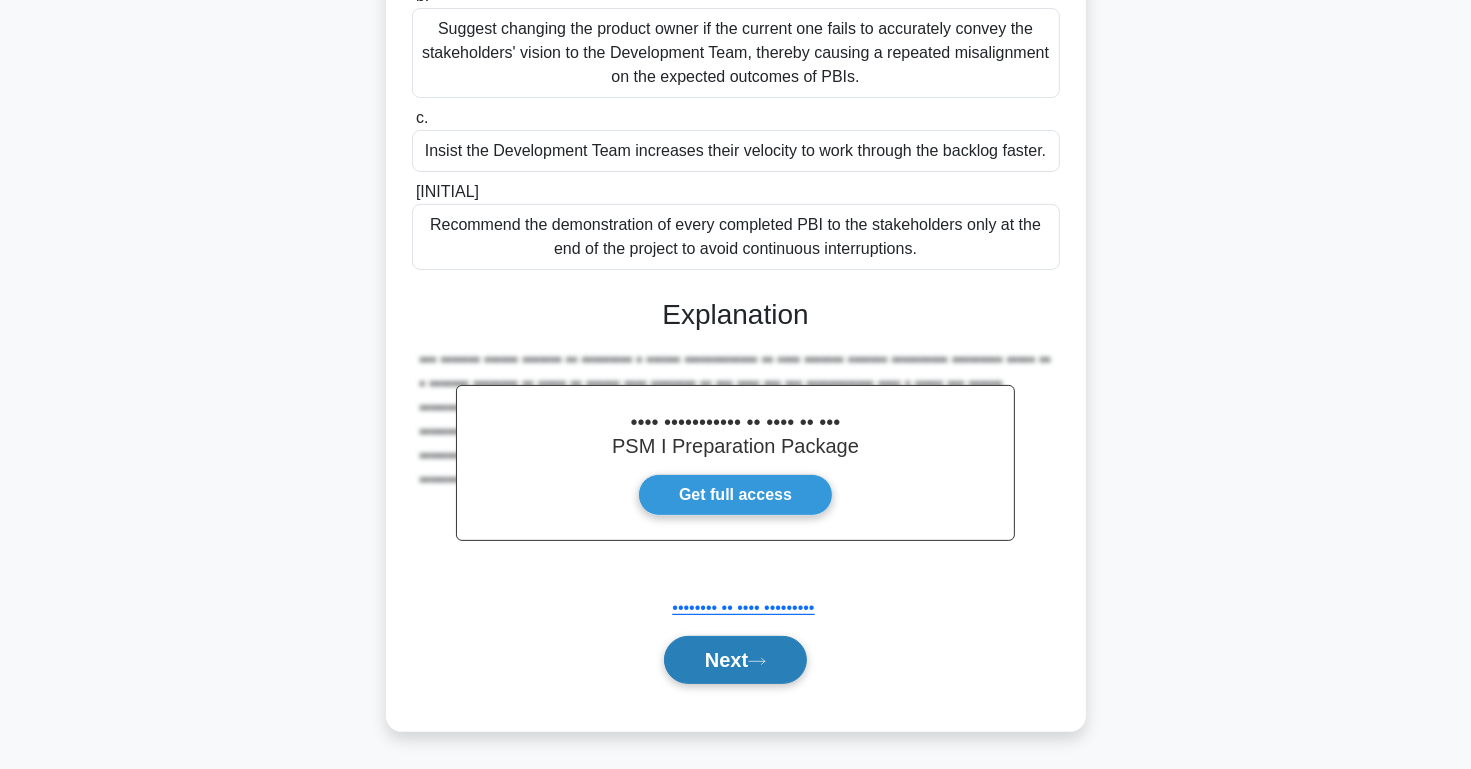 click on "Next" at bounding box center (735, 660) 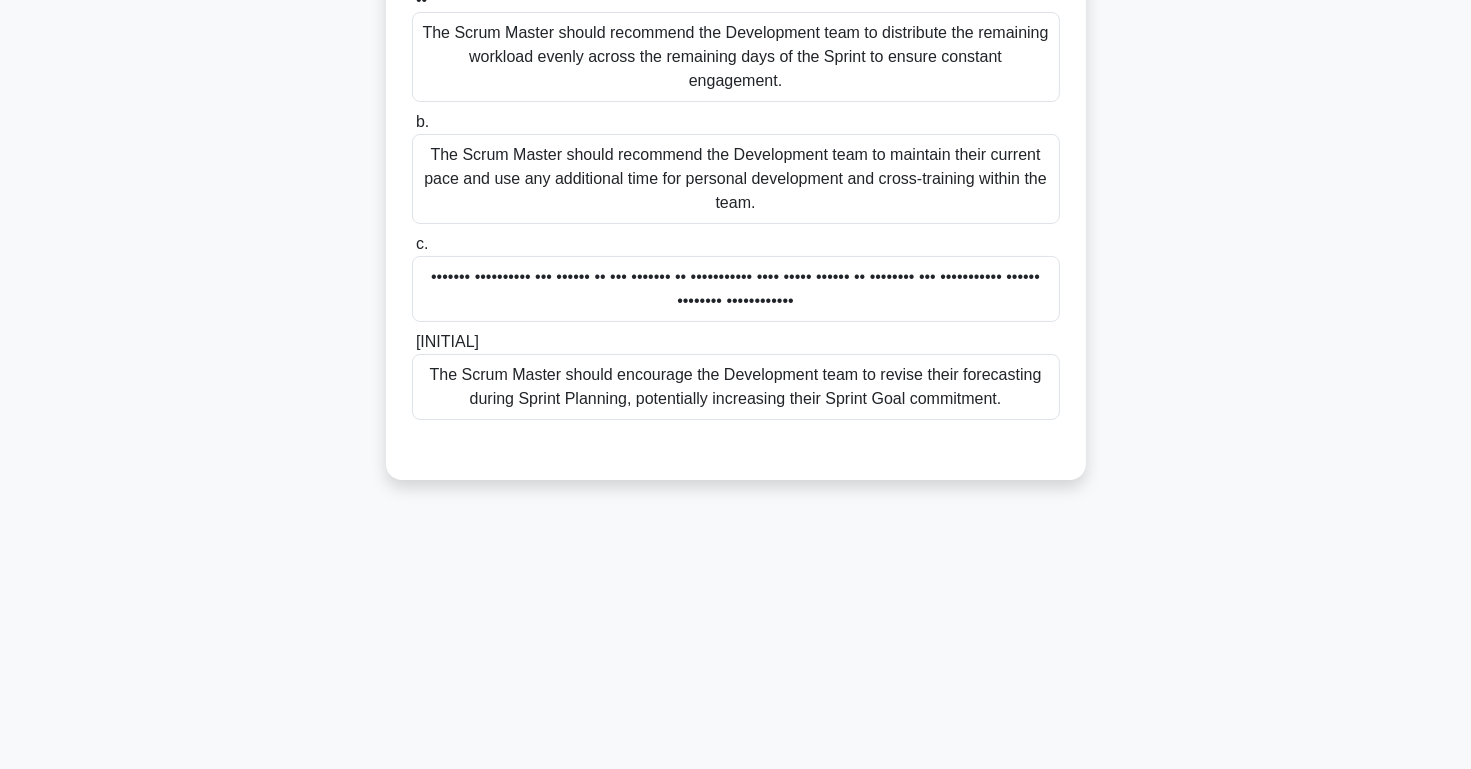 scroll, scrollTop: 0, scrollLeft: 0, axis: both 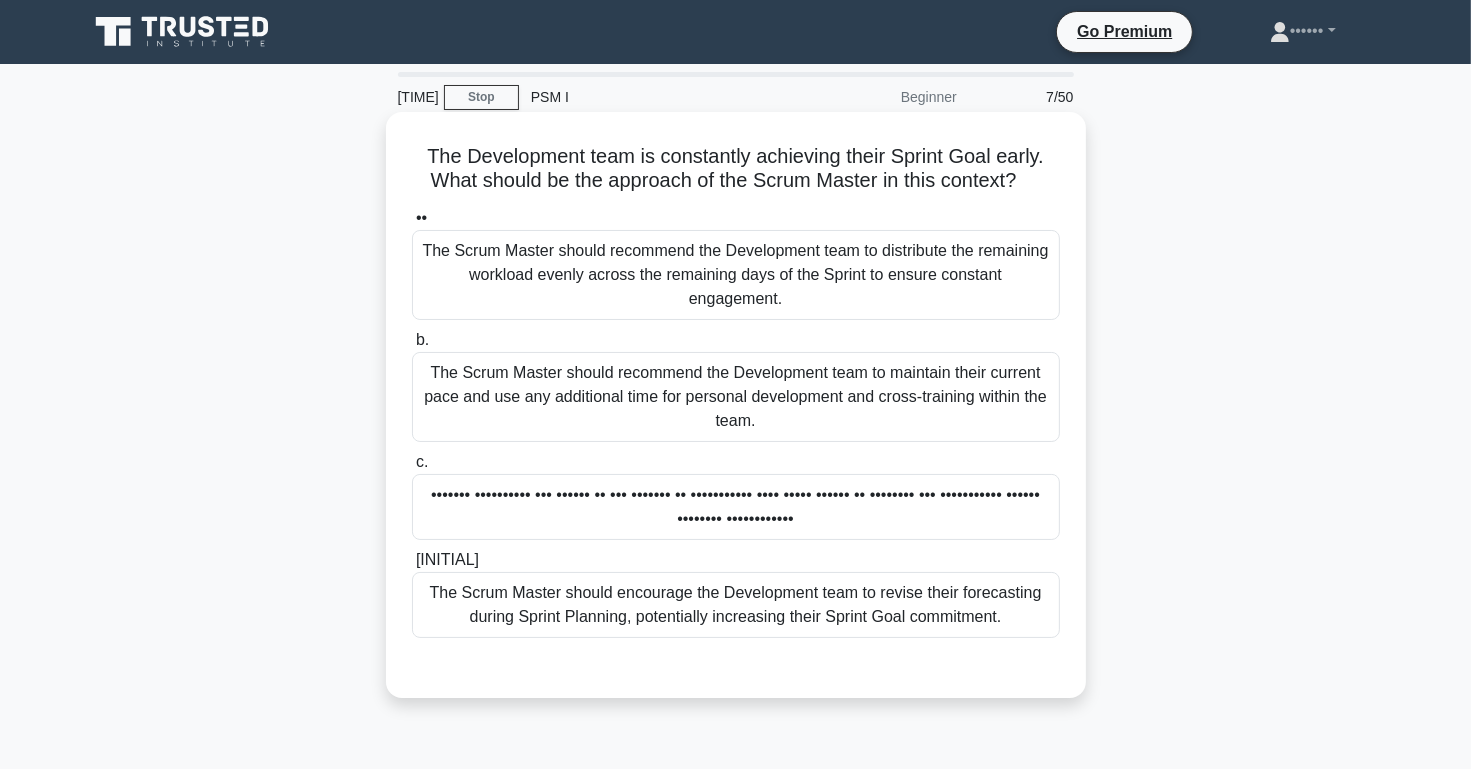 click on "The Scrum Master should encourage the Development team to revise their forecasting during Sprint Planning, potentially increasing their Sprint Goal commitment." at bounding box center [736, 605] 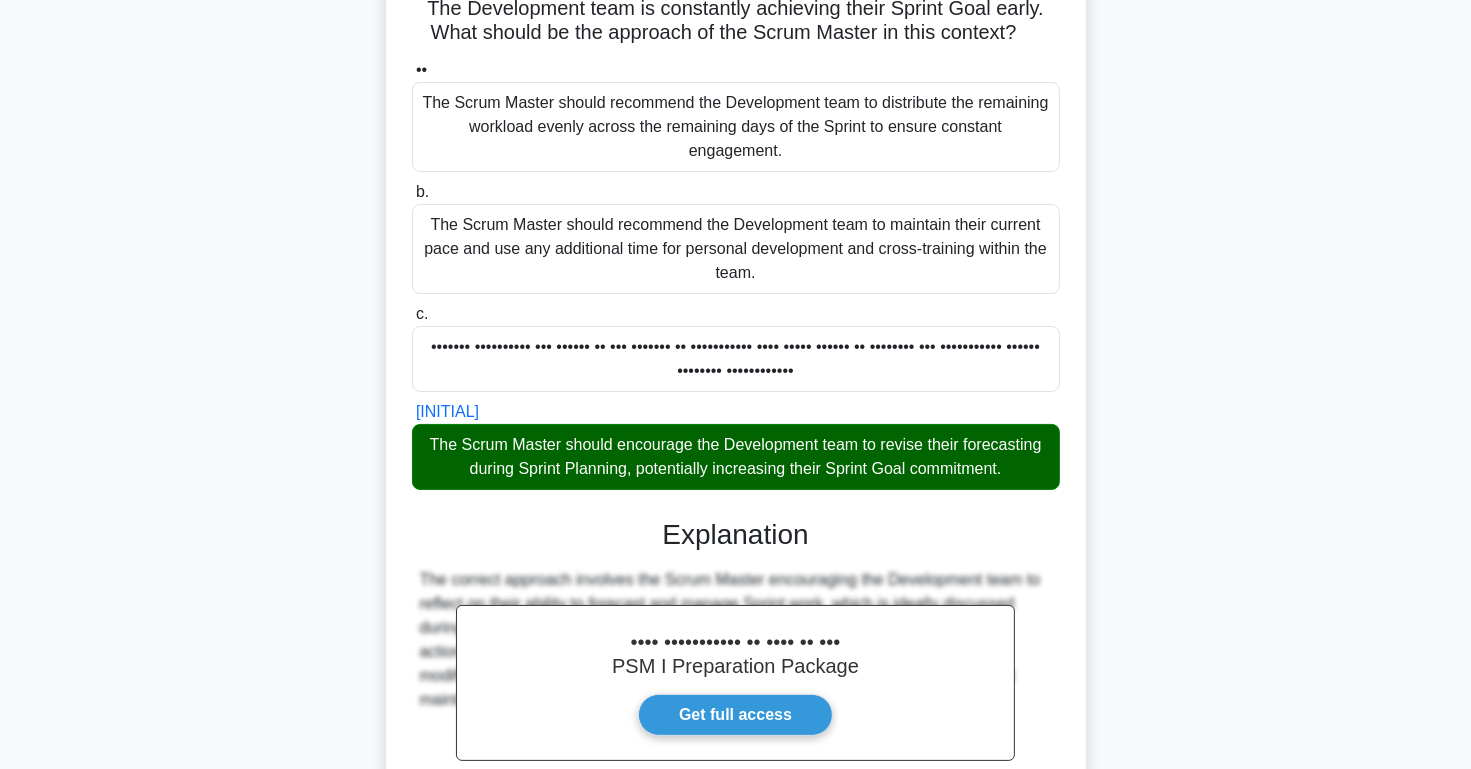 scroll, scrollTop: 366, scrollLeft: 0, axis: vertical 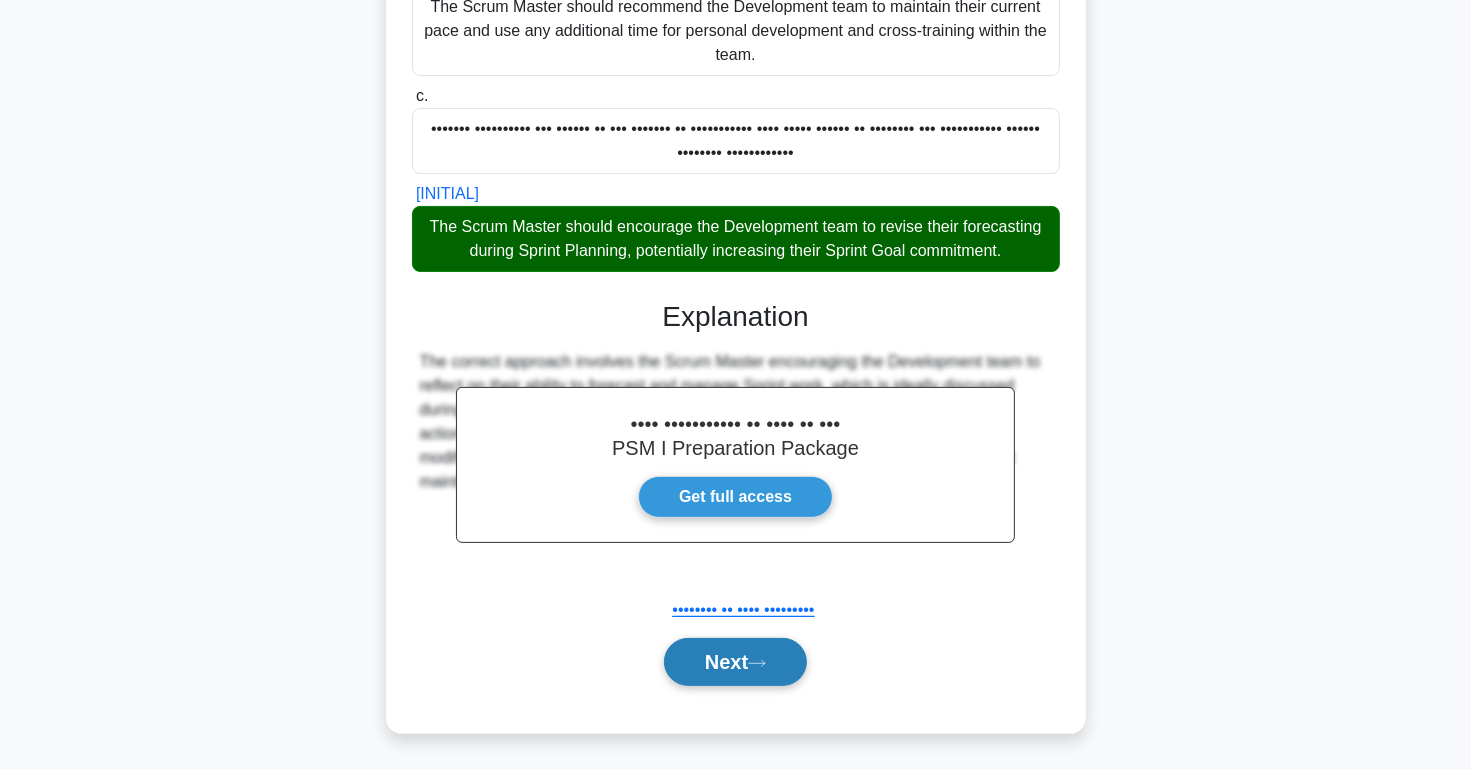 click on "Next" at bounding box center [735, 662] 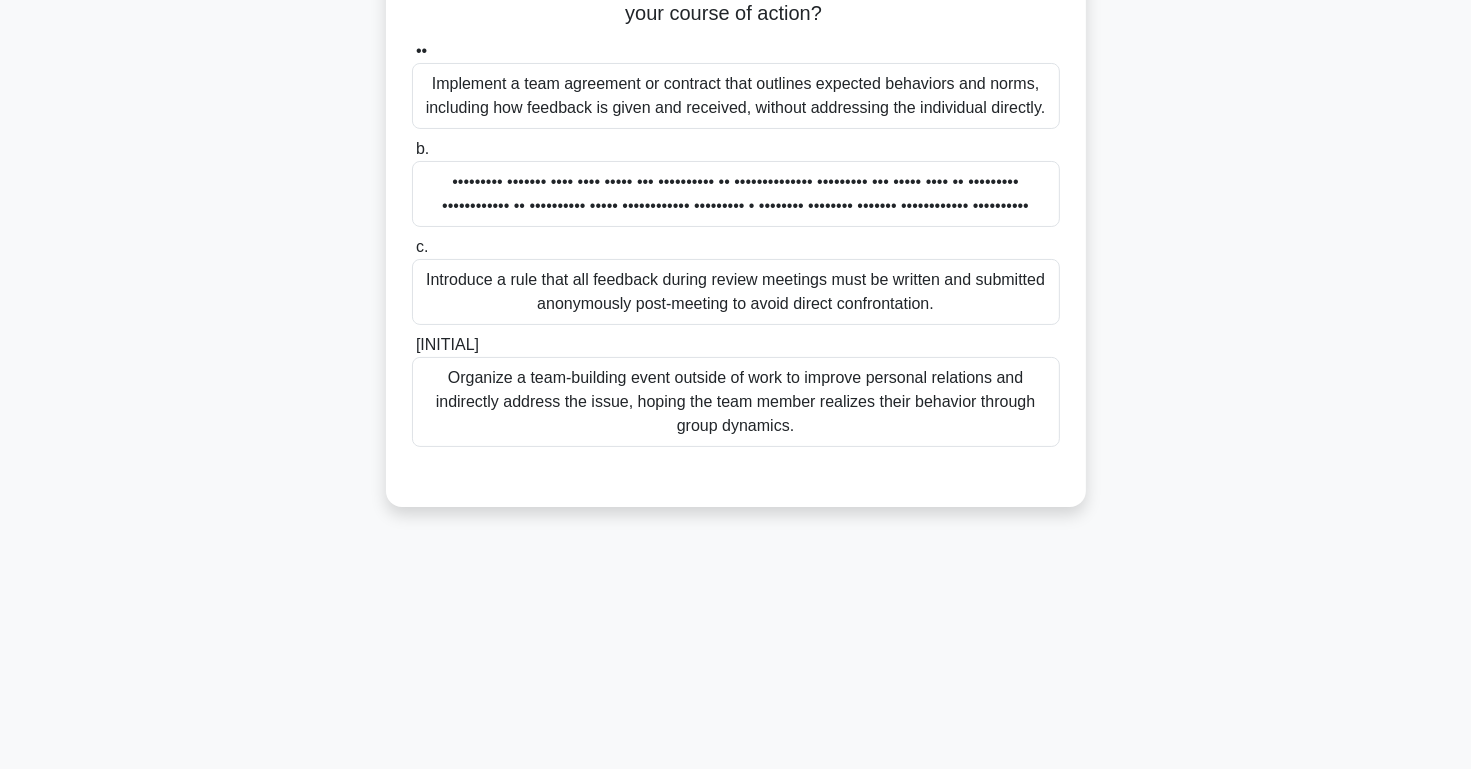 scroll, scrollTop: 0, scrollLeft: 0, axis: both 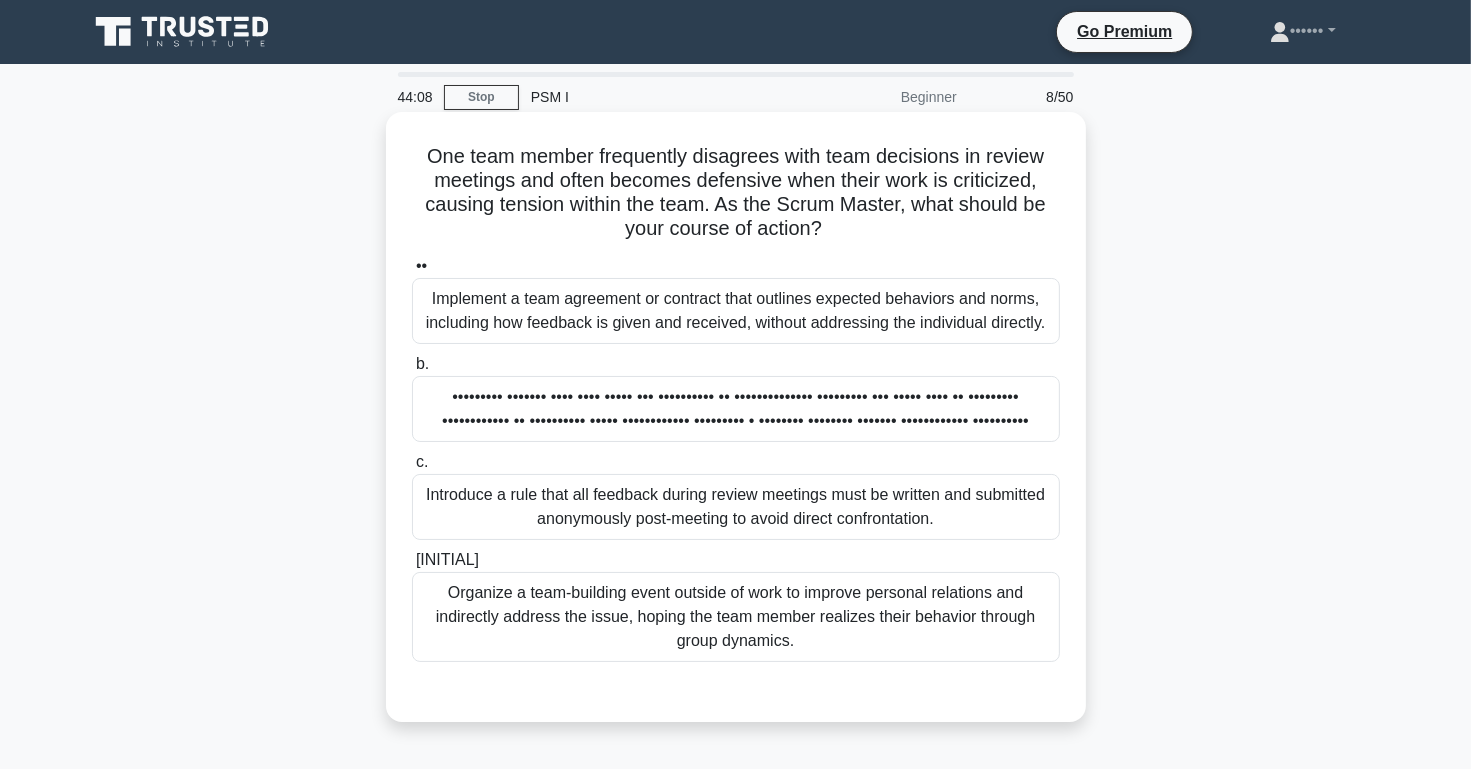 click on "••••••••• ••••••• •••• •••• ••••• ••• •••••••••• •• •••••••••••••• ••••••••• ••• ••••• •••• •• ••••••••• •••••••••••• •• •••••••••• ••••• •••••••••••• ••••••••• • •••••••• •••••••• ••••••• •••••••••••• ••••••••••" at bounding box center [736, 409] 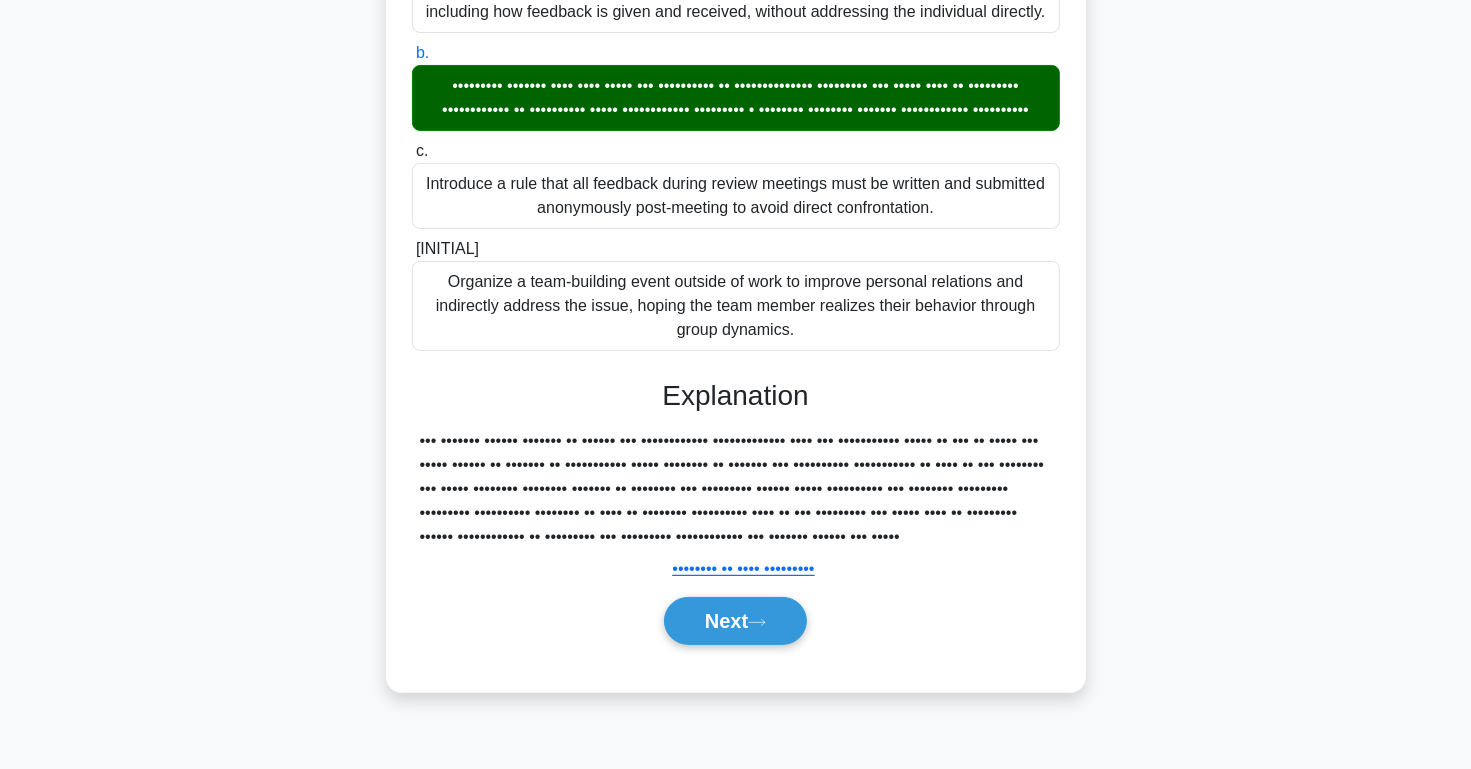 scroll, scrollTop: 342, scrollLeft: 0, axis: vertical 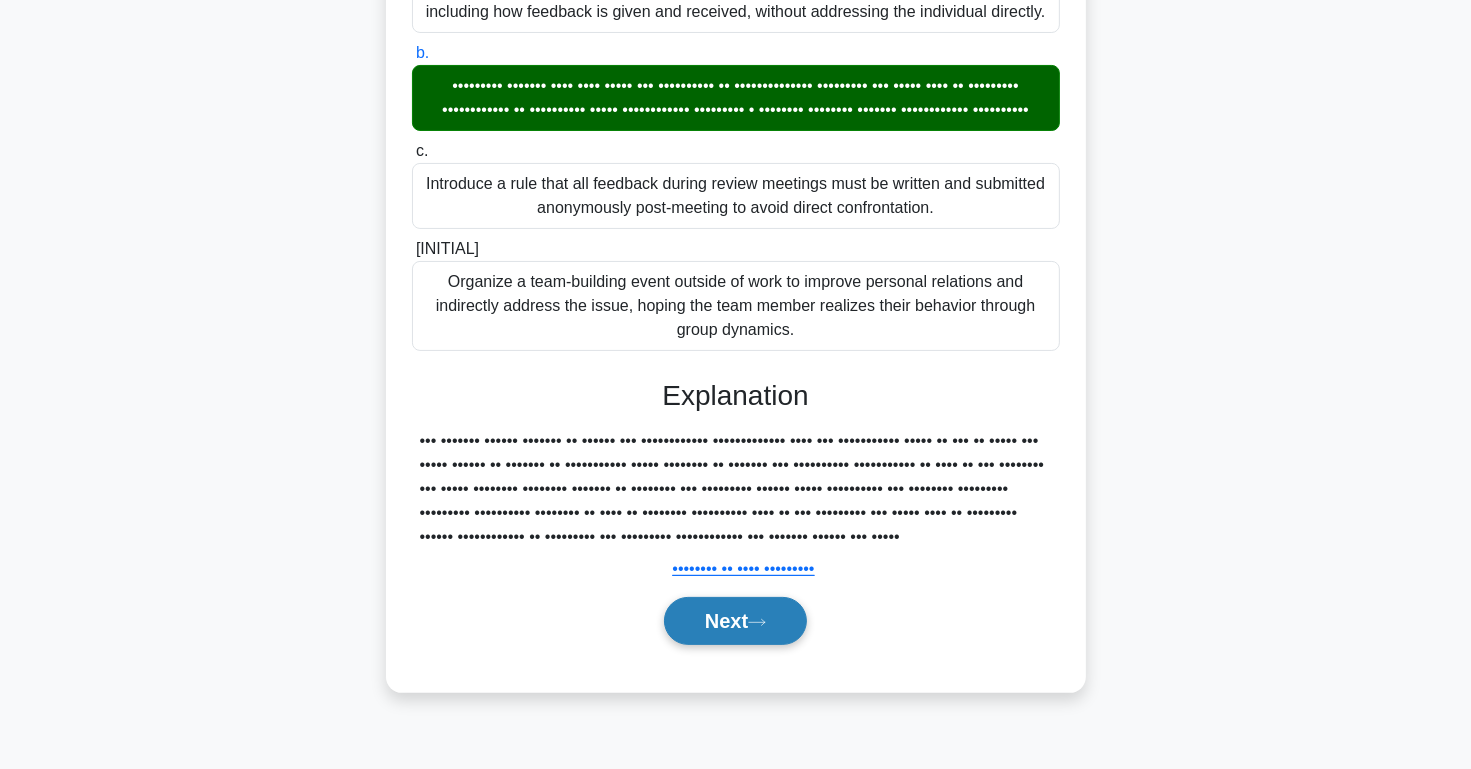 click on "Next" at bounding box center [735, 621] 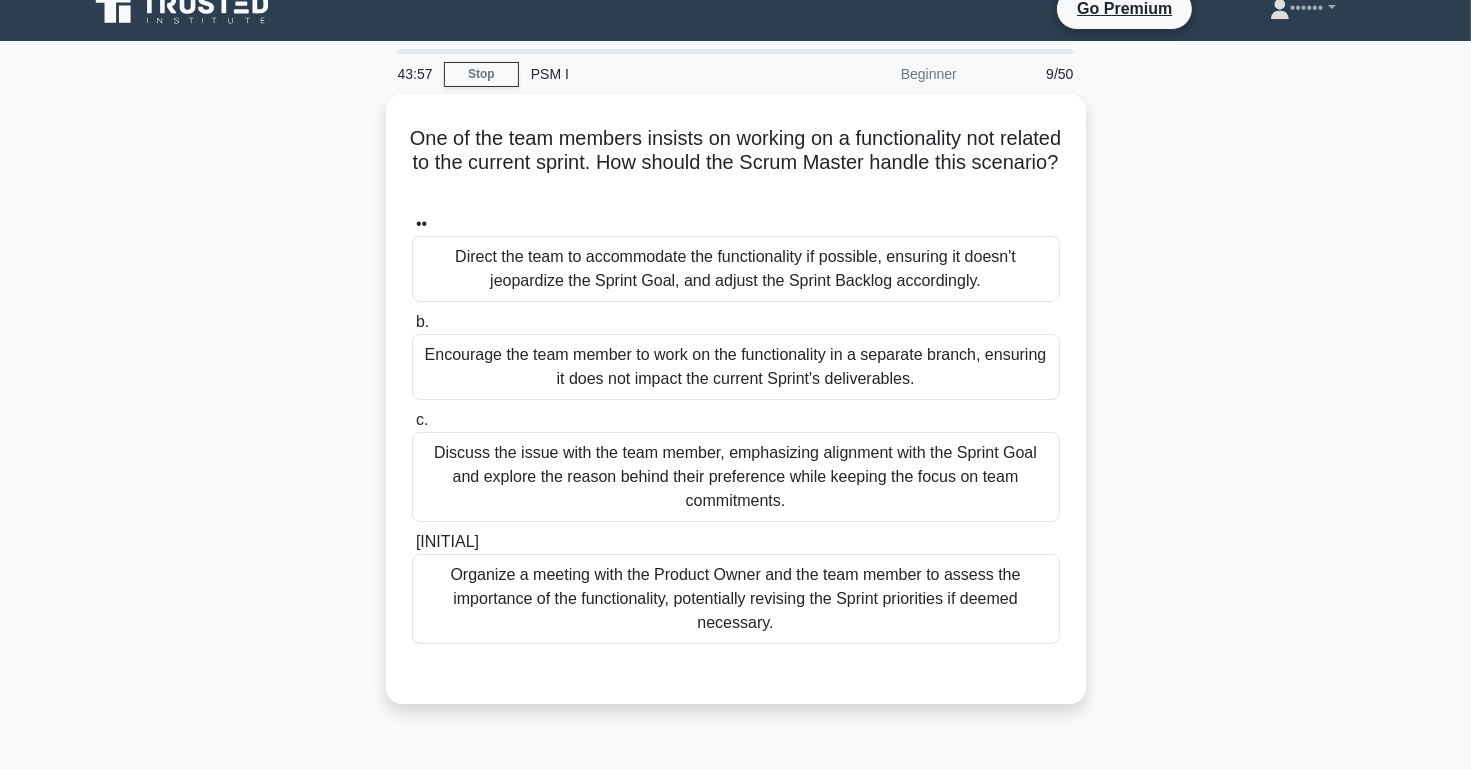 scroll, scrollTop: 0, scrollLeft: 0, axis: both 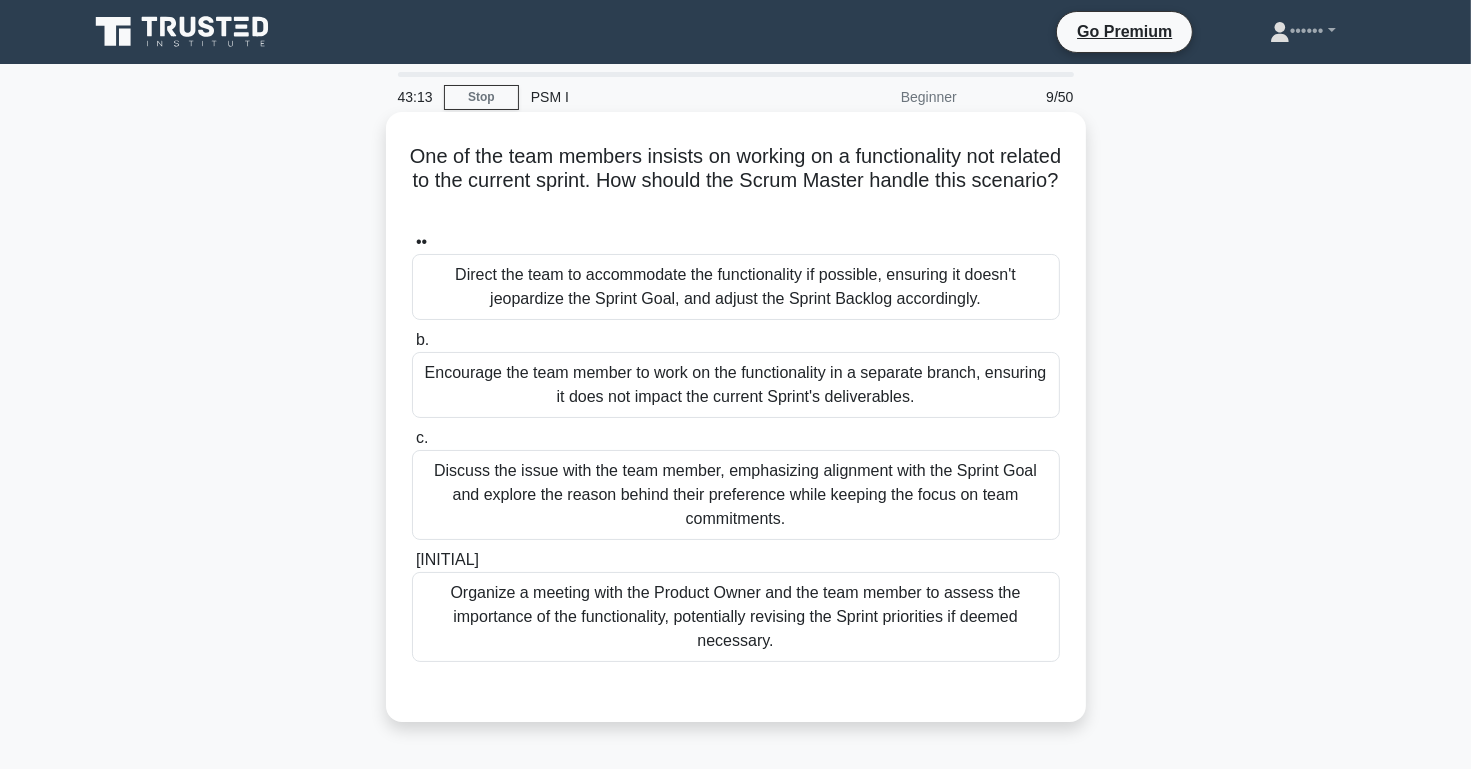 click on "Discuss the issue with the team member, emphasizing alignment with the Sprint Goal and explore the reason behind their preference while keeping the focus on team commitments." at bounding box center [736, 495] 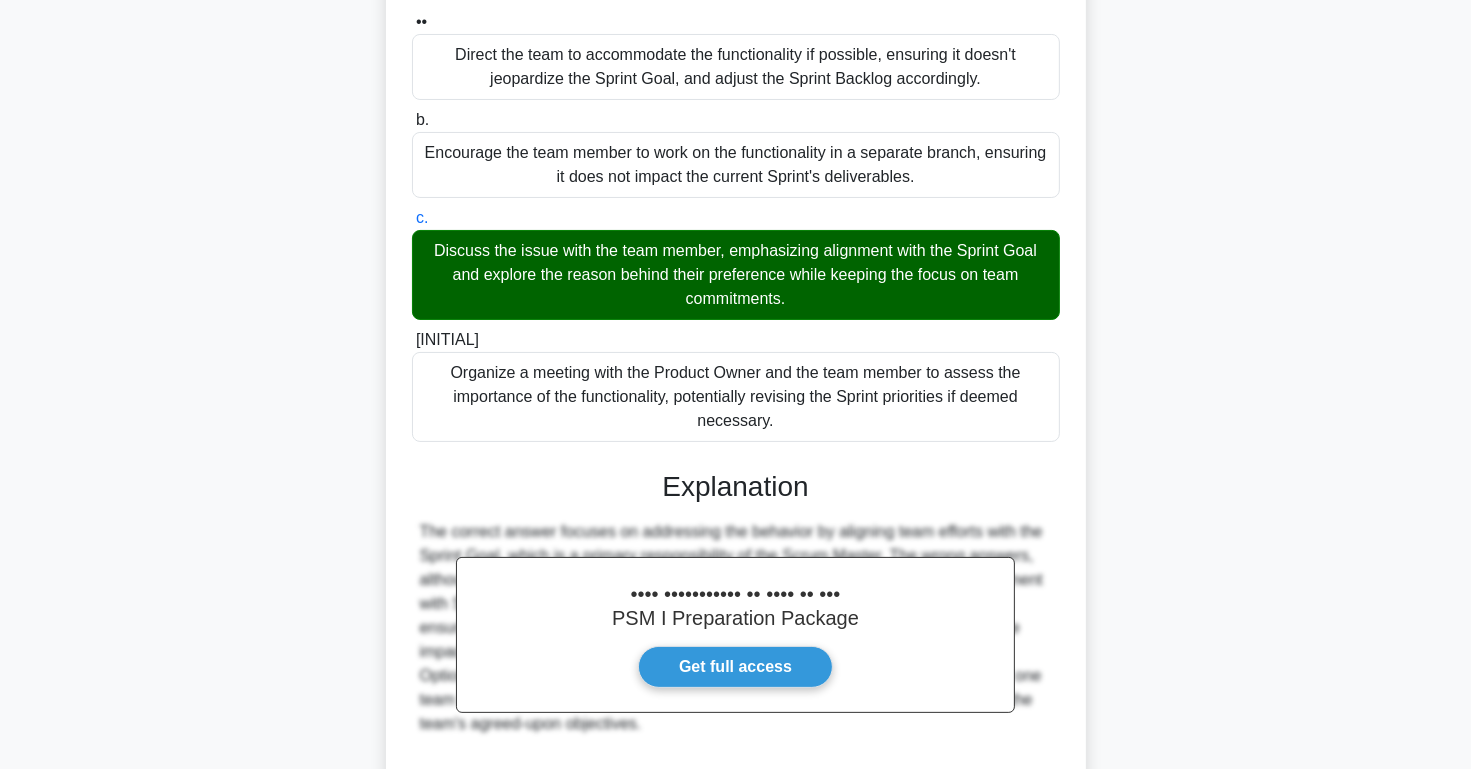 scroll, scrollTop: 390, scrollLeft: 0, axis: vertical 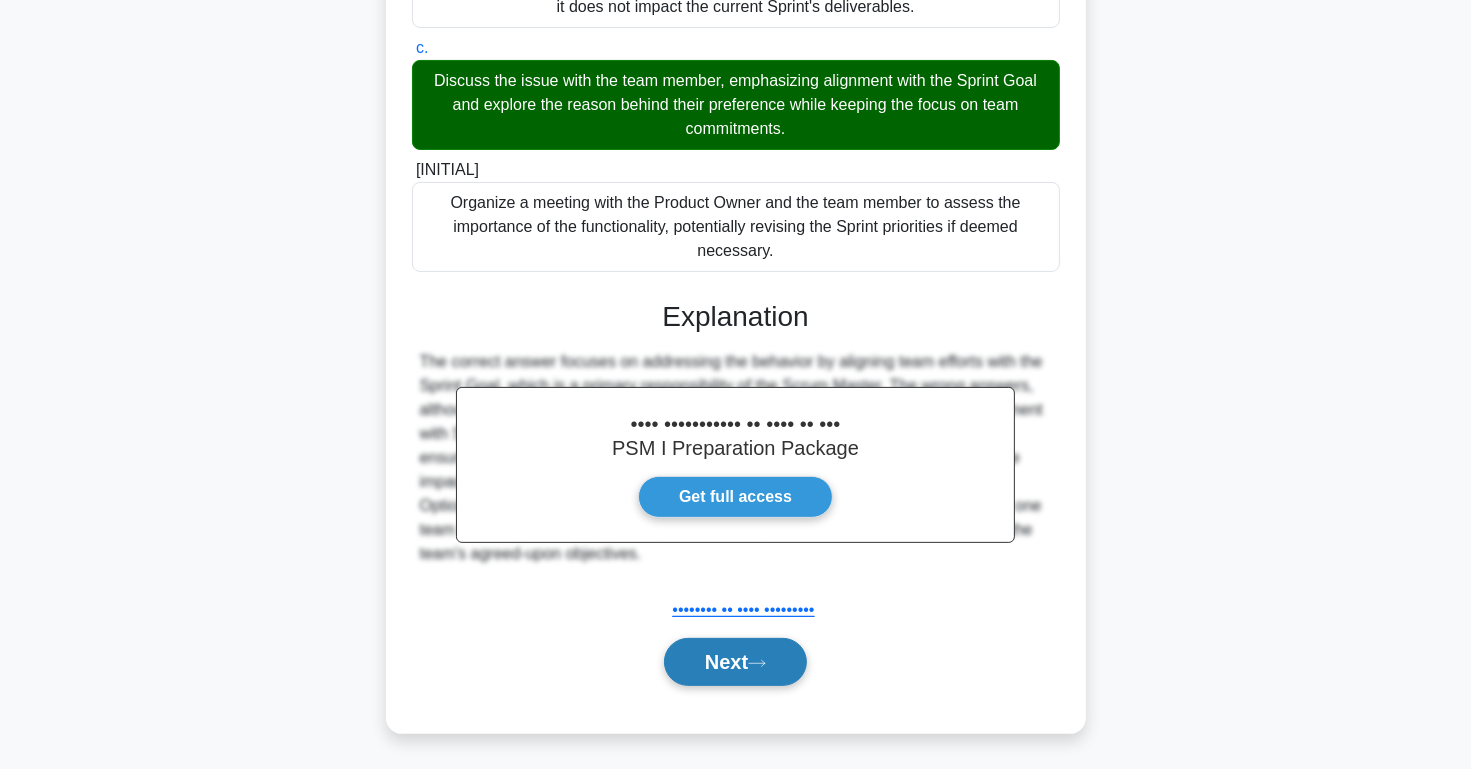 click on "Next" at bounding box center (735, 662) 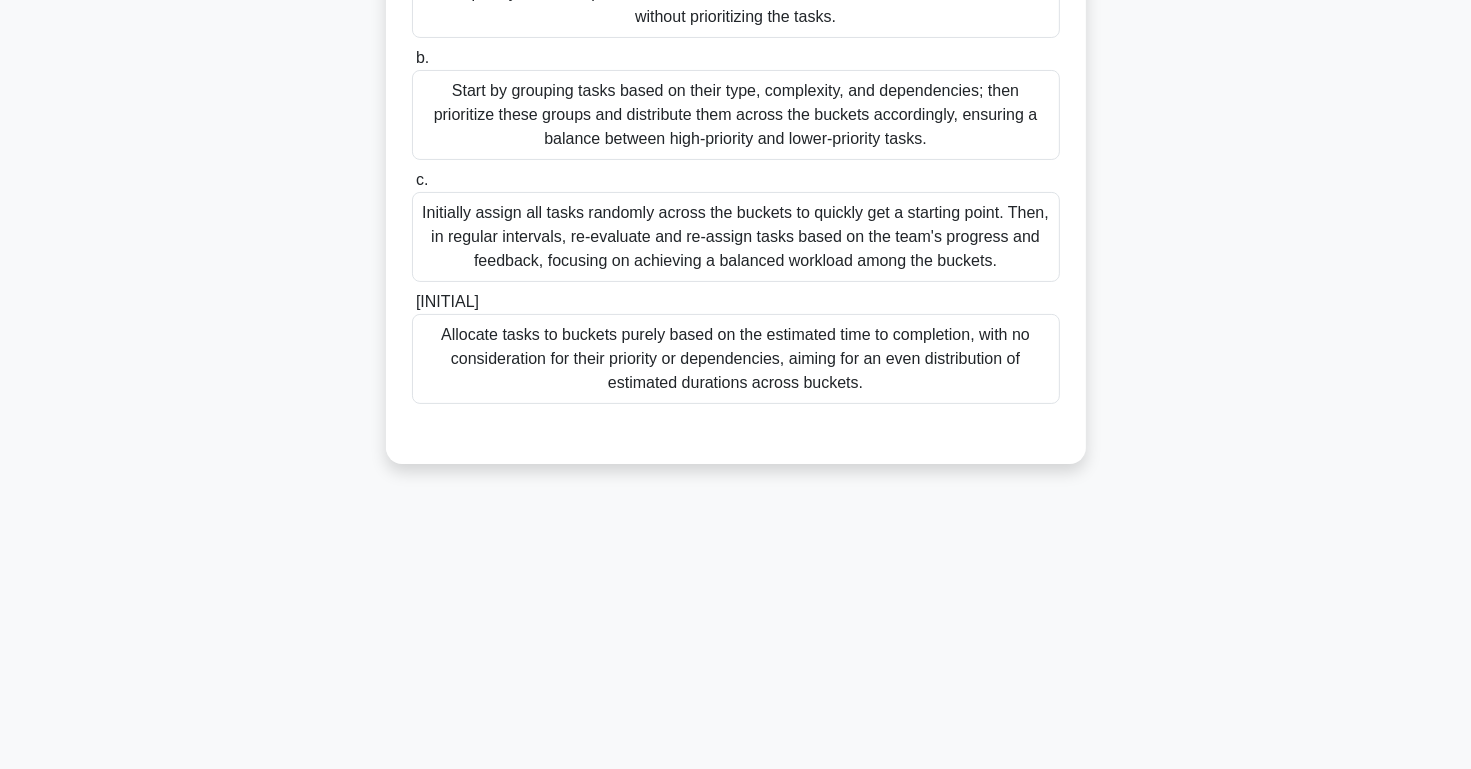 scroll, scrollTop: 0, scrollLeft: 0, axis: both 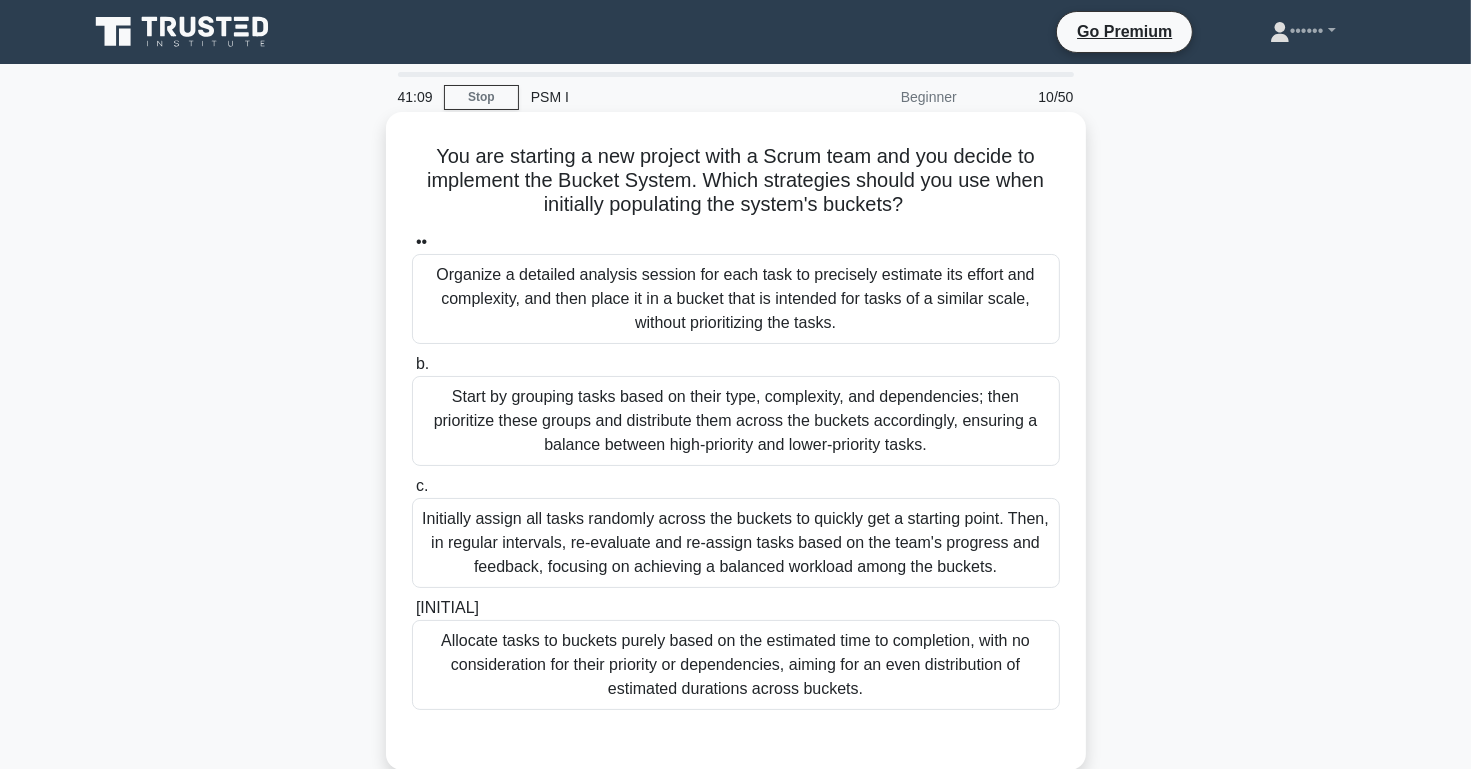 click on "Start by grouping tasks based on their type, complexity, and dependencies; then prioritize these groups and distribute them across the buckets accordingly, ensuring a balance between high-priority and lower-priority tasks." at bounding box center [736, 421] 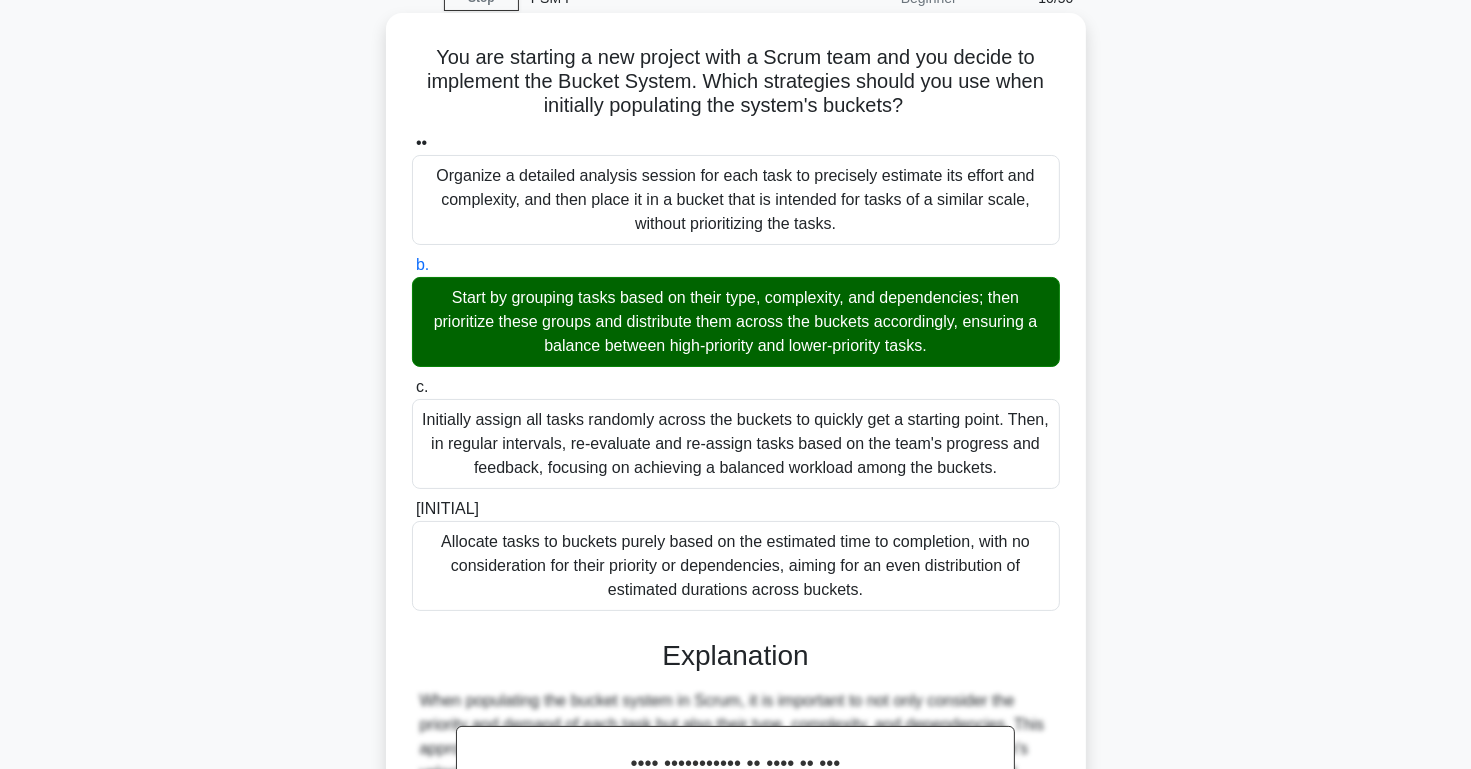 scroll, scrollTop: 438, scrollLeft: 0, axis: vertical 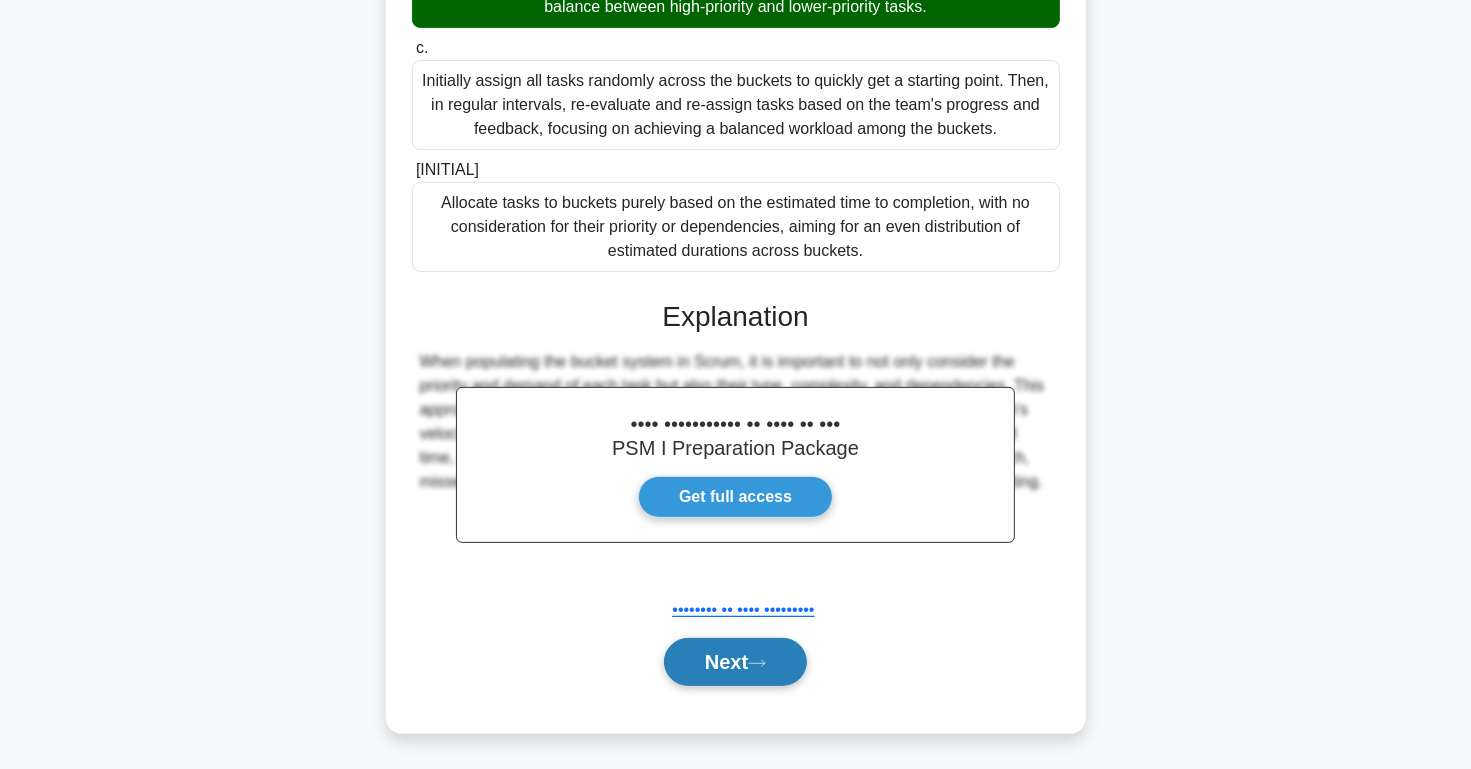 click on "Next" at bounding box center [735, 662] 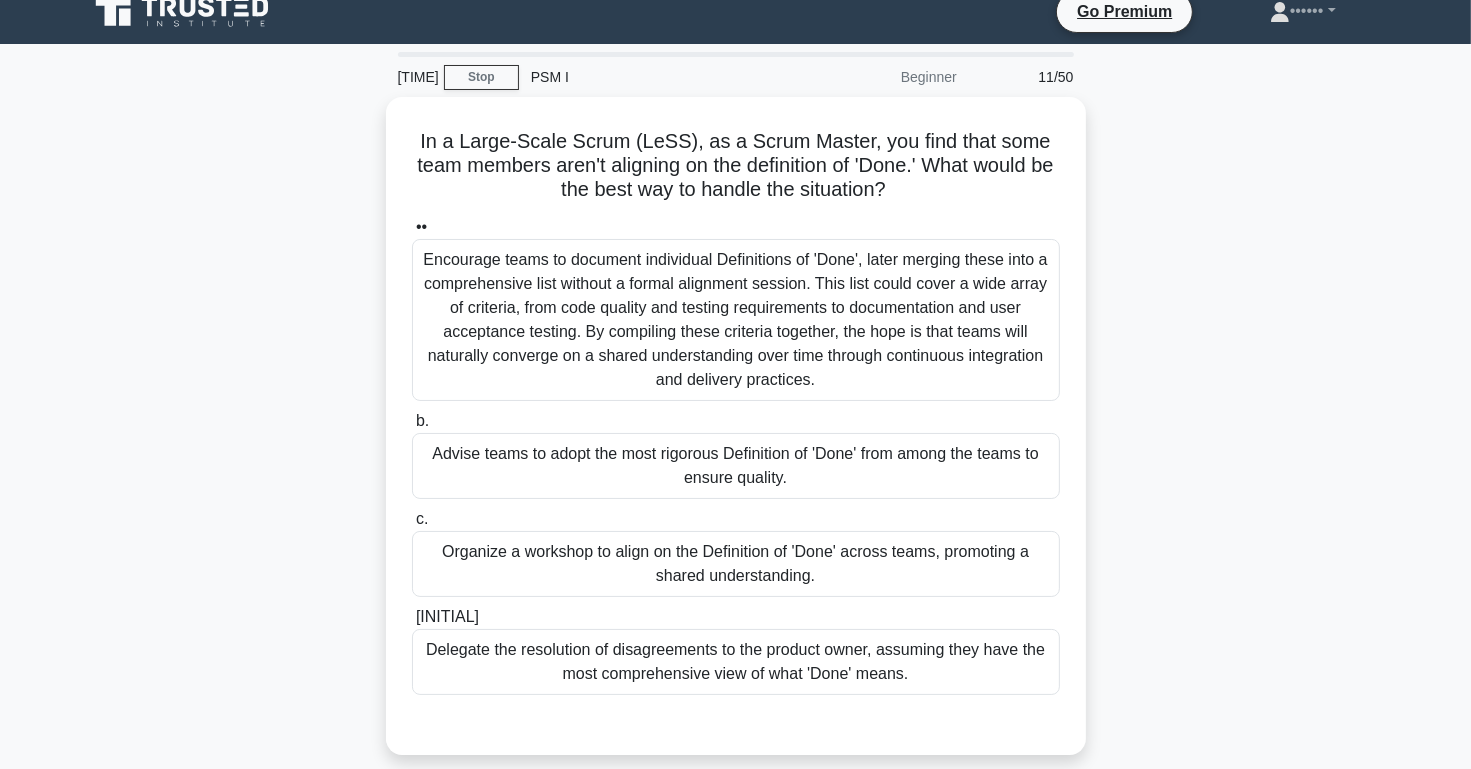 scroll, scrollTop: 0, scrollLeft: 0, axis: both 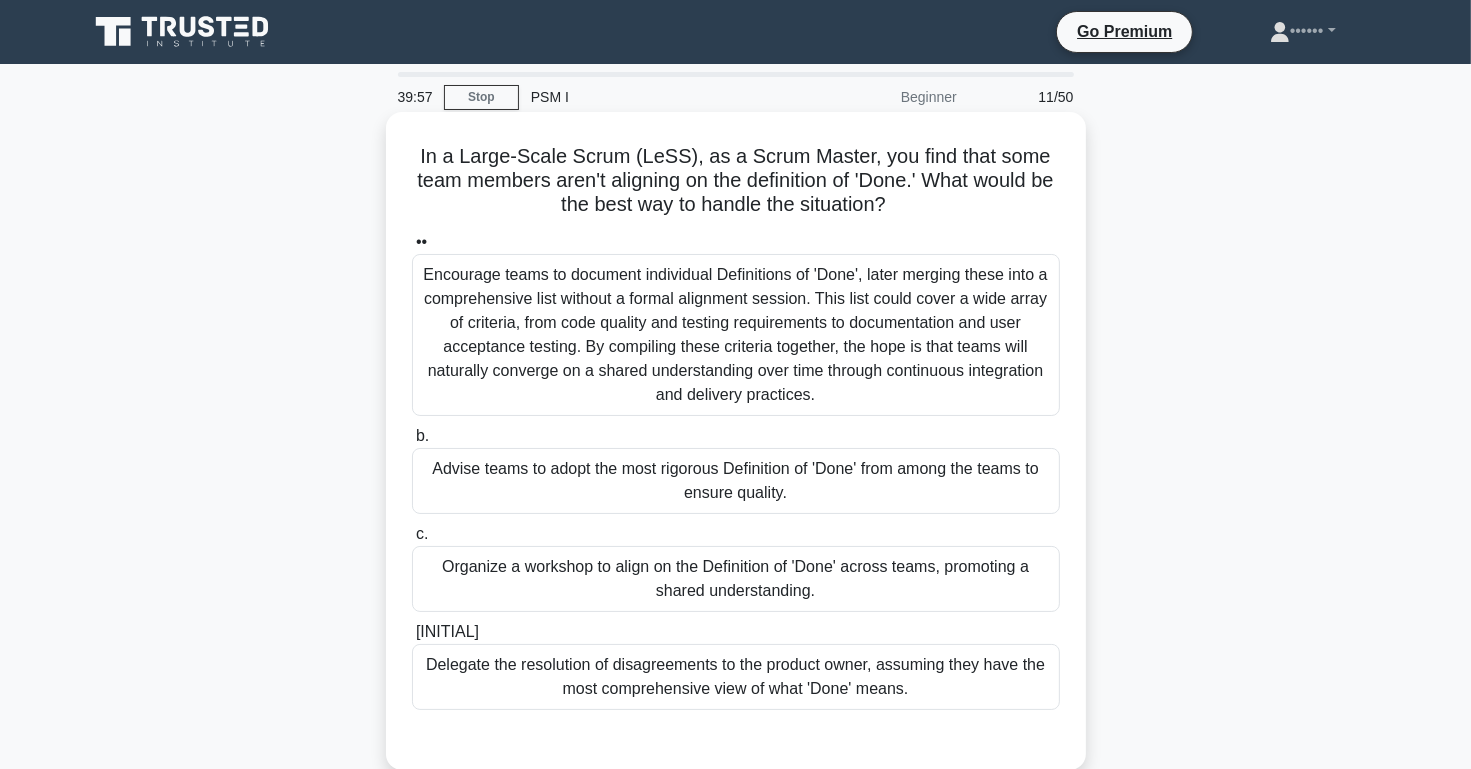 click on "Encourage teams to document individual Definitions of 'Done', later merging these into a comprehensive list without a formal alignment session. This list could cover a wide array of criteria, from code quality and testing requirements to documentation and user acceptance testing. By compiling these criteria together, the hope is that teams will naturally converge on a shared understanding over time through continuous integration and delivery practices." at bounding box center (736, 335) 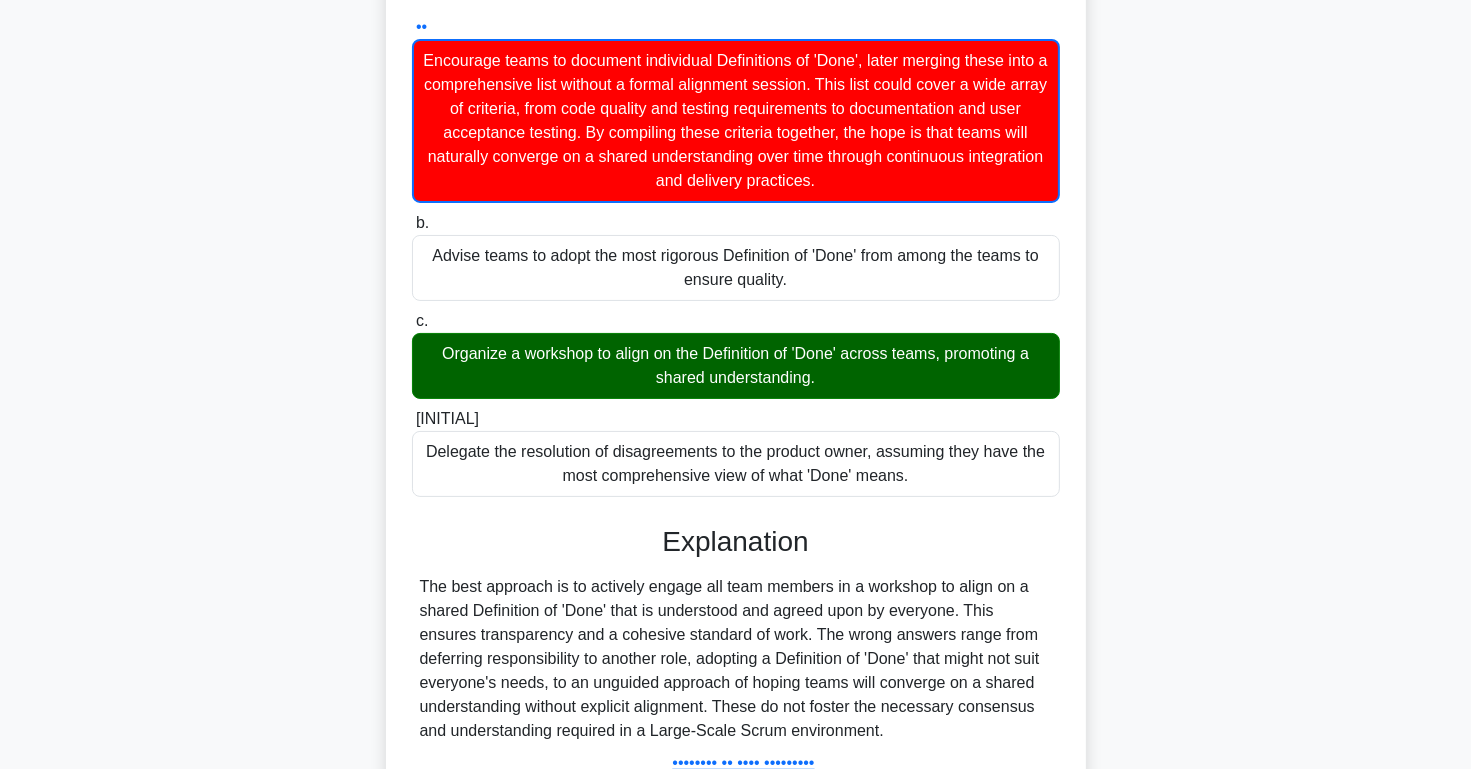 scroll, scrollTop: 368, scrollLeft: 0, axis: vertical 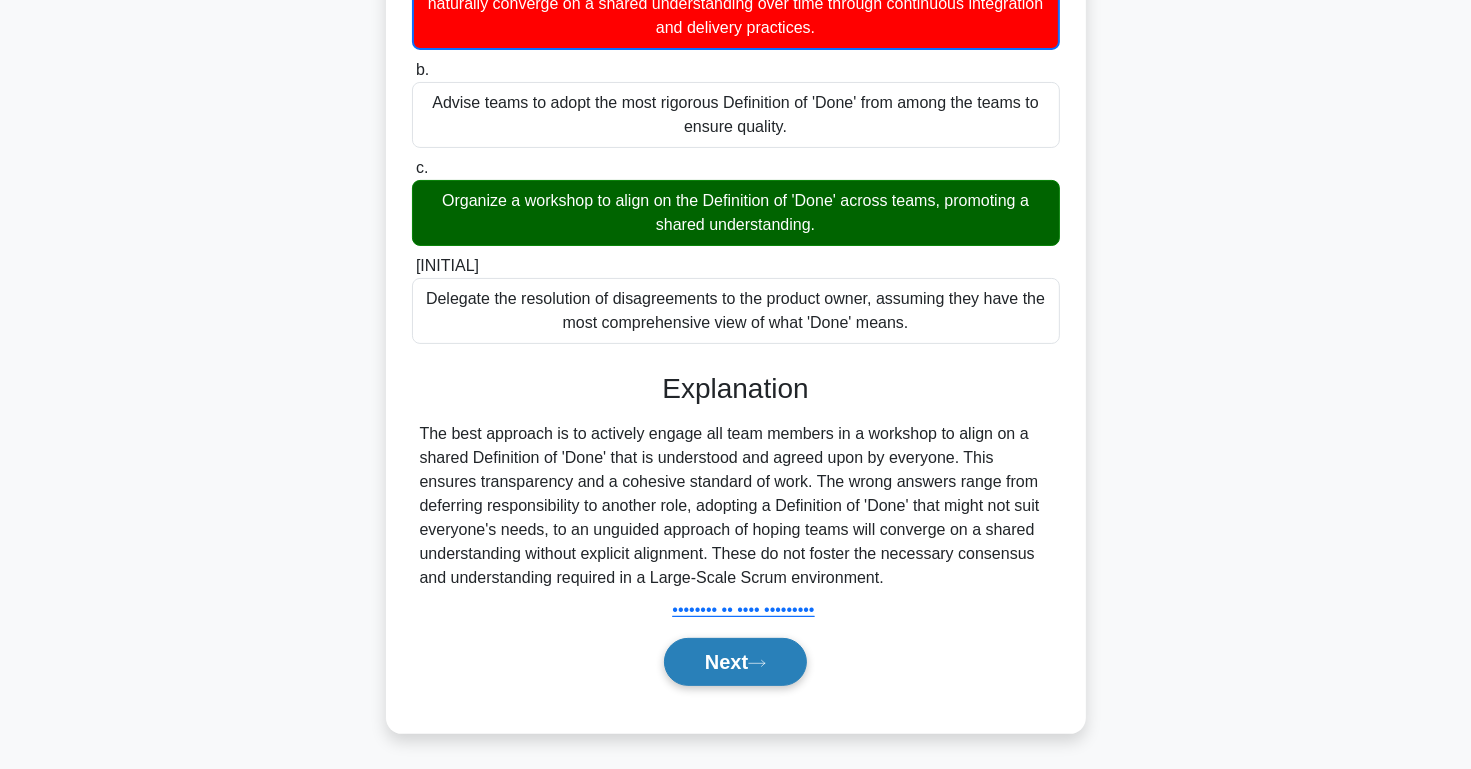 click on "Next" at bounding box center (735, 662) 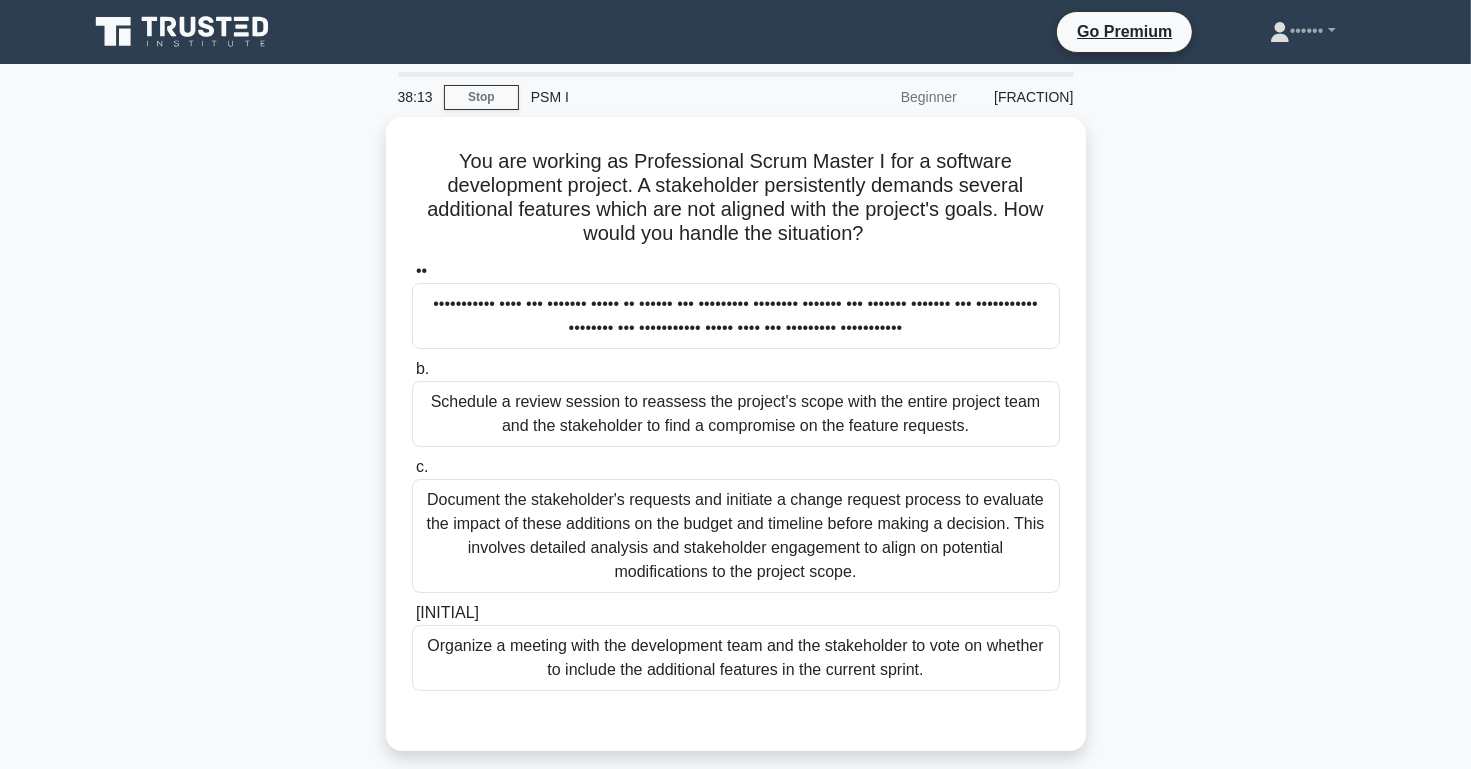 scroll, scrollTop: 6, scrollLeft: 0, axis: vertical 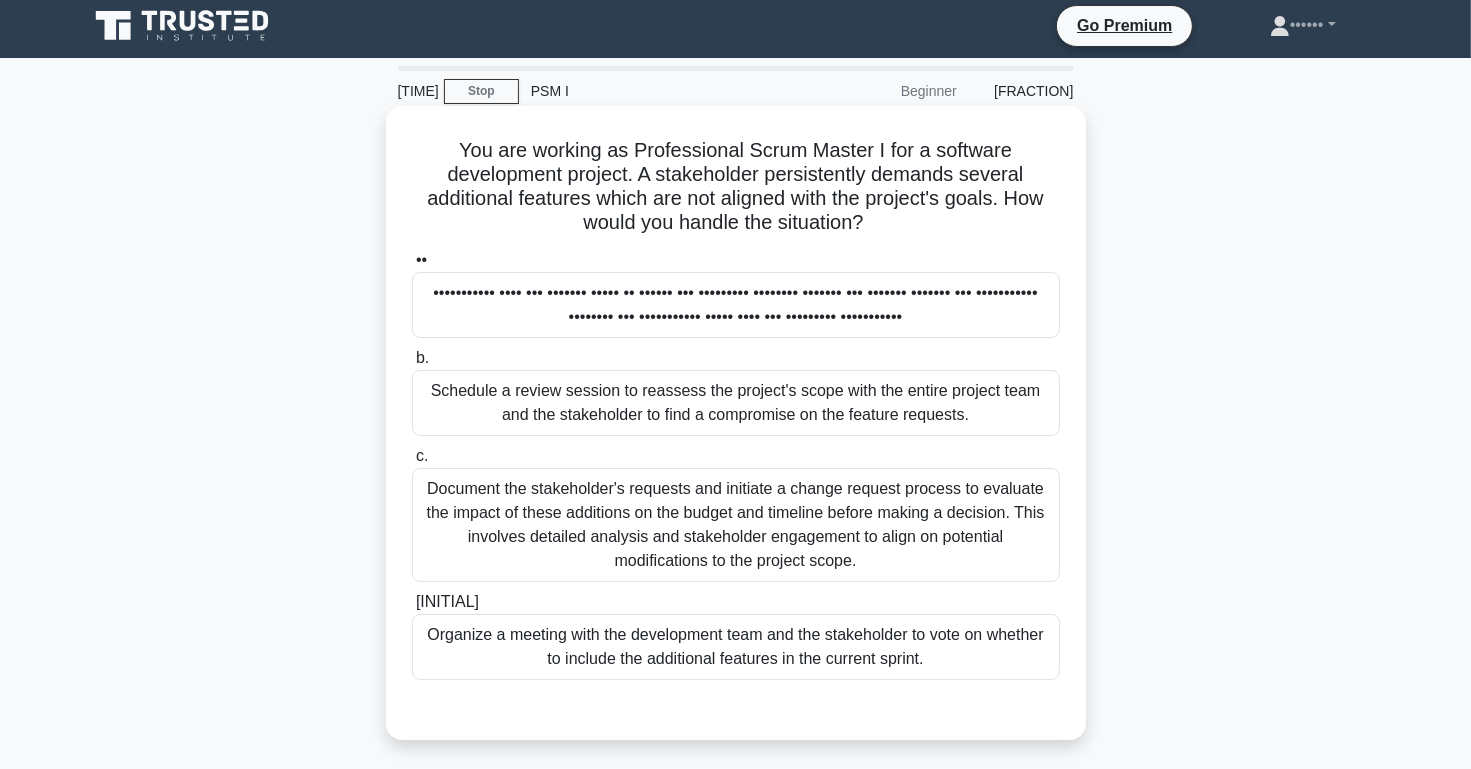 click on "••••••••••• •••• ••• ••••••• ••••• •• •••••• ••• ••••••••• •••••••• ••••••• ••• ••••••• ••••••• ••• ••••••••••• •••••••• ••• ••••••••••• ••••• •••• ••• ••••••••• •••••••••••" at bounding box center (736, 305) 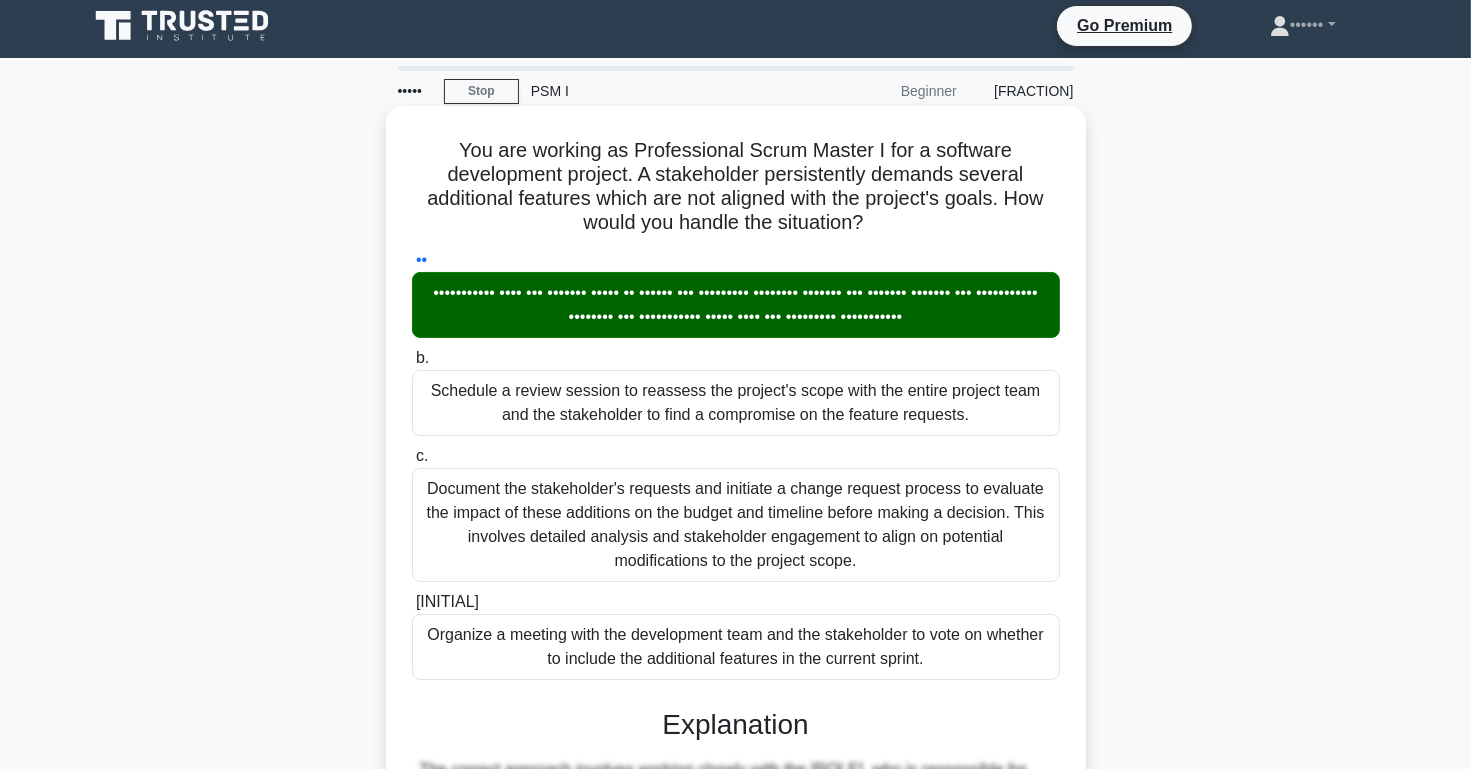scroll, scrollTop: 414, scrollLeft: 0, axis: vertical 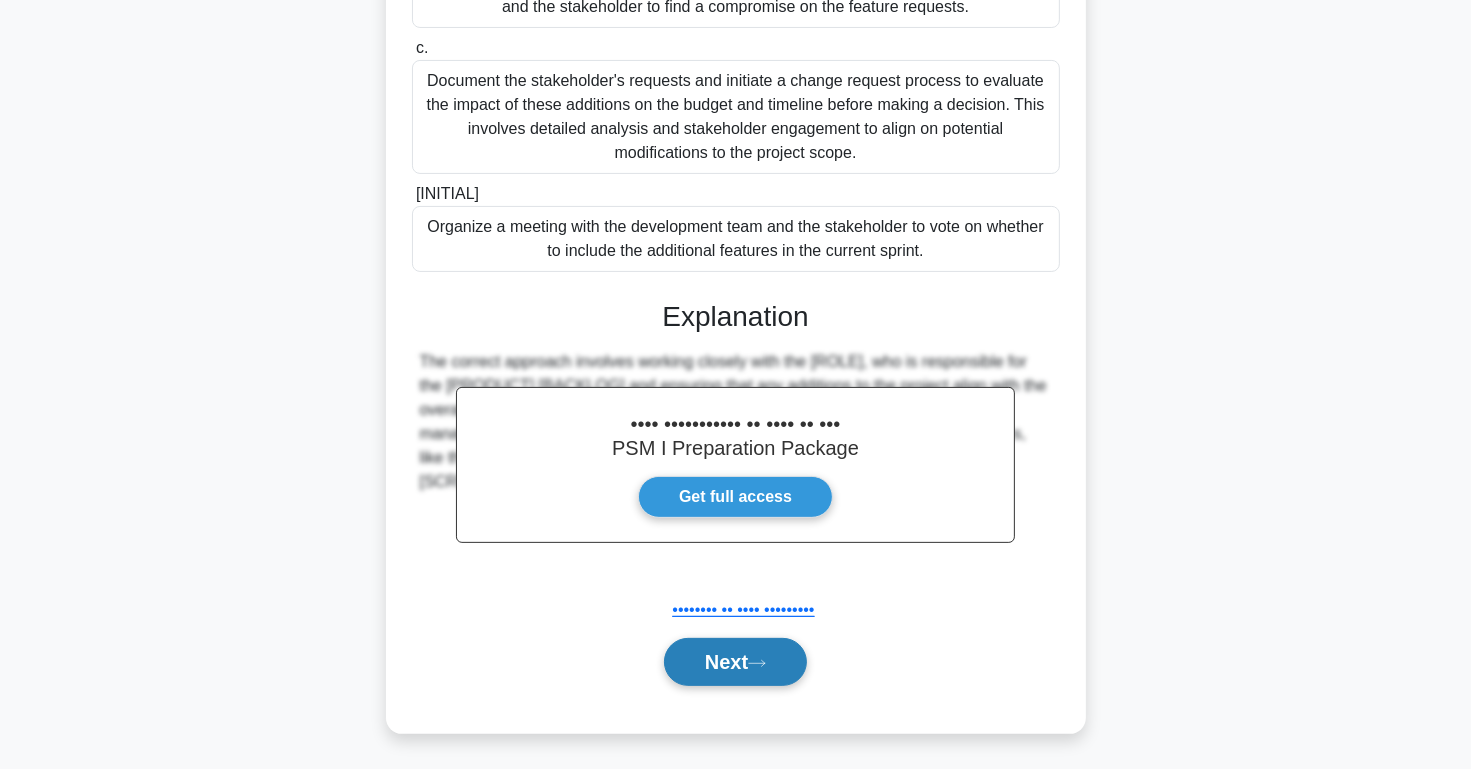 click on "Next" at bounding box center [735, 662] 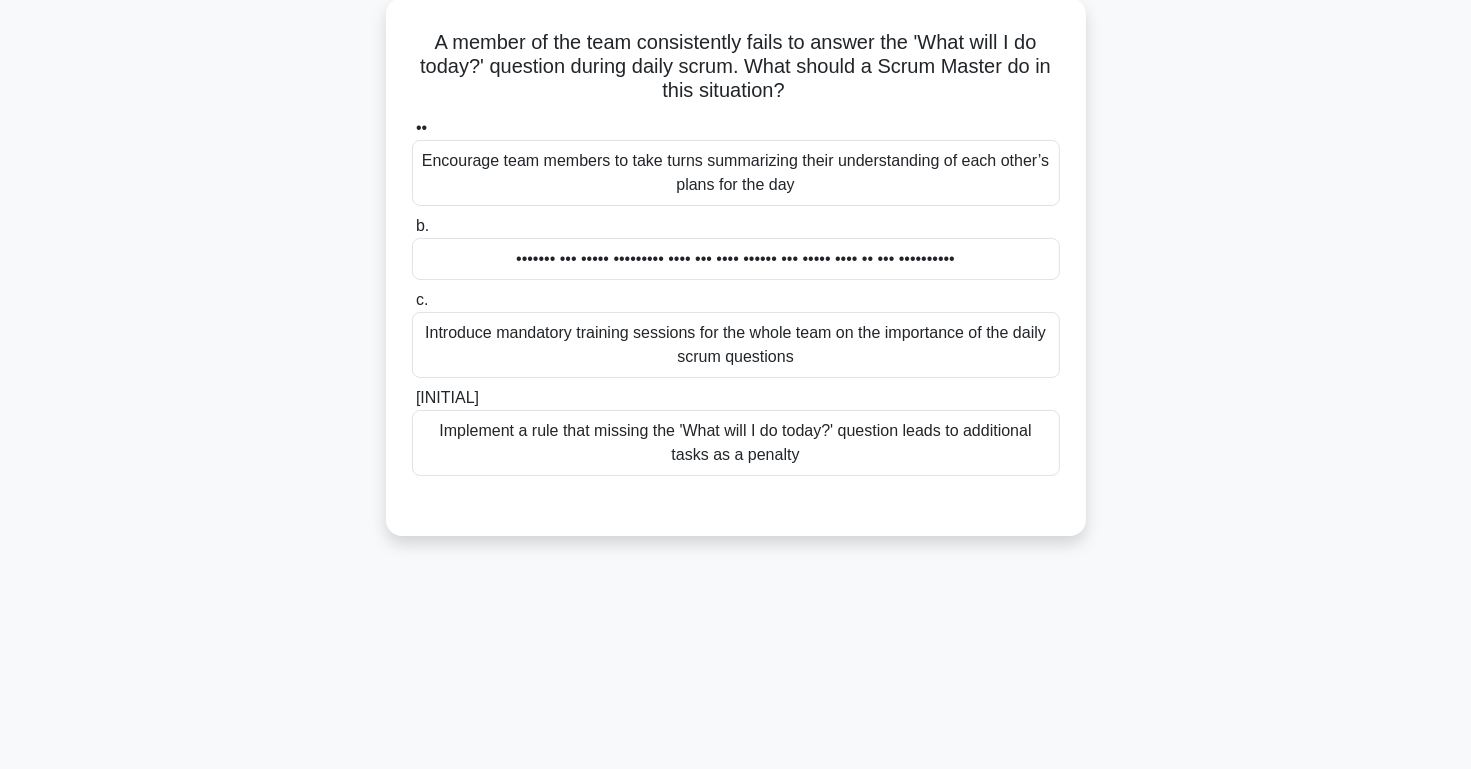 scroll, scrollTop: 0, scrollLeft: 0, axis: both 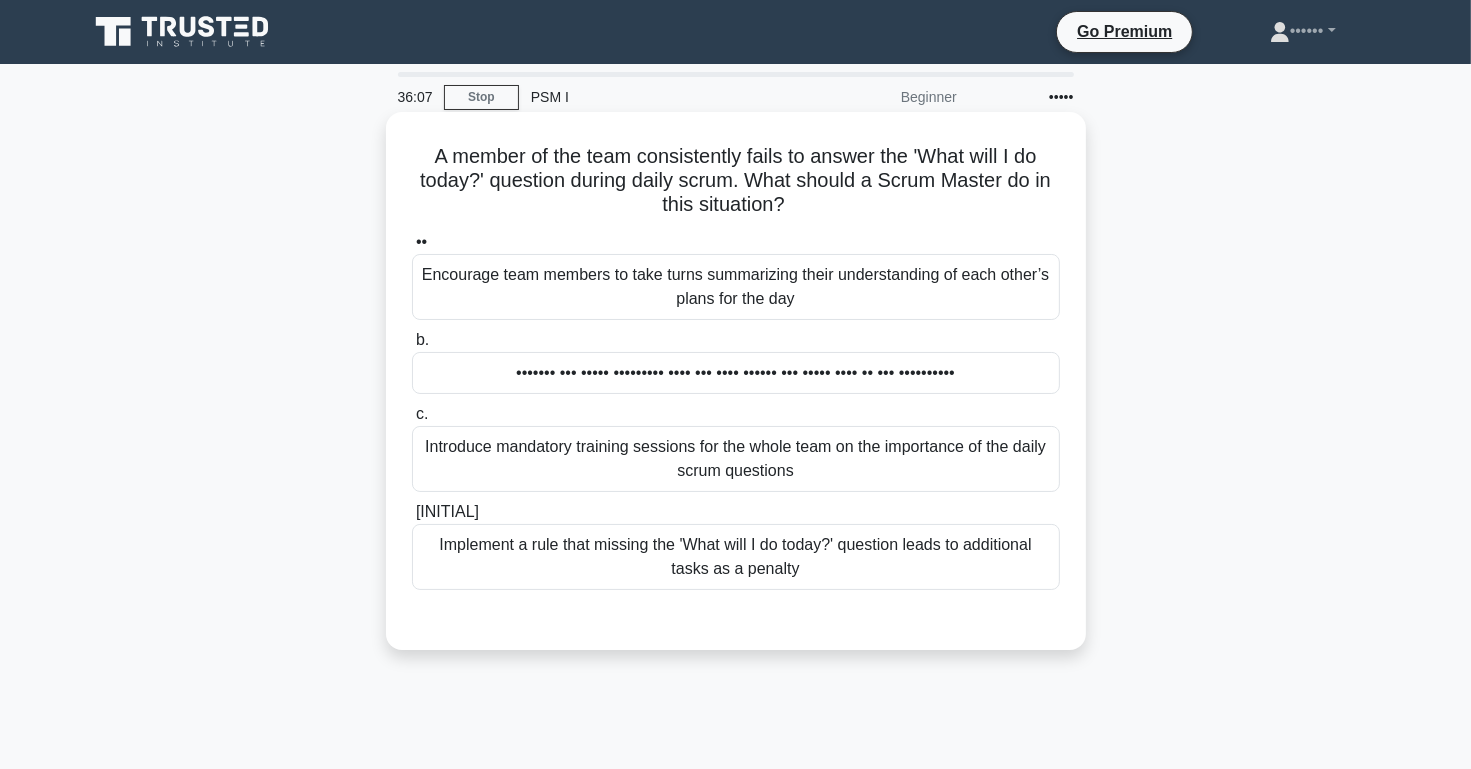 click on "••••••• ••• ••••• ••••••••• •••• ••• •••• •••••• ••• ••••• •••• •• ••• ••••••••••" at bounding box center [736, 373] 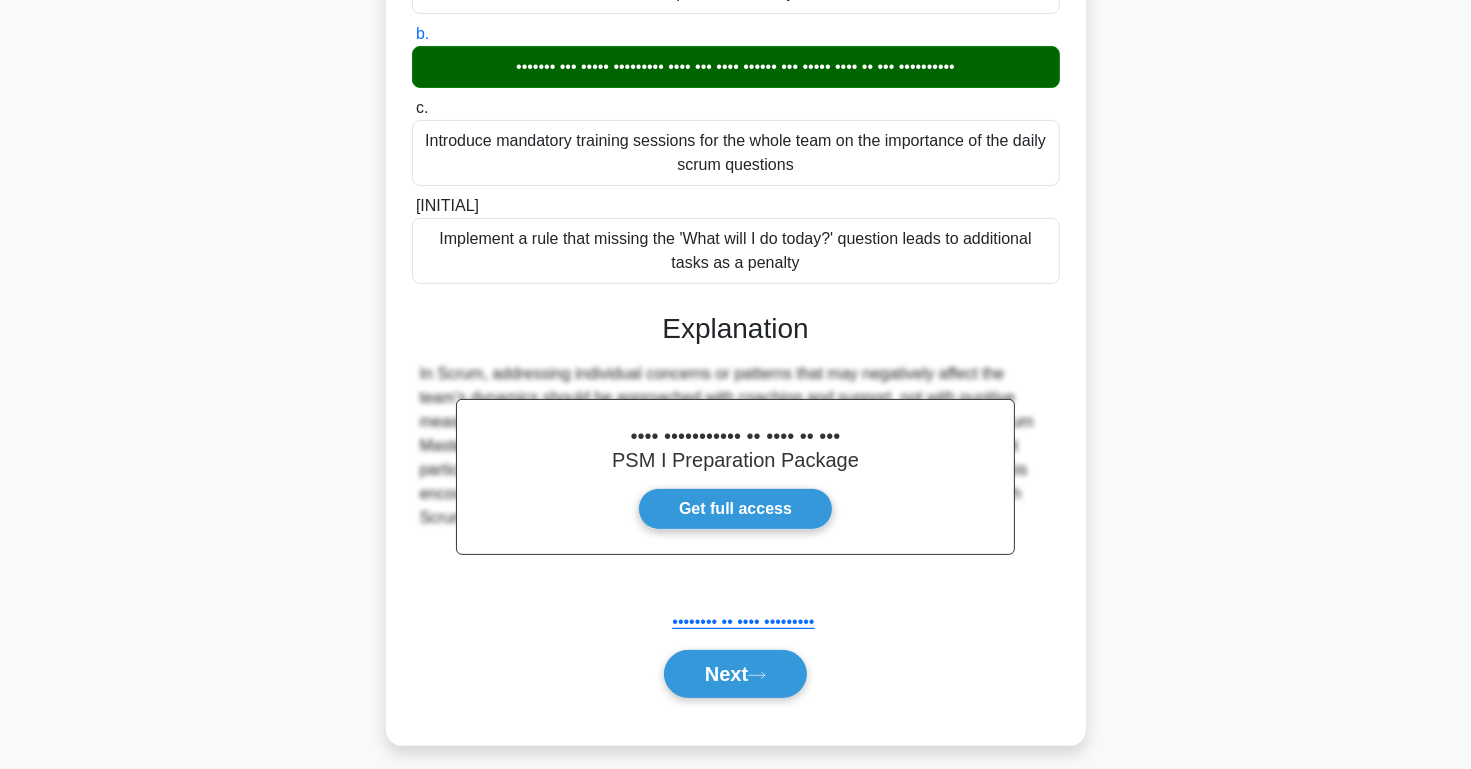 scroll, scrollTop: 304, scrollLeft: 0, axis: vertical 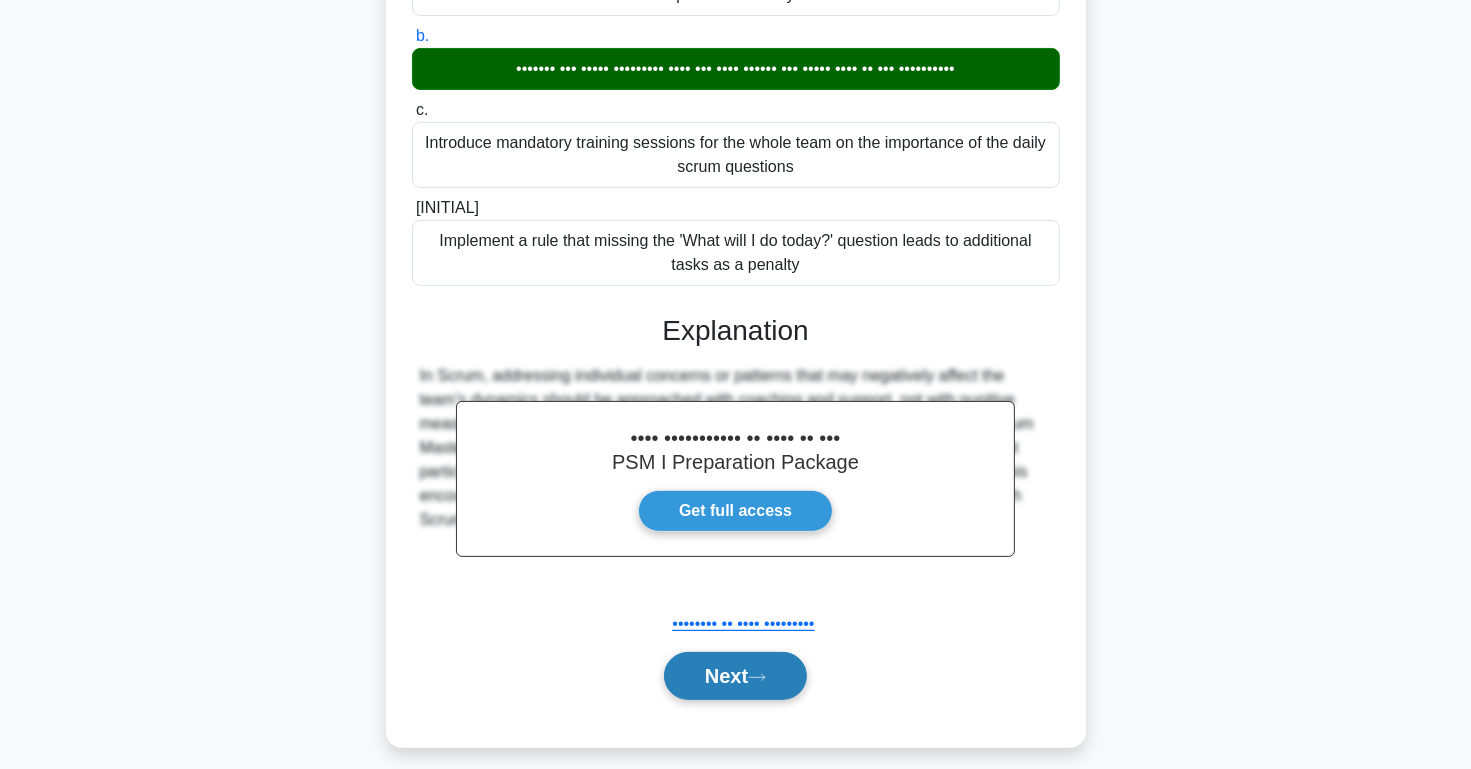 click on "Next" at bounding box center [735, 676] 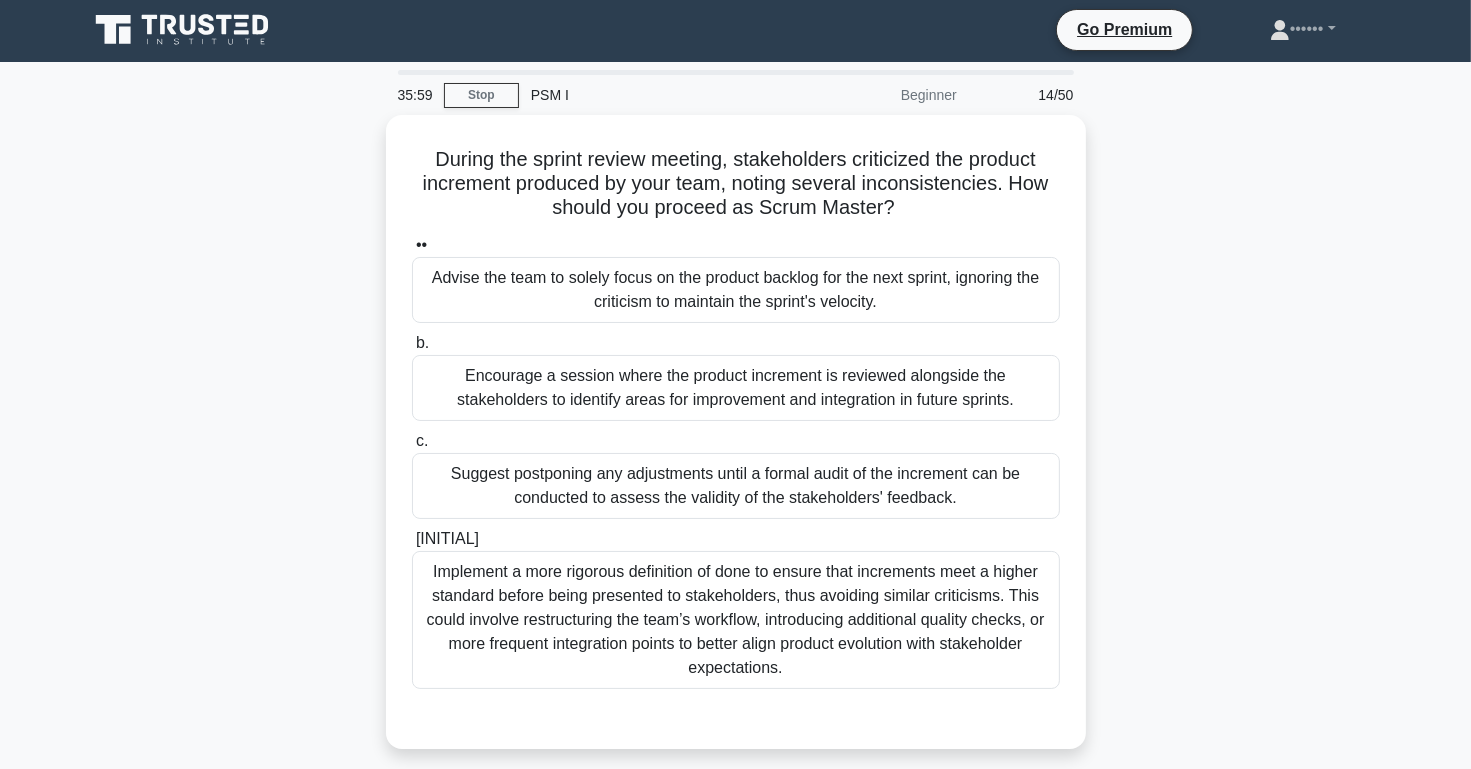 scroll, scrollTop: 0, scrollLeft: 0, axis: both 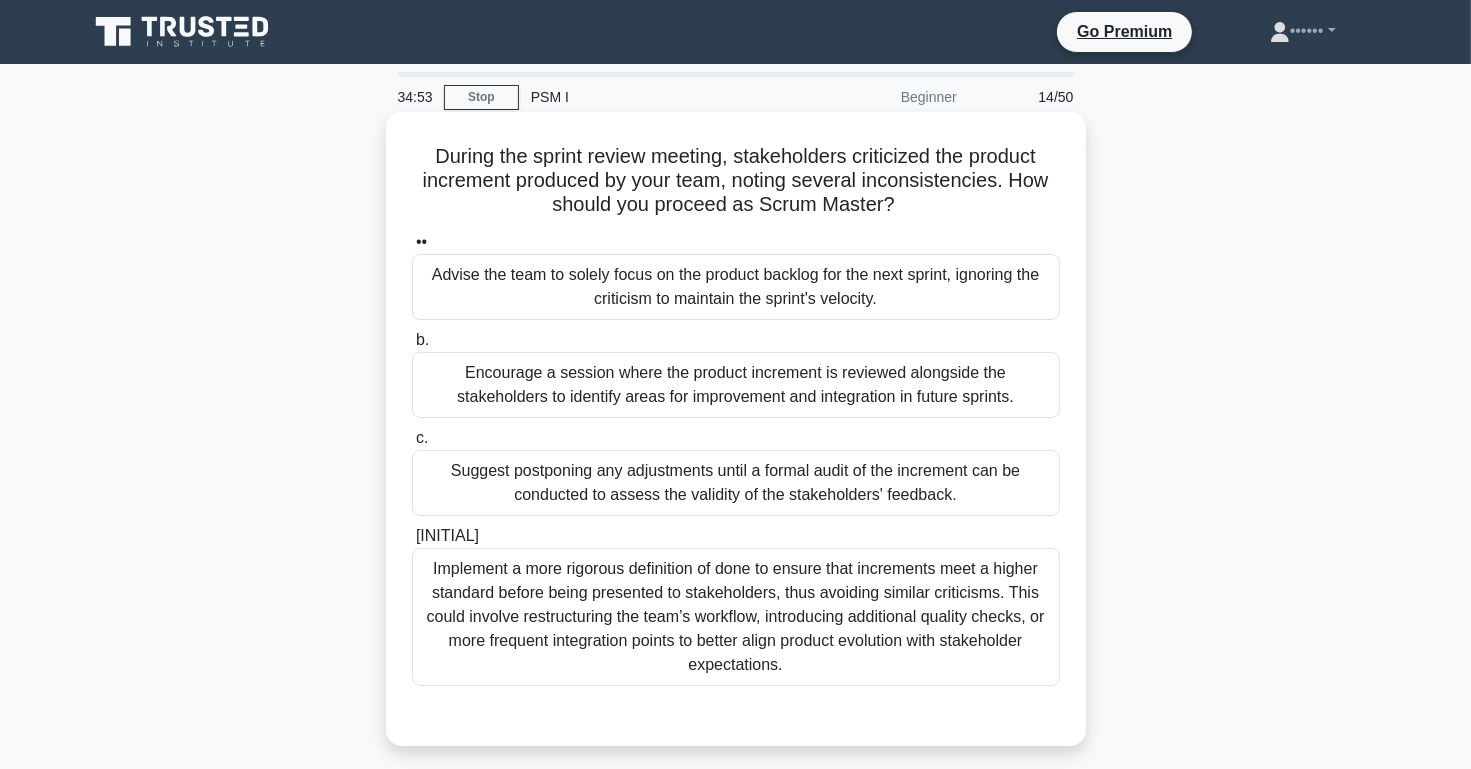 click on "Implement a more rigorous definition of done to ensure that increments meet a higher standard before being presented to stakeholders, thus avoiding similar criticisms. This could involve restructuring the team’s workflow, introducing additional quality checks, or more frequent integration points to better align product evolution with stakeholder expectations." at bounding box center (736, 617) 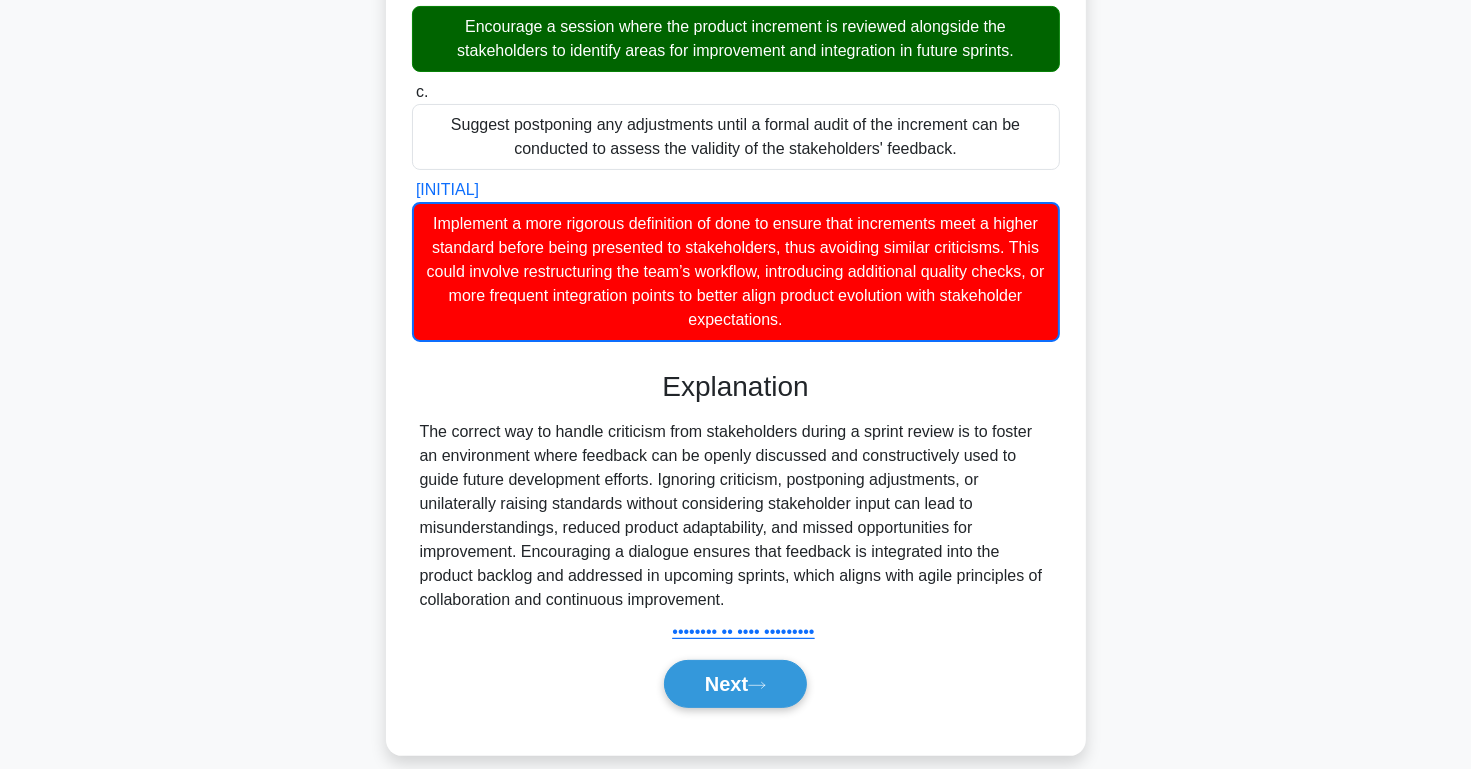 scroll, scrollTop: 368, scrollLeft: 0, axis: vertical 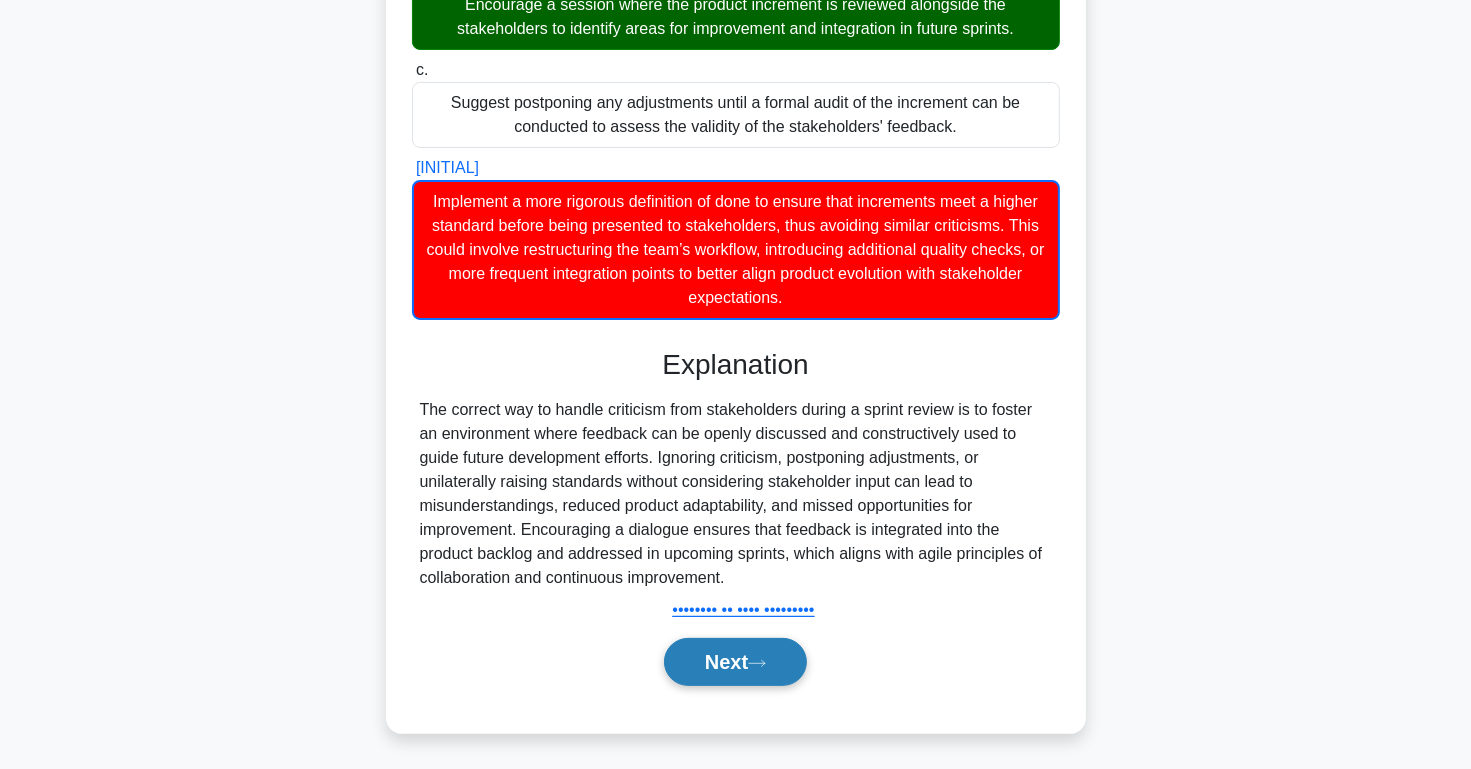 click on "Next" at bounding box center (735, 662) 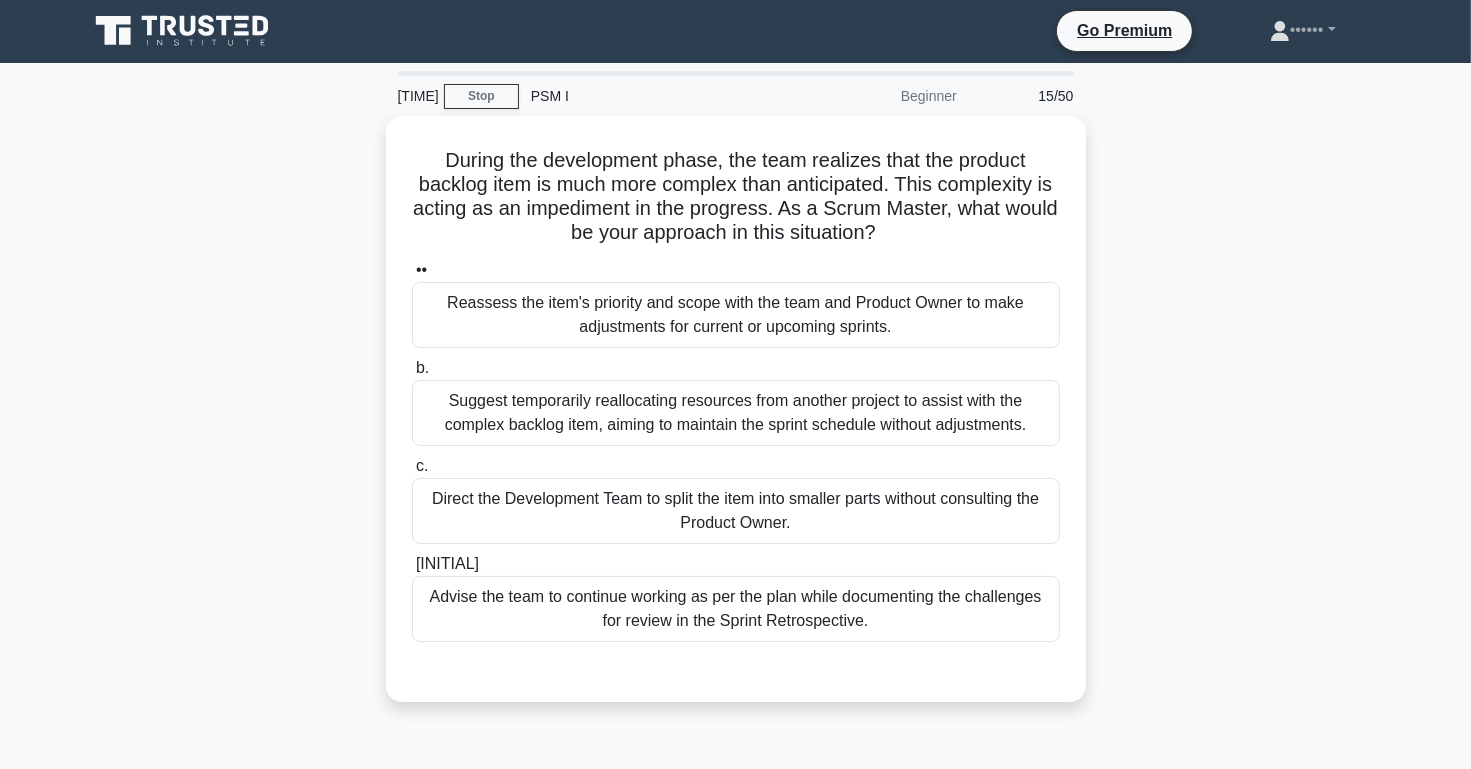 scroll, scrollTop: 0, scrollLeft: 0, axis: both 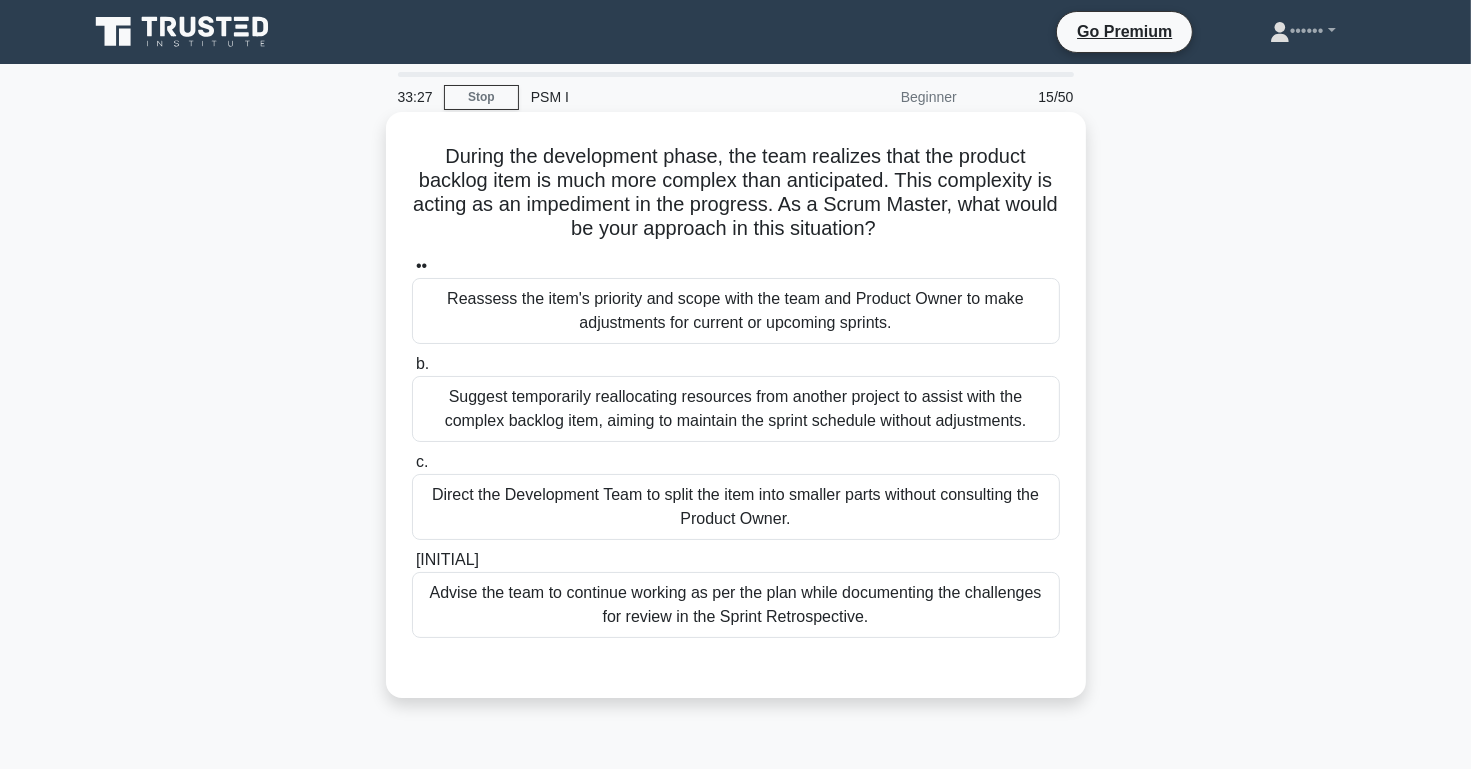 click on "Reassess the item's priority and scope with the team and Product Owner to make adjustments for current or upcoming sprints." at bounding box center [736, 311] 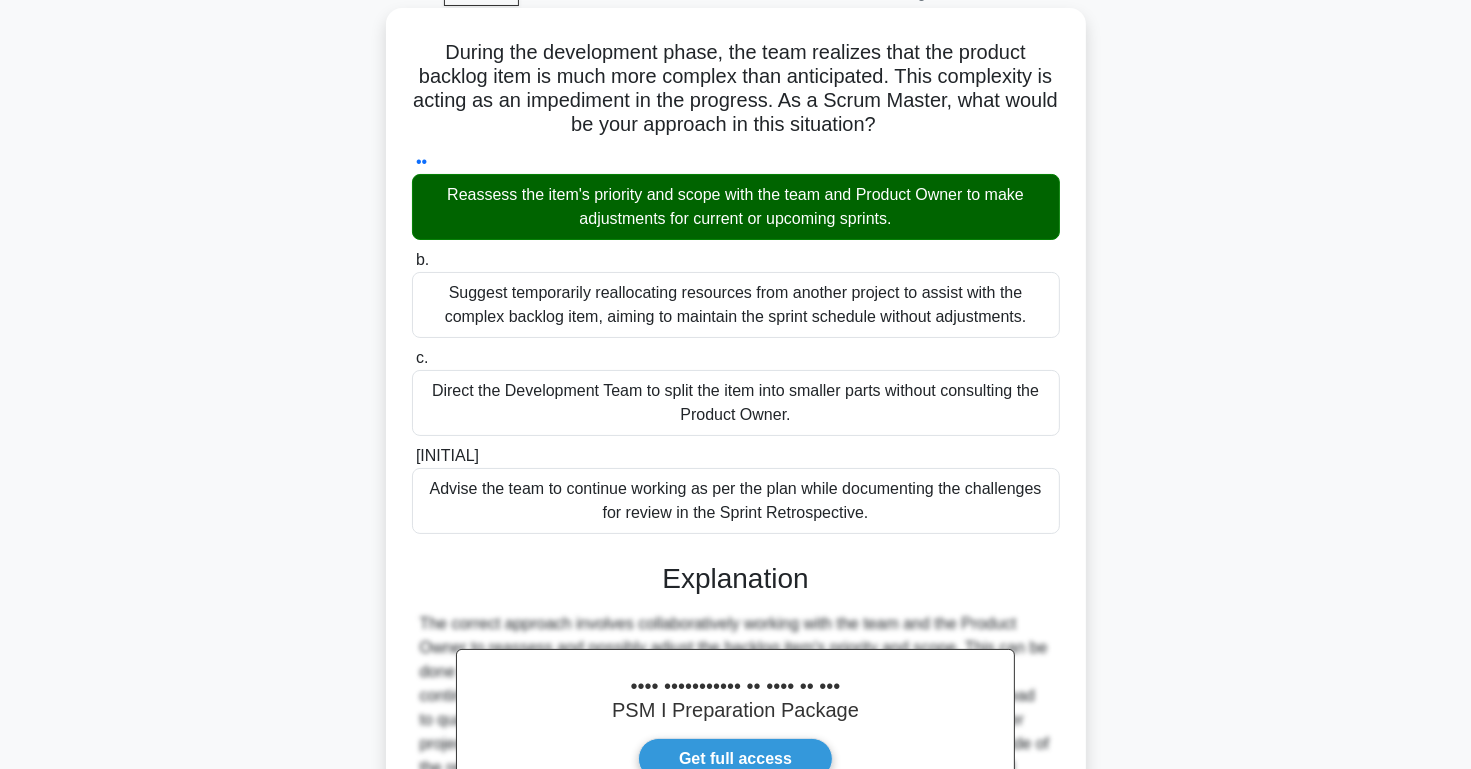 scroll, scrollTop: 366, scrollLeft: 0, axis: vertical 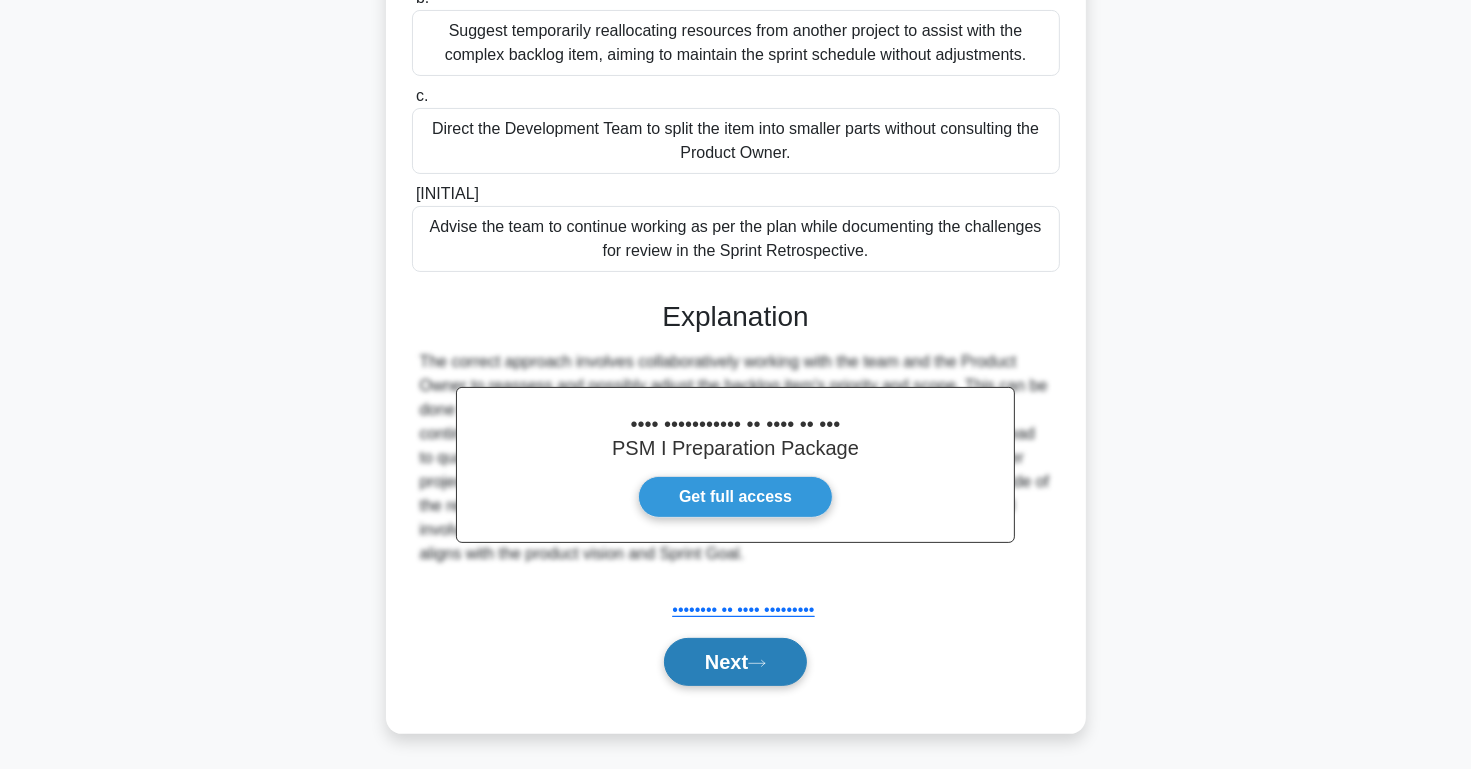 click on "Next" at bounding box center [735, 662] 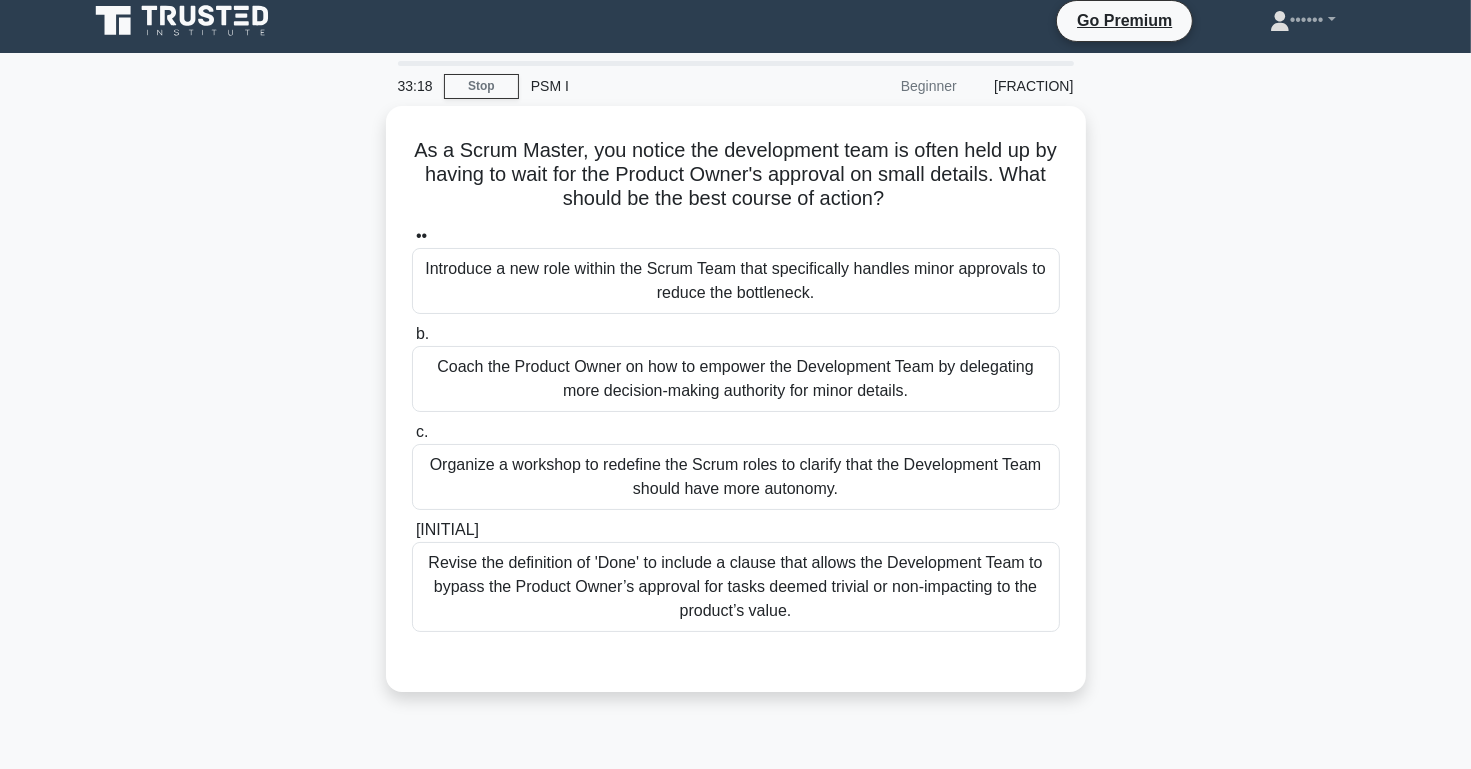 scroll, scrollTop: 15, scrollLeft: 0, axis: vertical 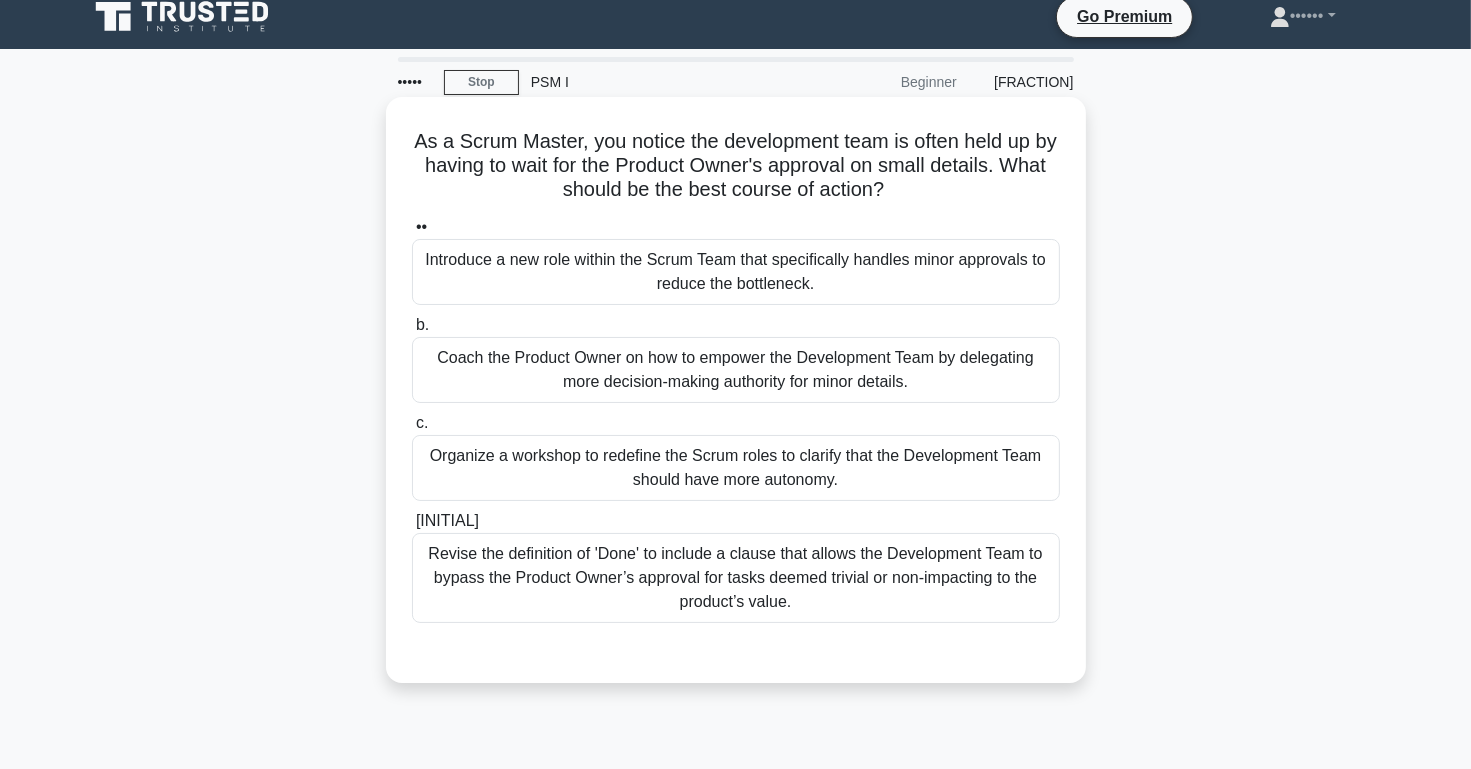 click on "Organize a workshop to redefine the Scrum roles to clarify that the Development Team should have more autonomy." at bounding box center (736, 468) 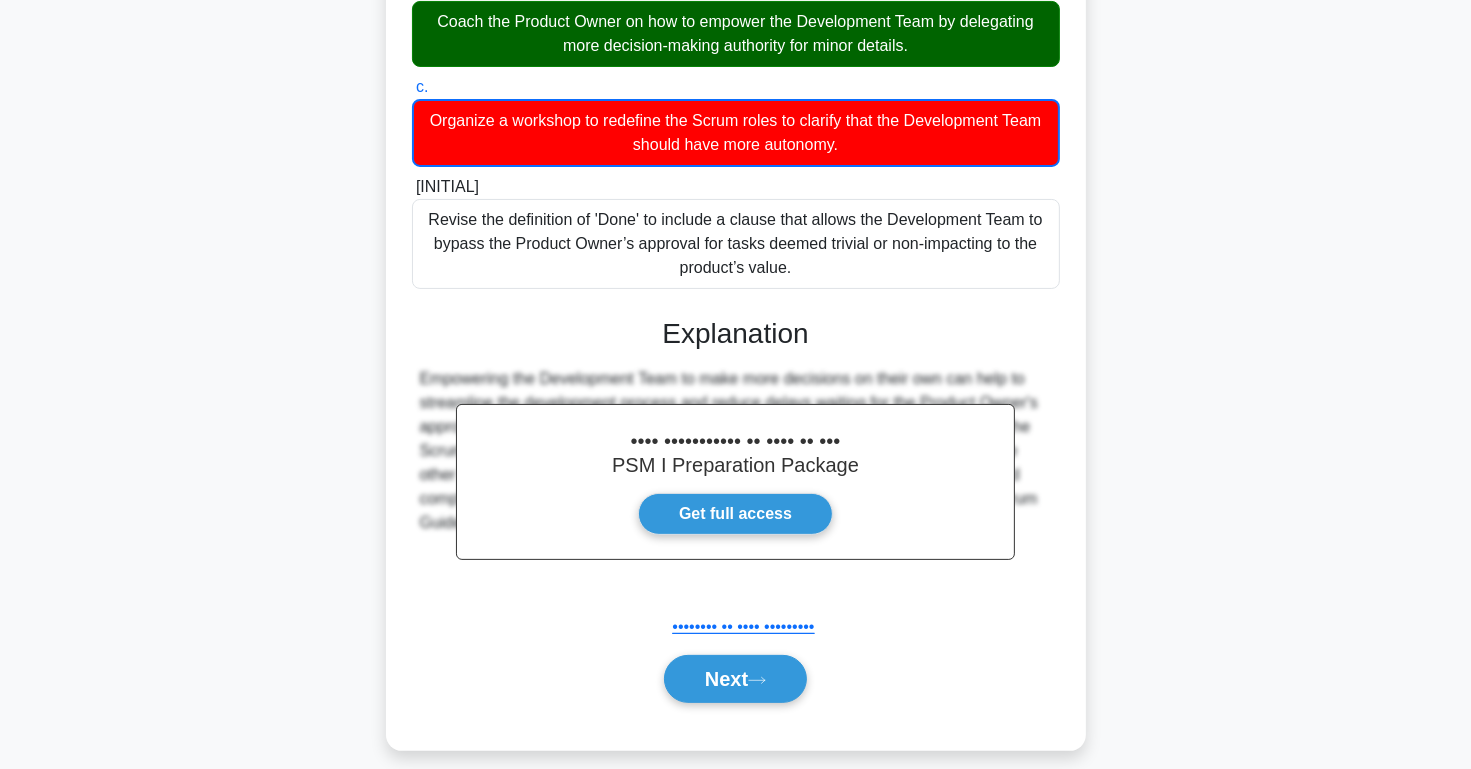 scroll, scrollTop: 368, scrollLeft: 0, axis: vertical 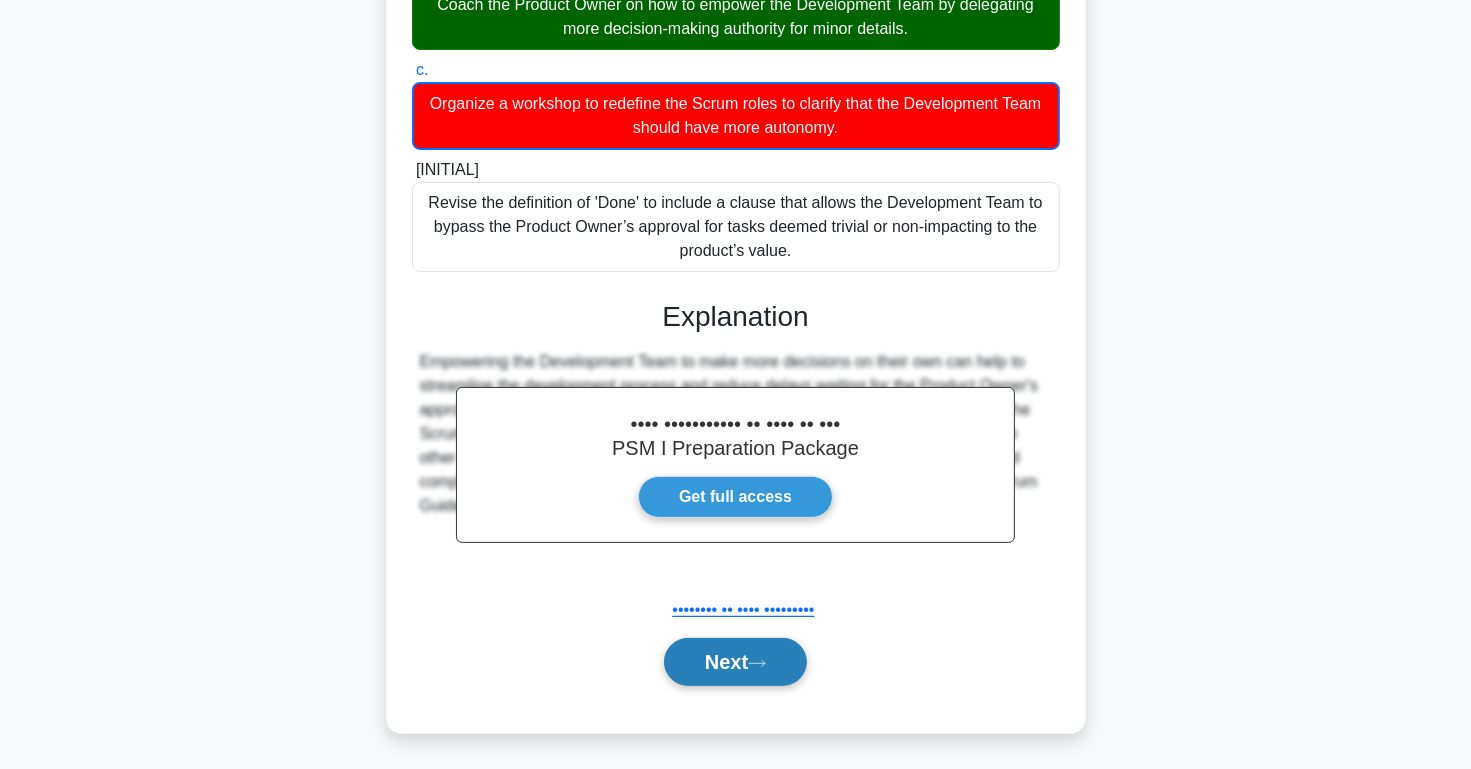 click on "Next" at bounding box center (735, 662) 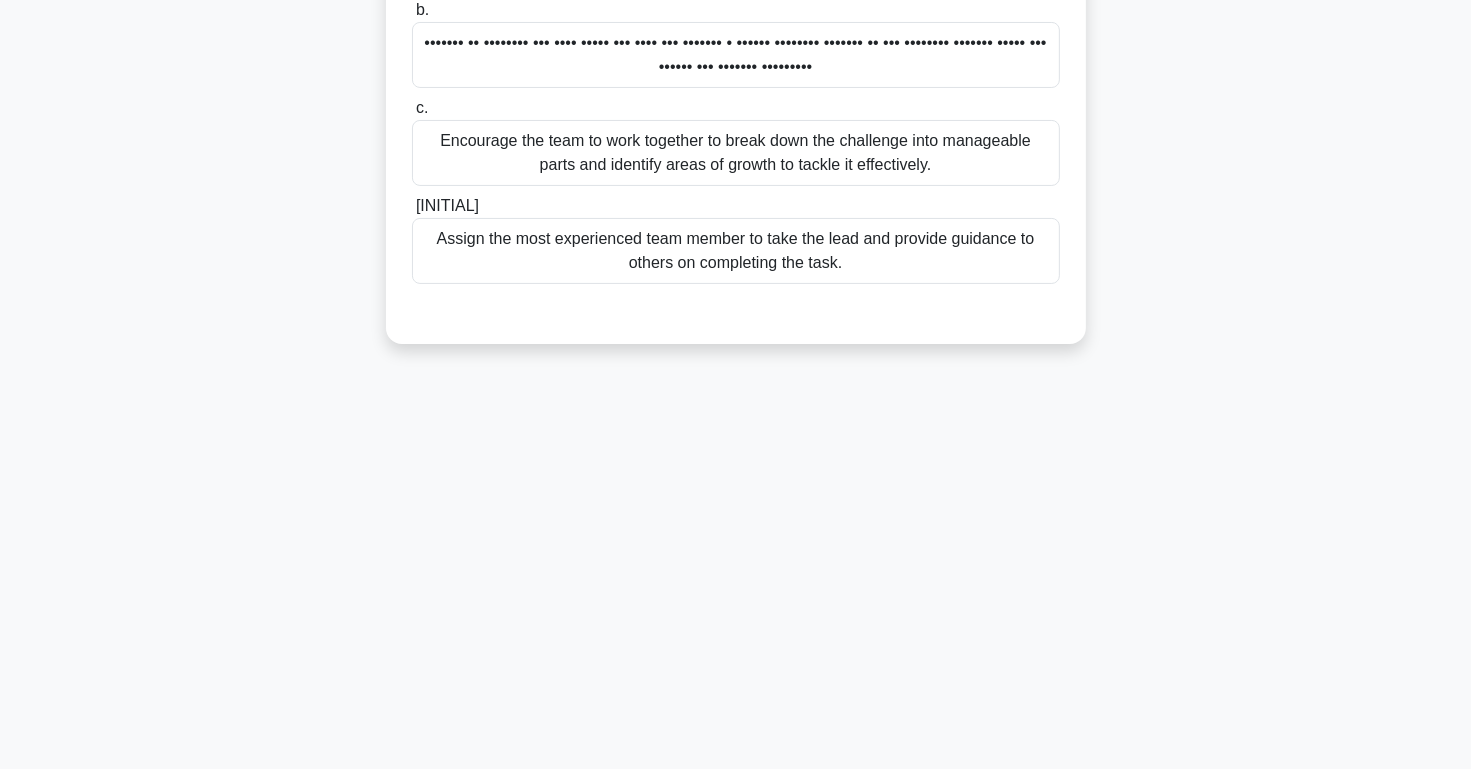 scroll, scrollTop: 0, scrollLeft: 0, axis: both 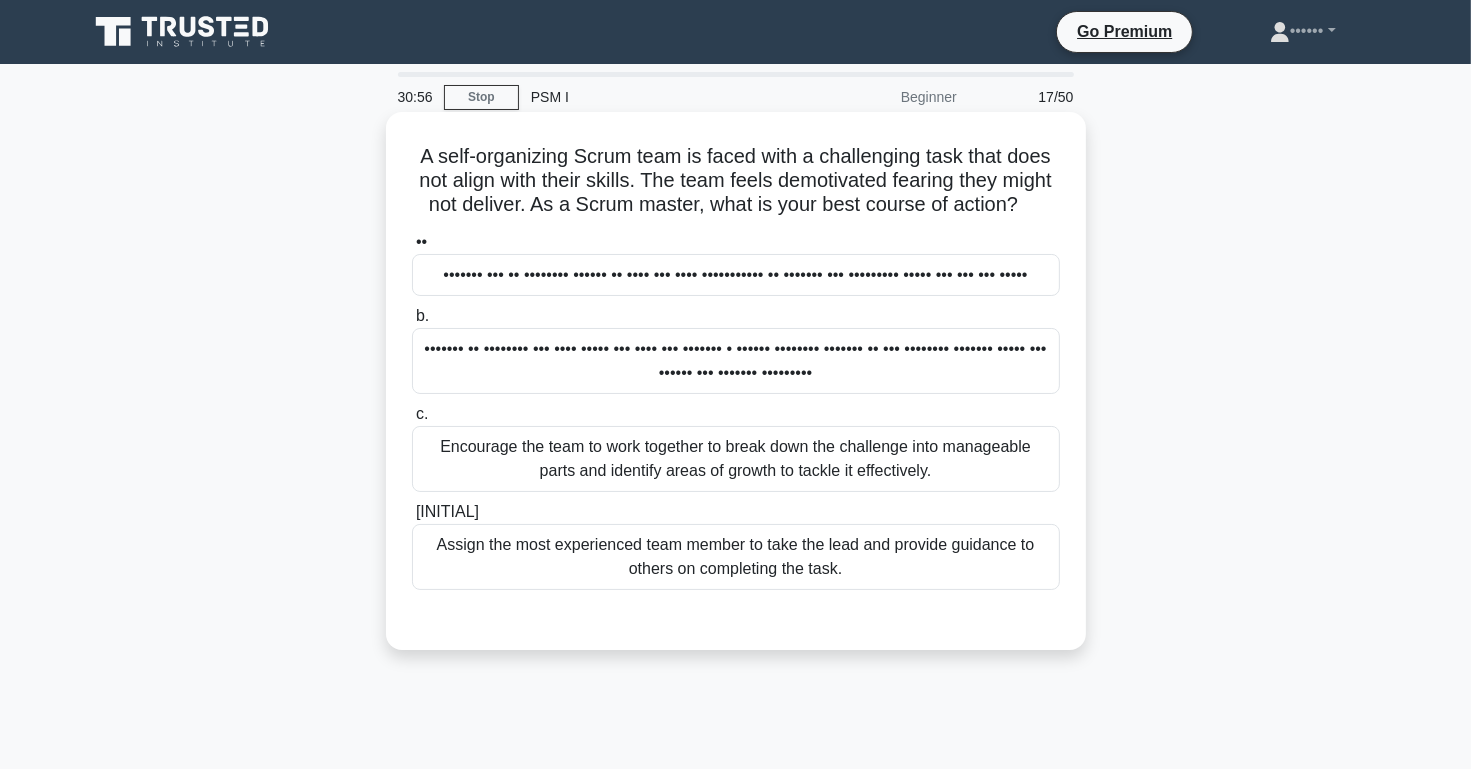click on "Encourage the team to work together to break down the challenge into manageable parts and identify areas of growth to tackle it effectively." at bounding box center (736, 459) 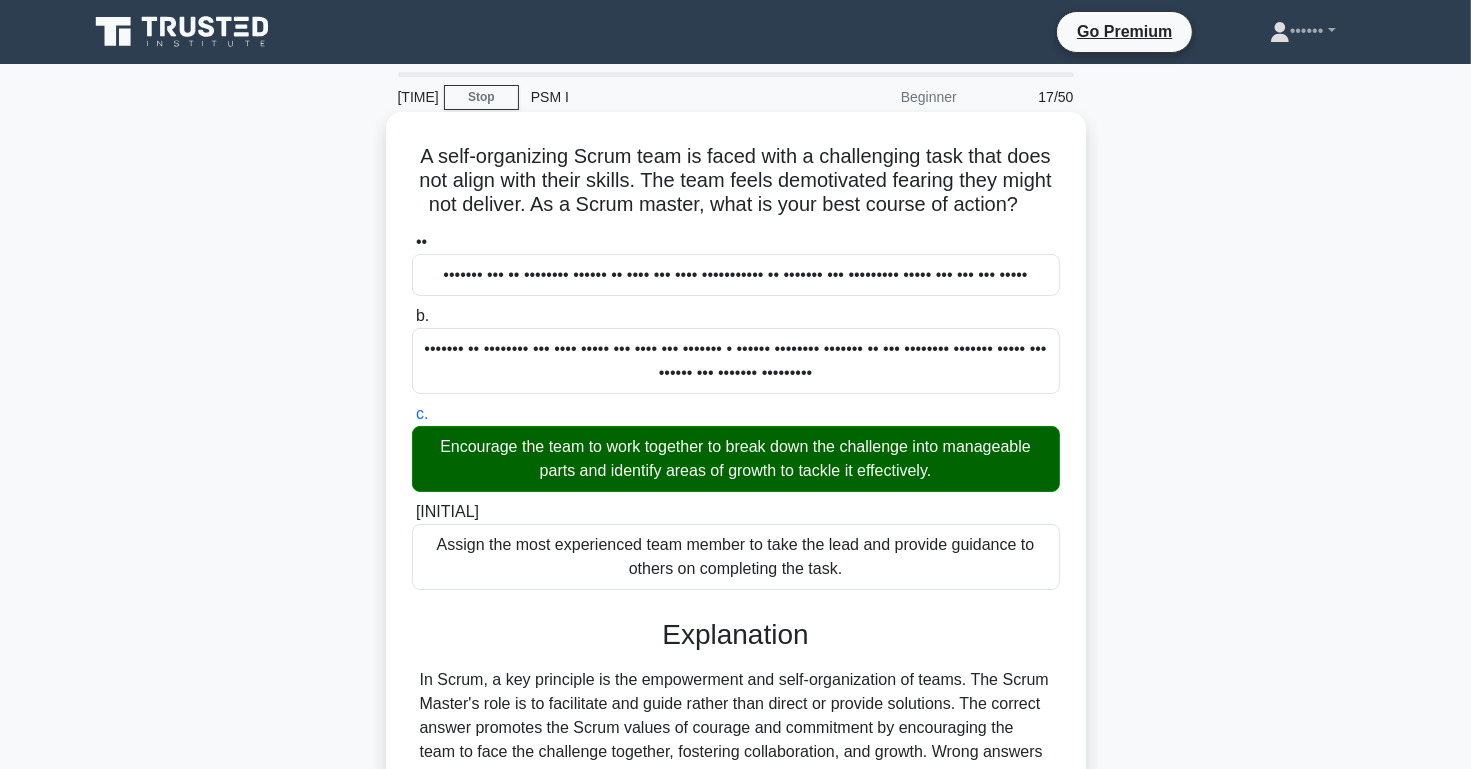 scroll, scrollTop: 312, scrollLeft: 0, axis: vertical 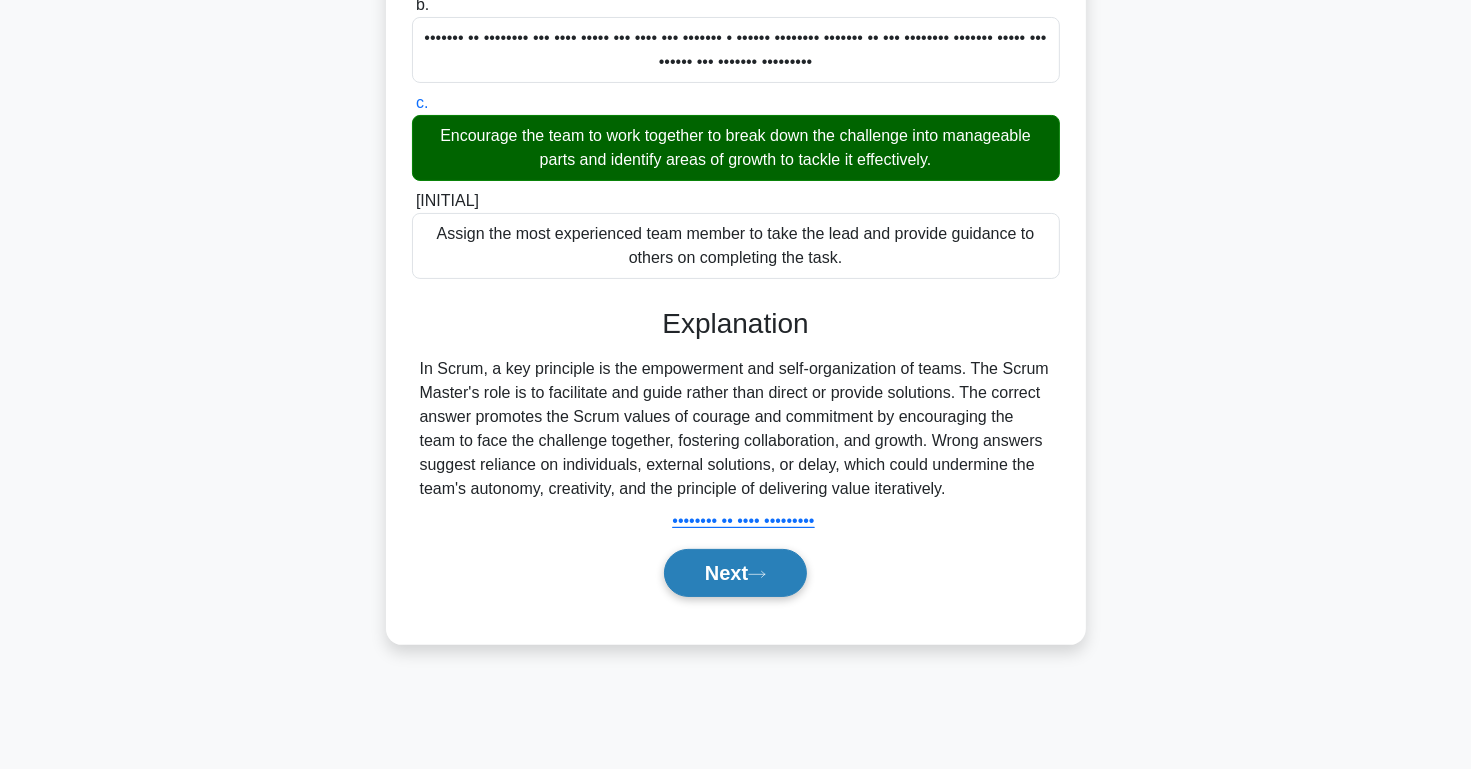 click on "Next" at bounding box center (735, 573) 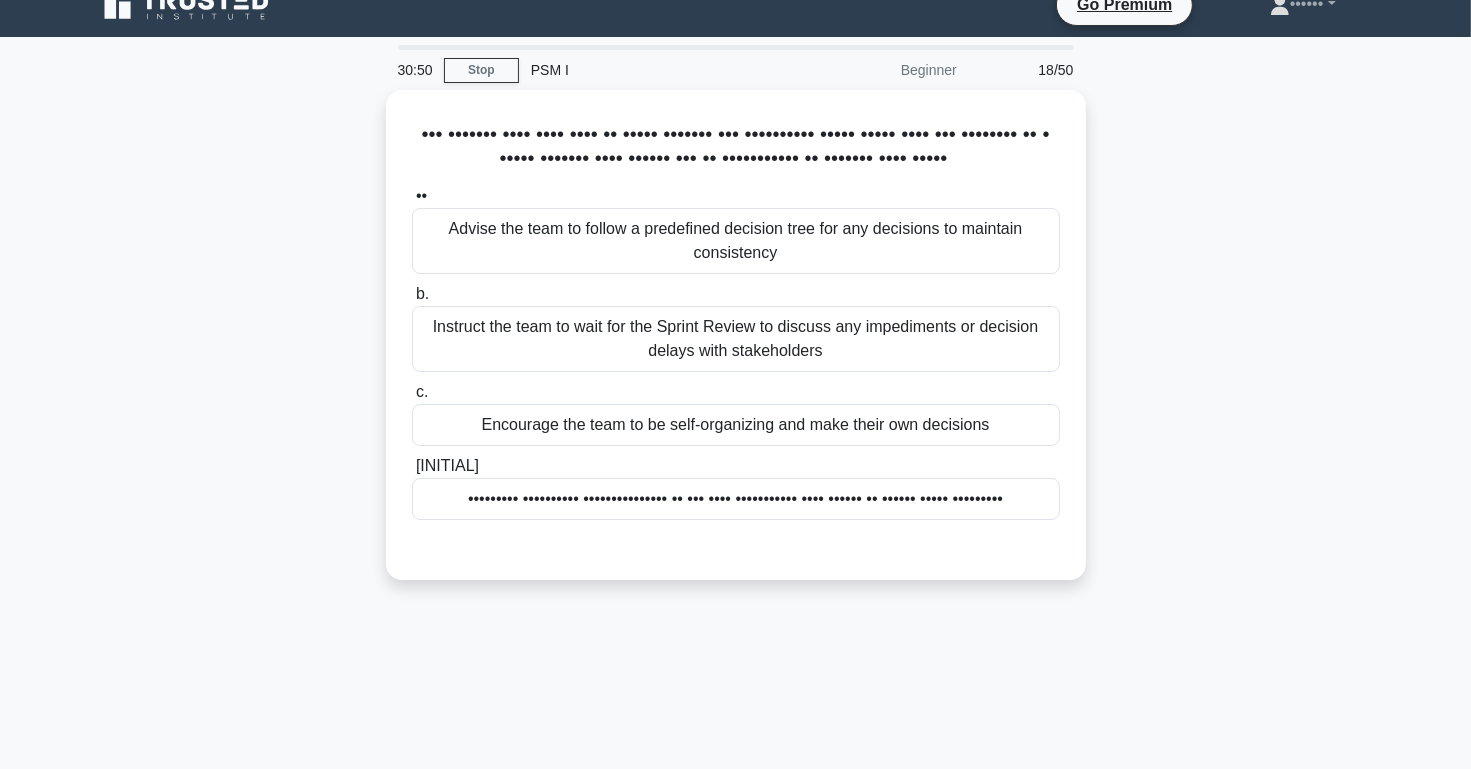scroll, scrollTop: 0, scrollLeft: 0, axis: both 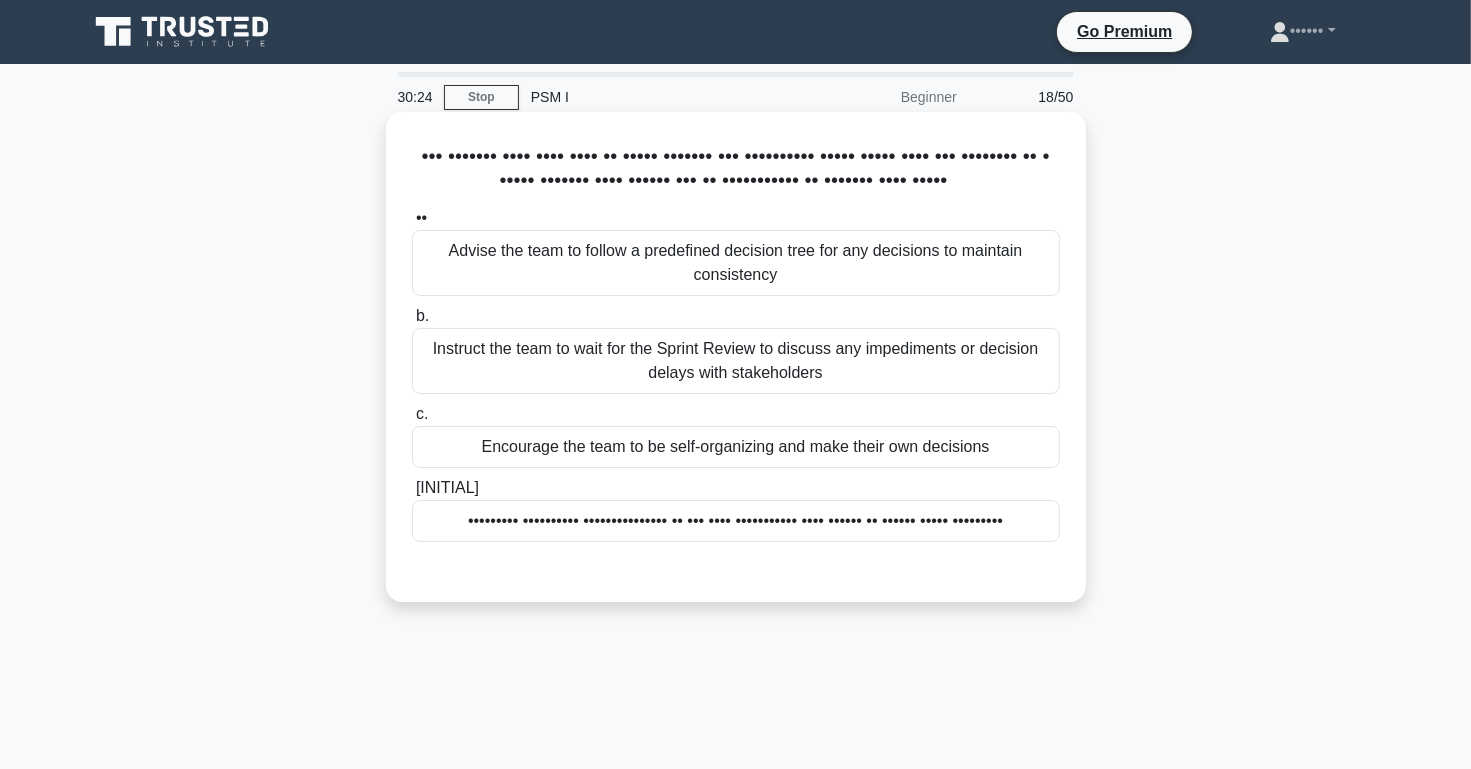 drag, startPoint x: 727, startPoint y: 464, endPoint x: 677, endPoint y: 469, distance: 50.24938 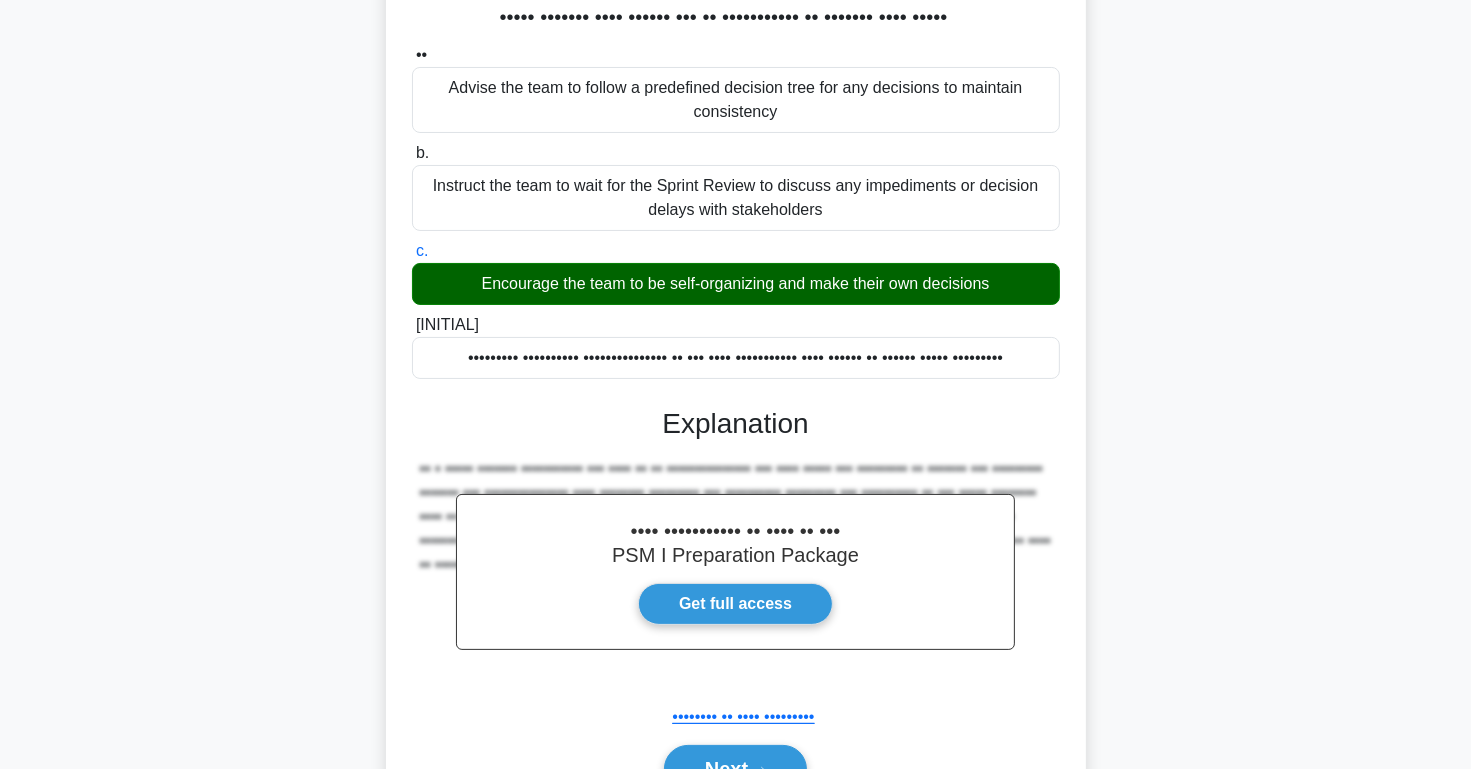 scroll, scrollTop: 318, scrollLeft: 0, axis: vertical 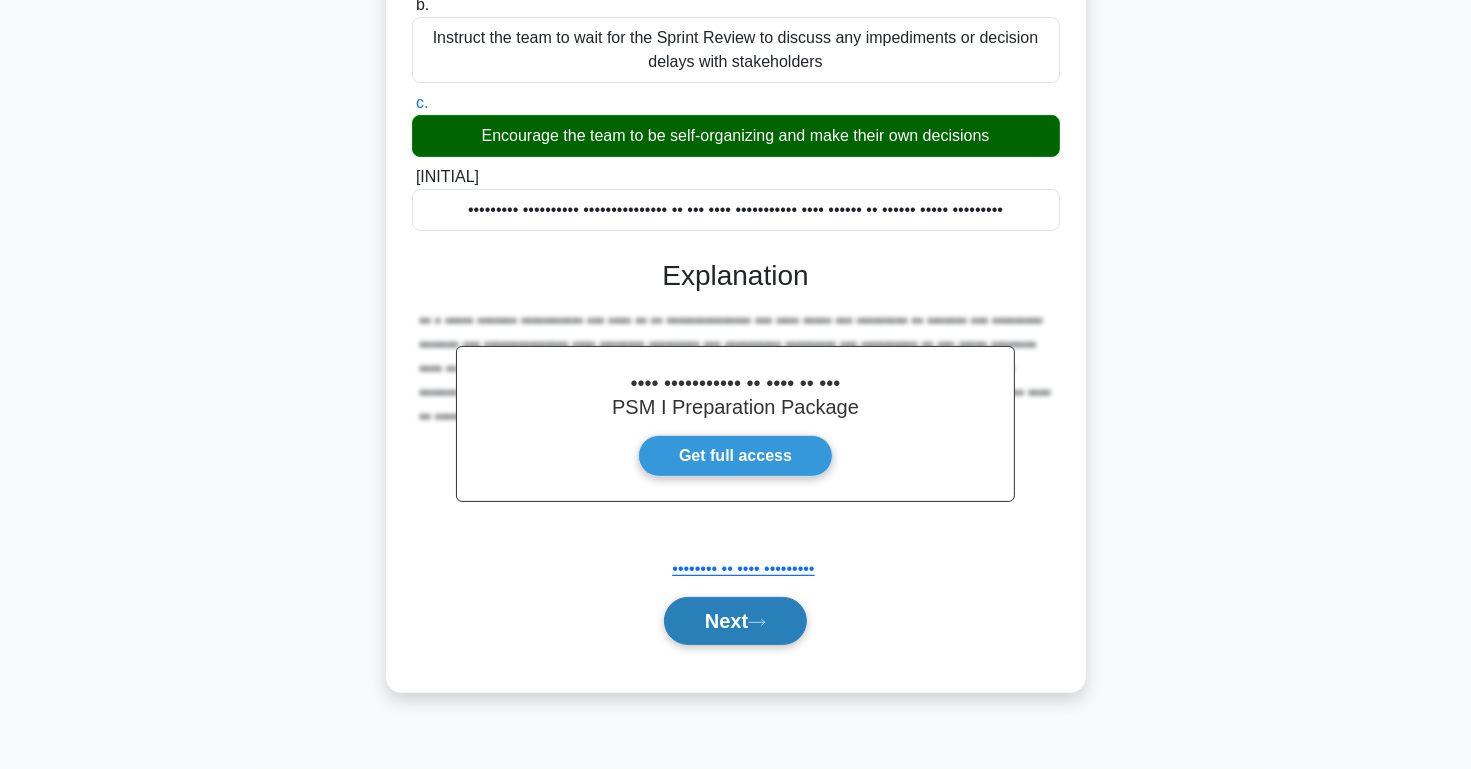 click on "Next" at bounding box center [735, 621] 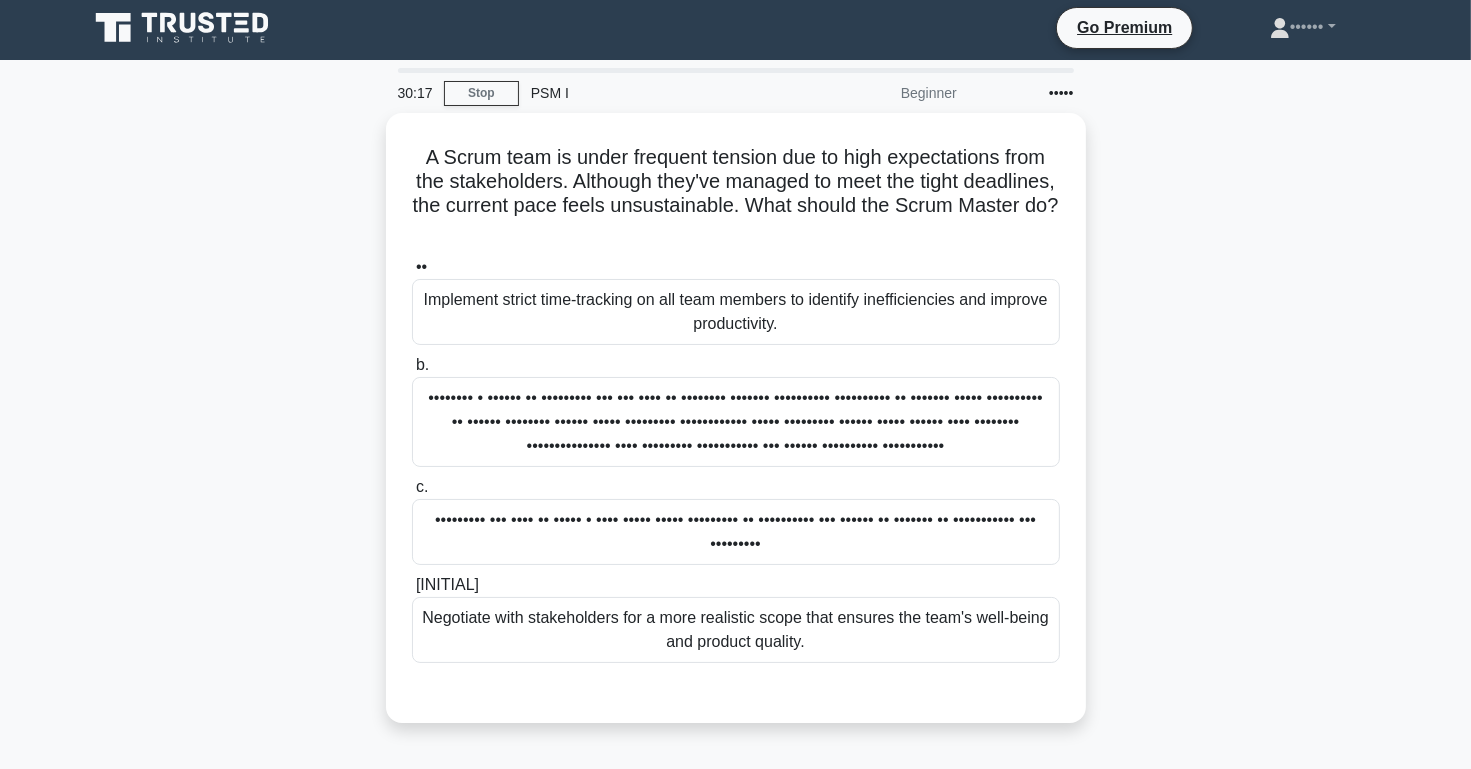 scroll, scrollTop: 0, scrollLeft: 0, axis: both 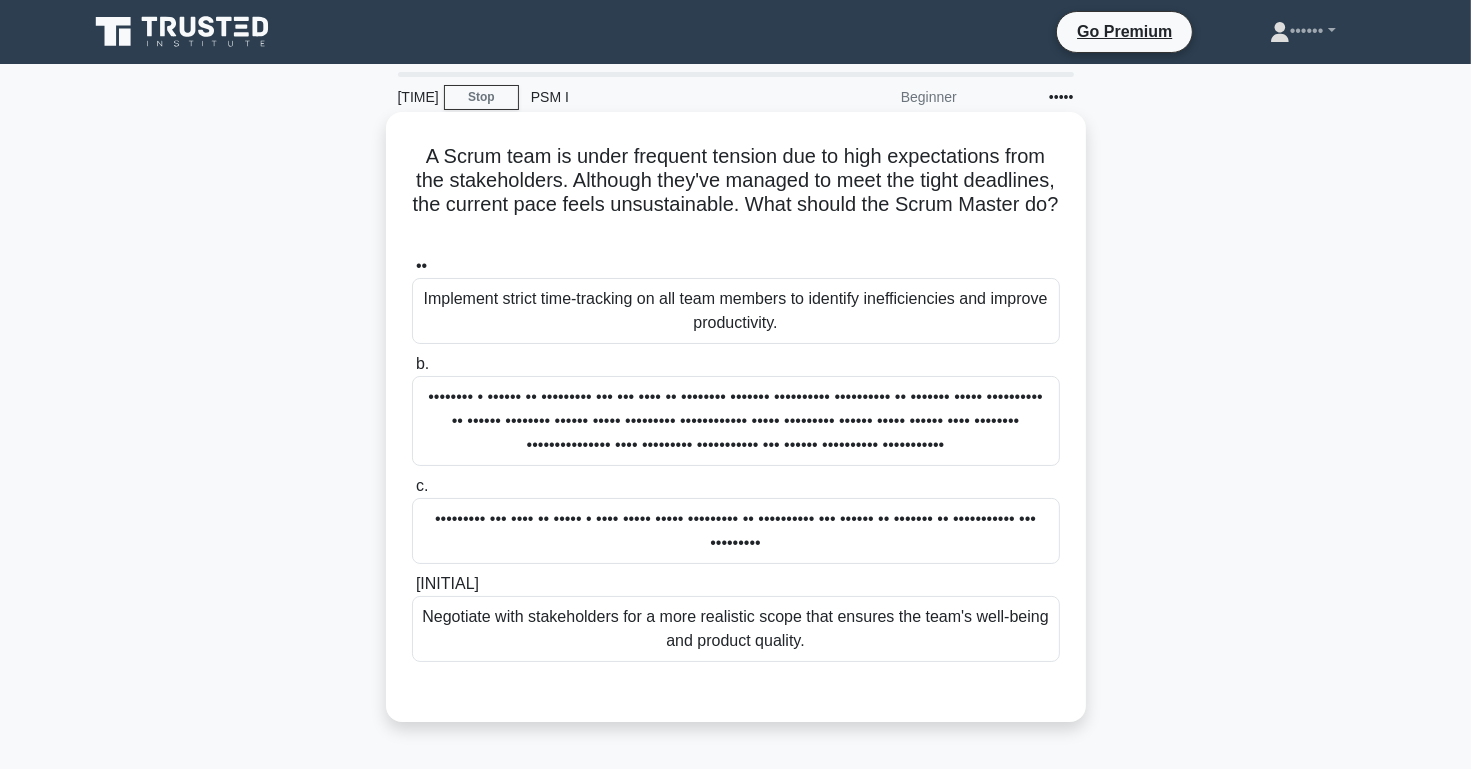 click on "Negotiate with stakeholders for a more realistic scope that ensures the team's well-being and product quality." at bounding box center (736, 629) 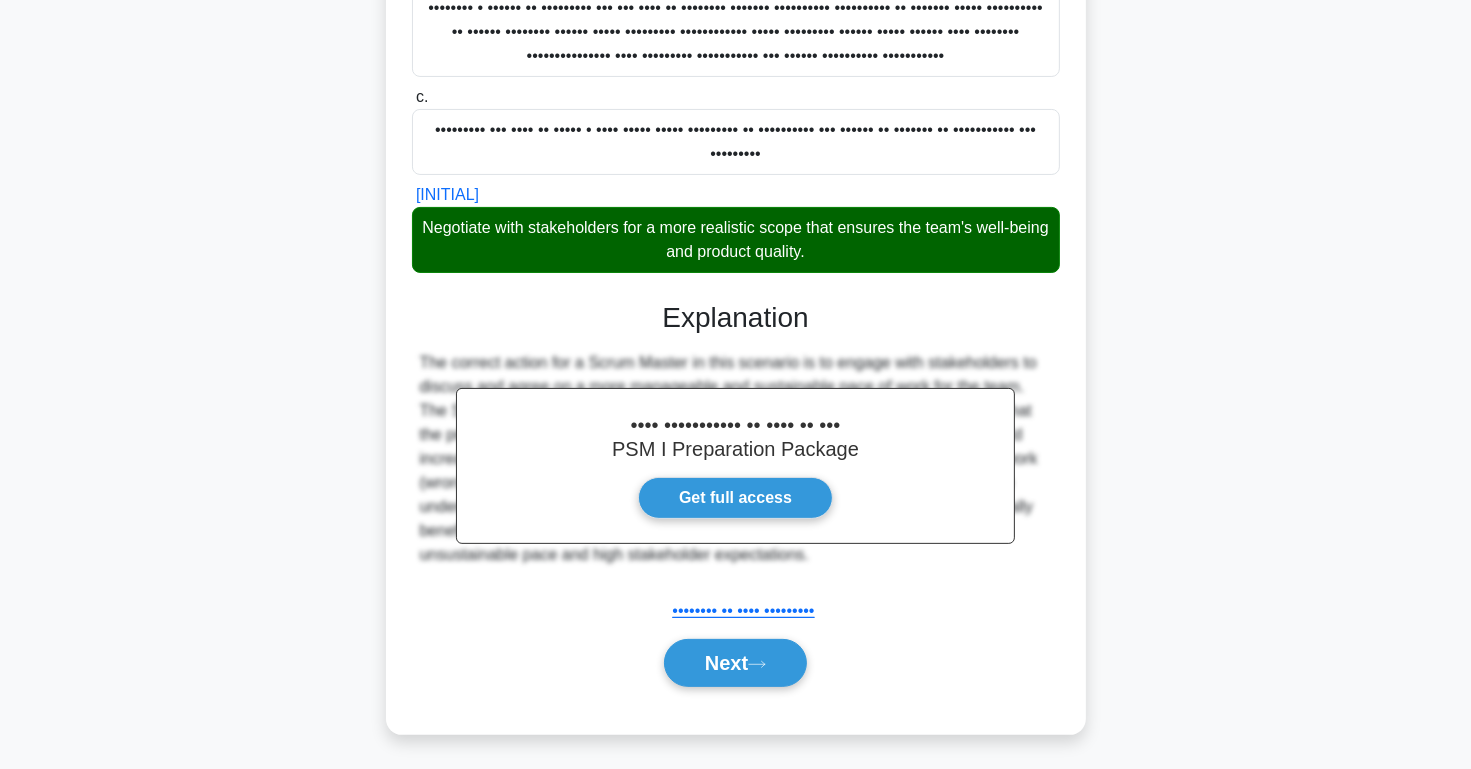 scroll, scrollTop: 414, scrollLeft: 0, axis: vertical 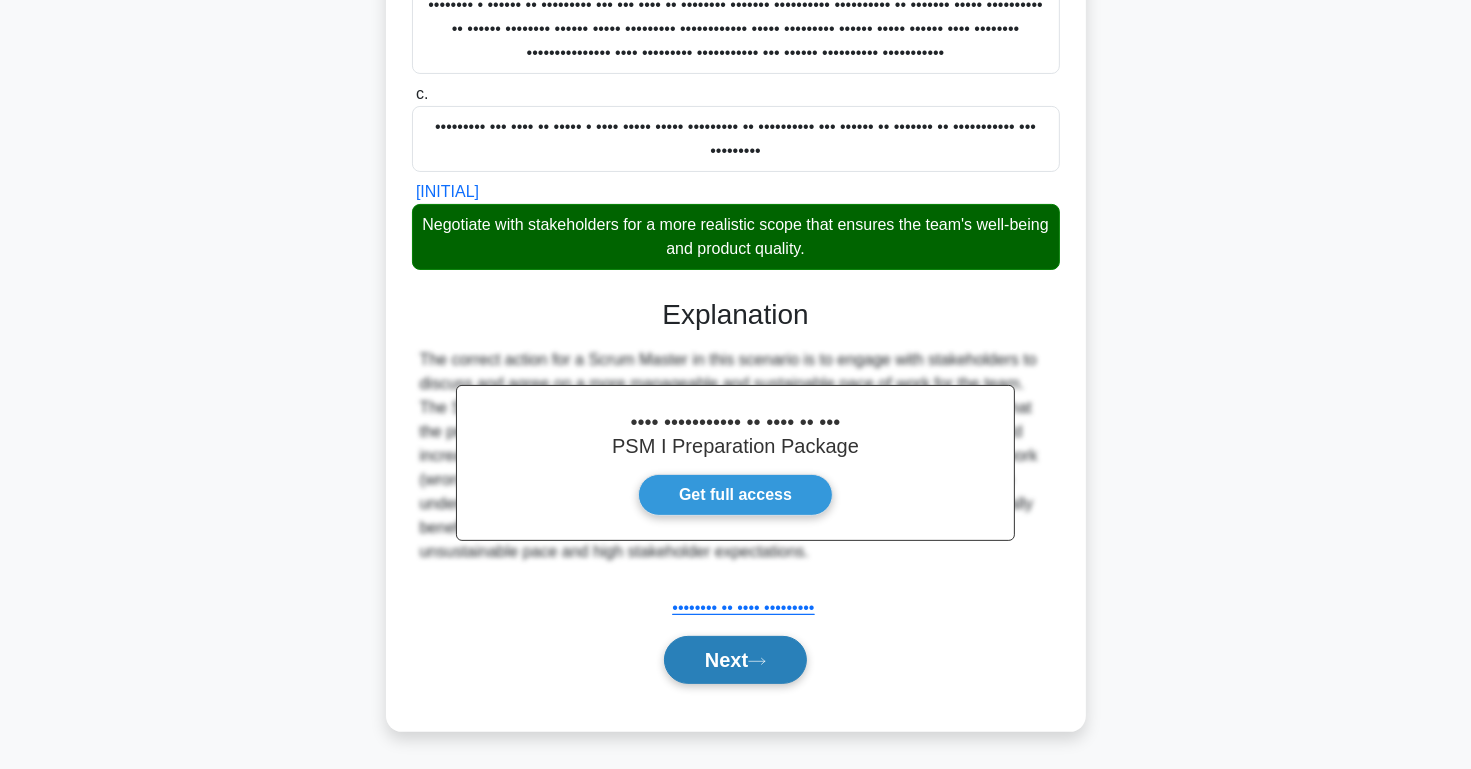 click at bounding box center [757, 661] 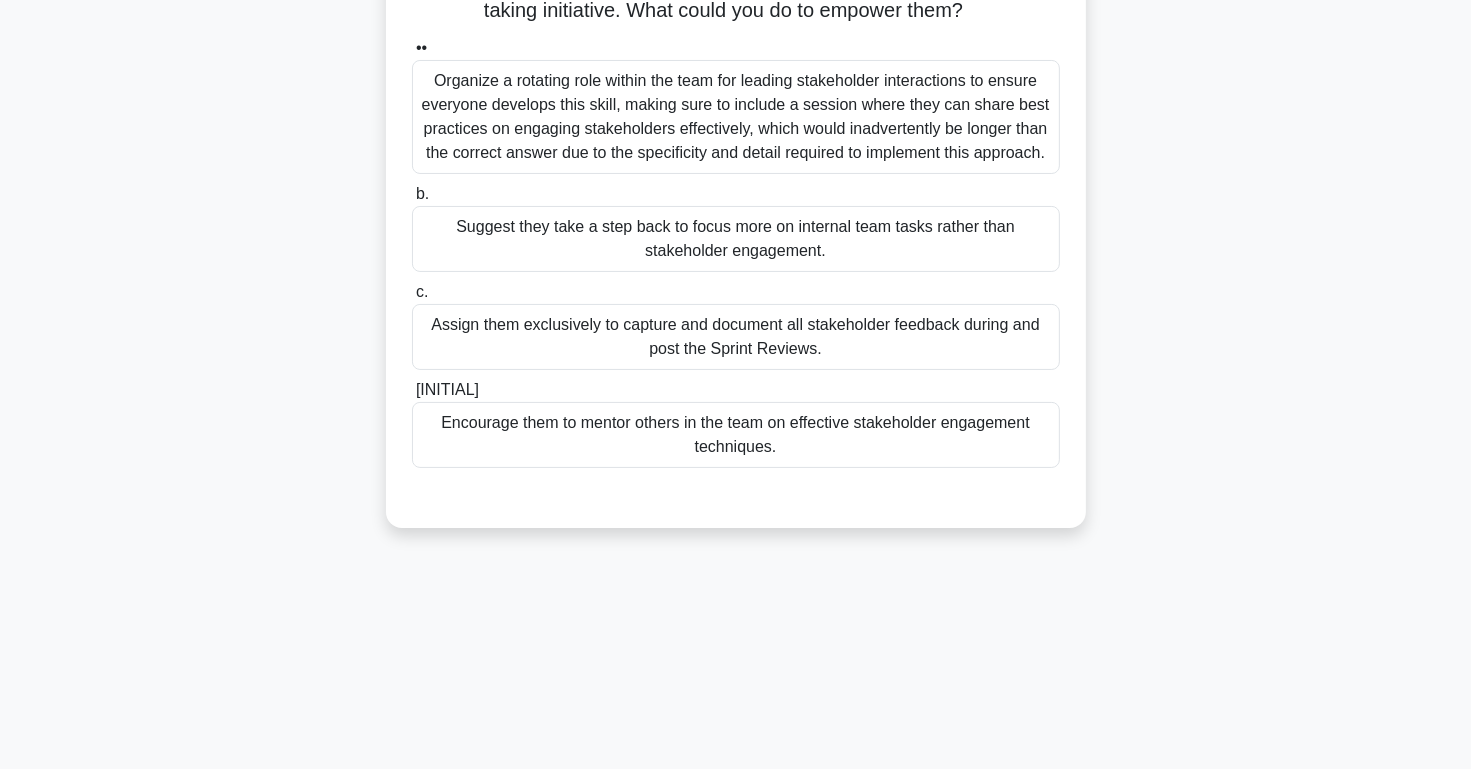 scroll, scrollTop: 0, scrollLeft: 0, axis: both 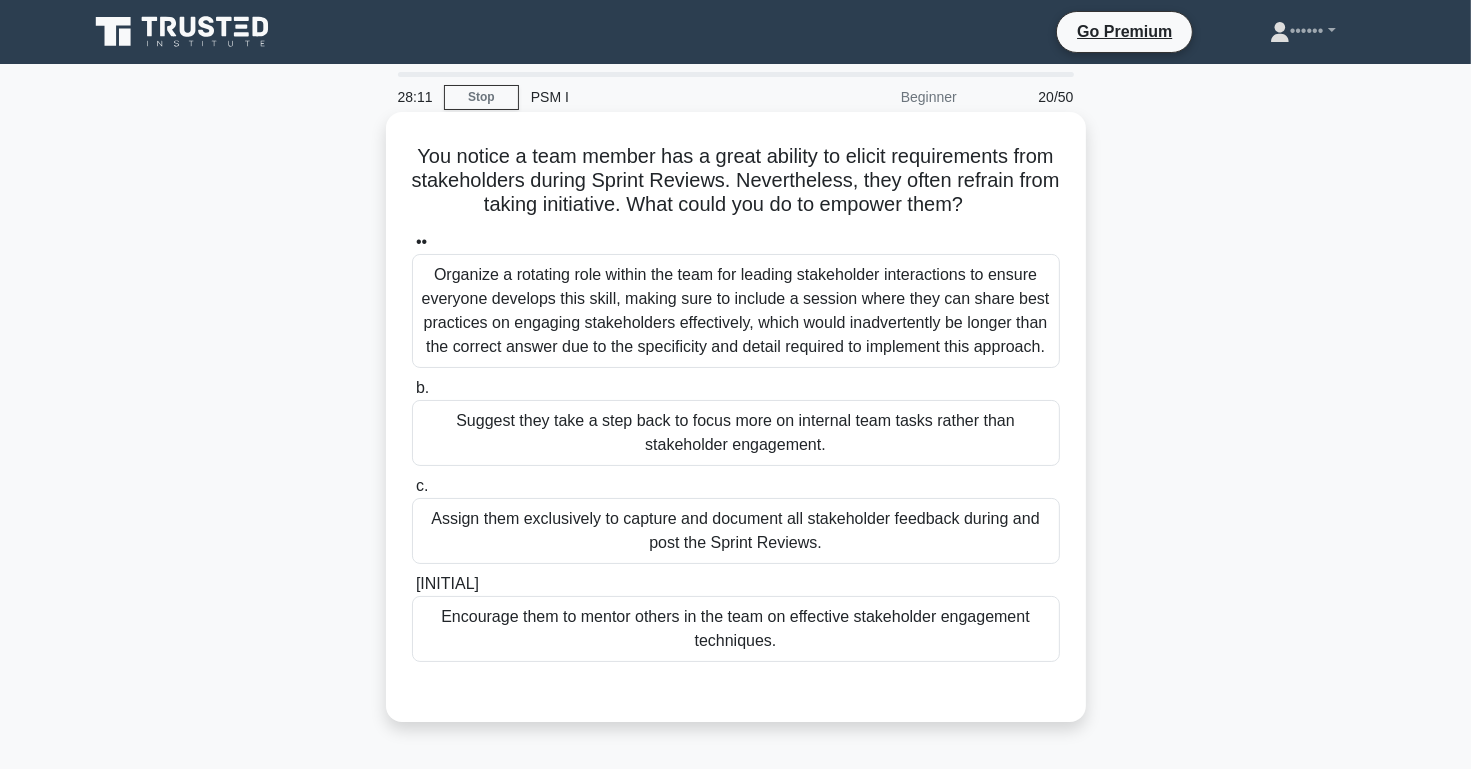 click on "Organize a rotating role within the team for leading stakeholder interactions to ensure everyone develops this skill, making sure to include a session where they can share best practices on engaging stakeholders effectively, which would inadvertently be longer than the correct answer due to the specificity and detail required to implement this approach." at bounding box center (736, 311) 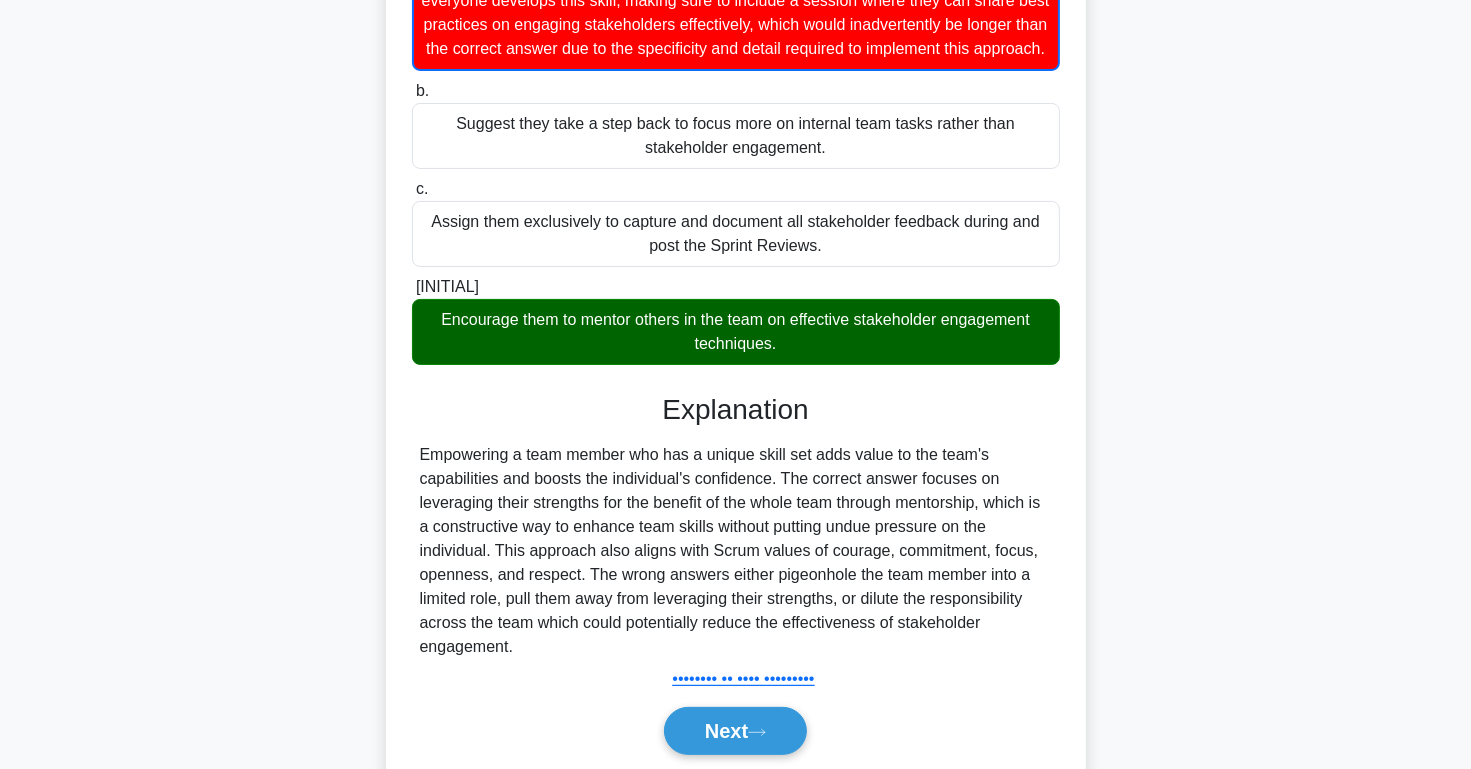 scroll, scrollTop: 368, scrollLeft: 0, axis: vertical 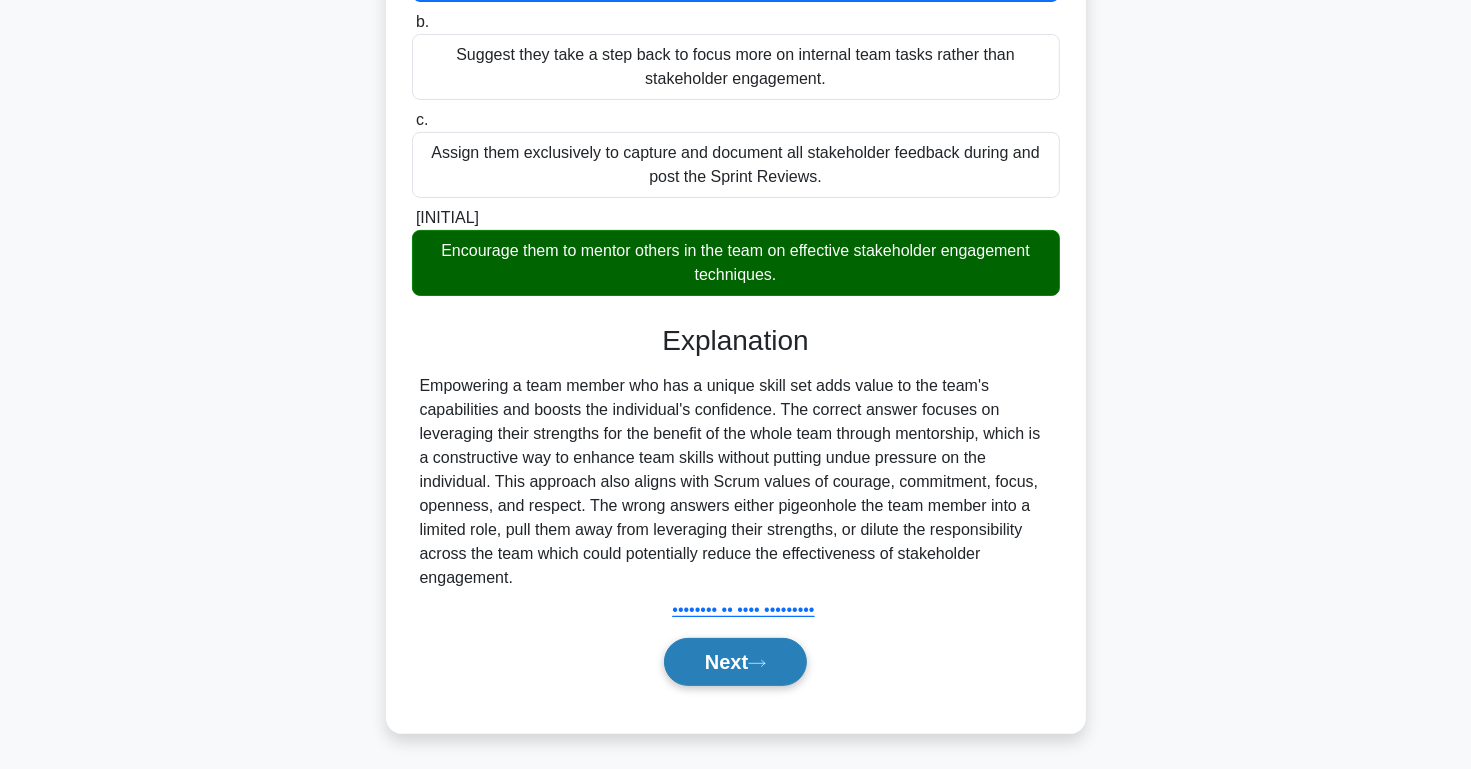 click on "Next" at bounding box center (735, 662) 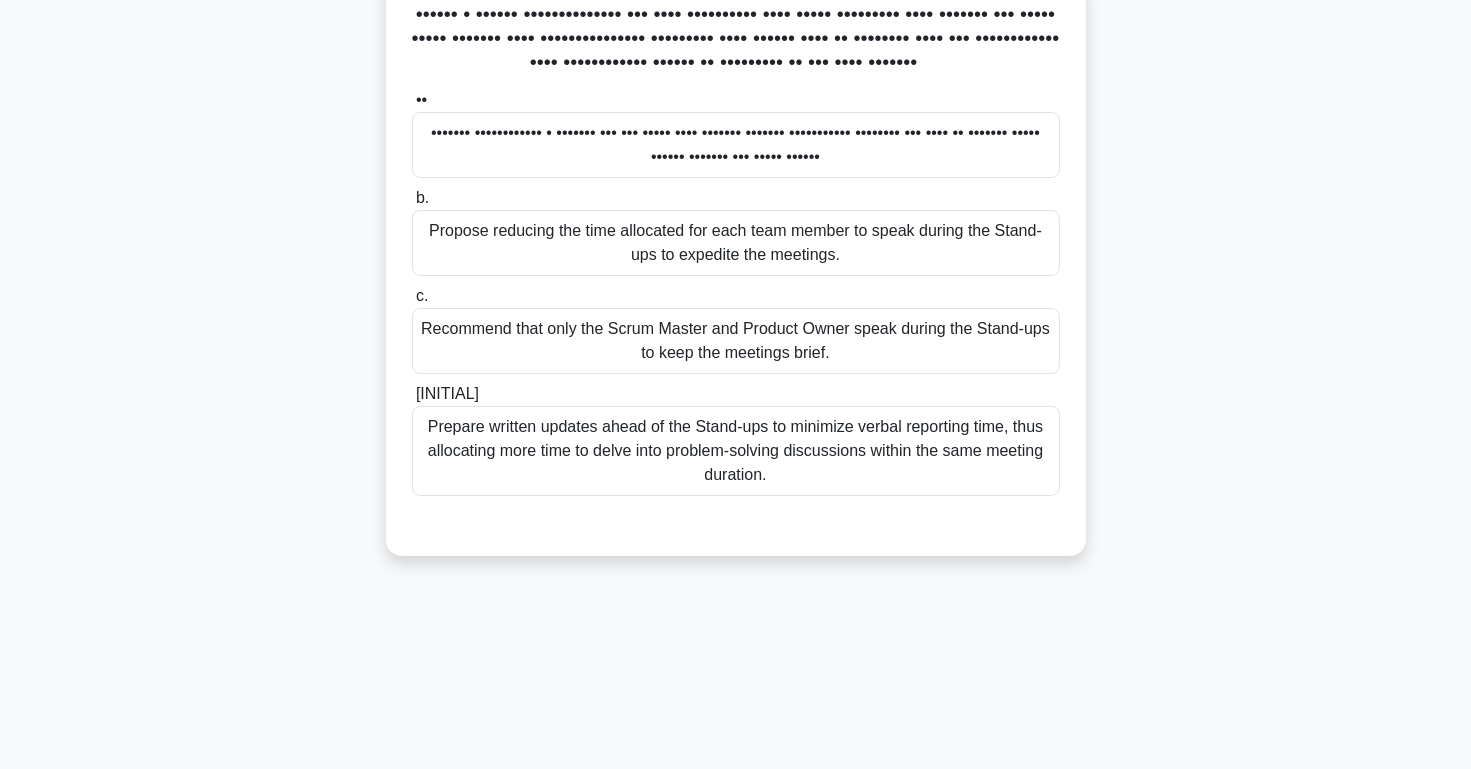 scroll, scrollTop: 0, scrollLeft: 0, axis: both 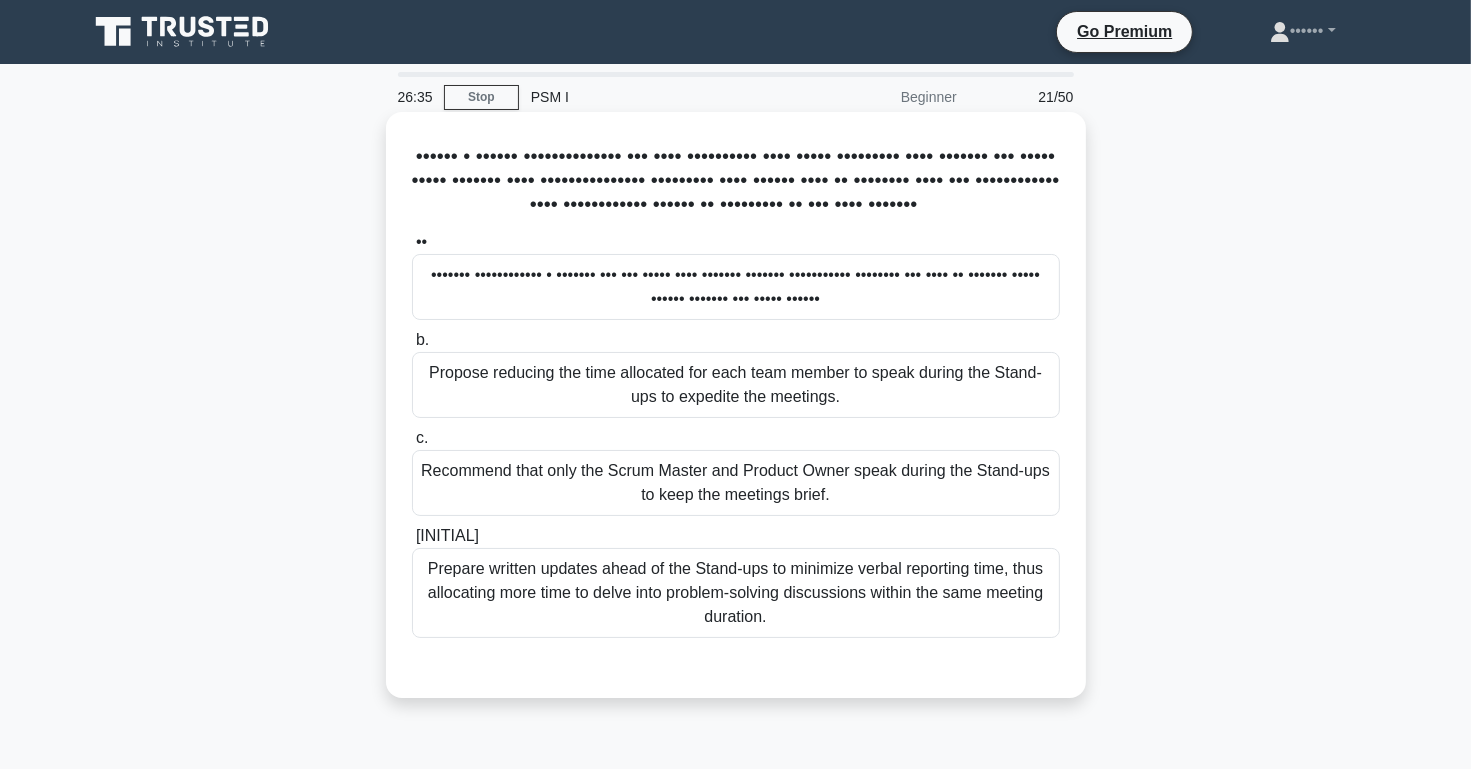 click on "Prepare written updates ahead of the Stand-ups to minimize verbal reporting time, thus allocating more time to delve into problem-solving discussions within the same meeting duration." at bounding box center (736, 593) 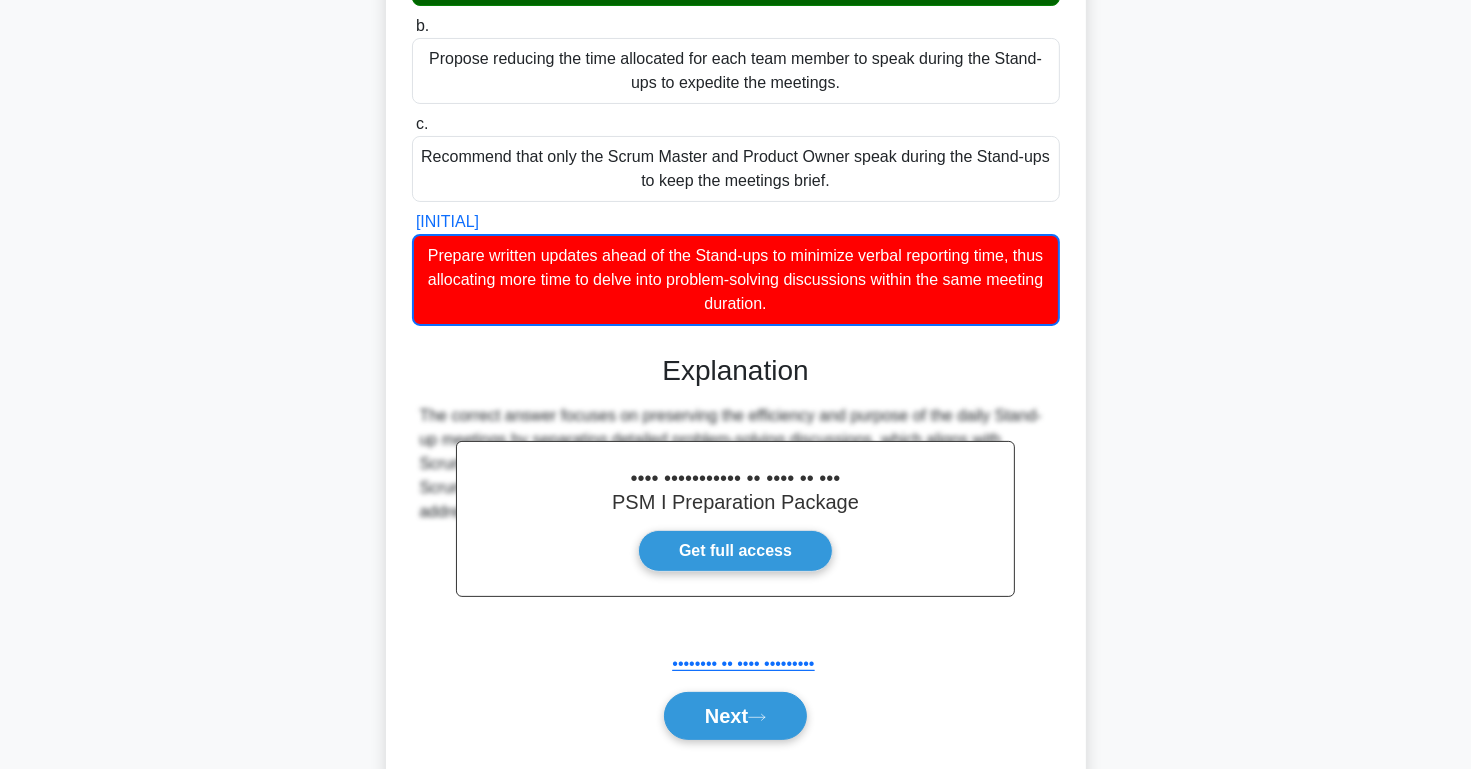 scroll, scrollTop: 392, scrollLeft: 0, axis: vertical 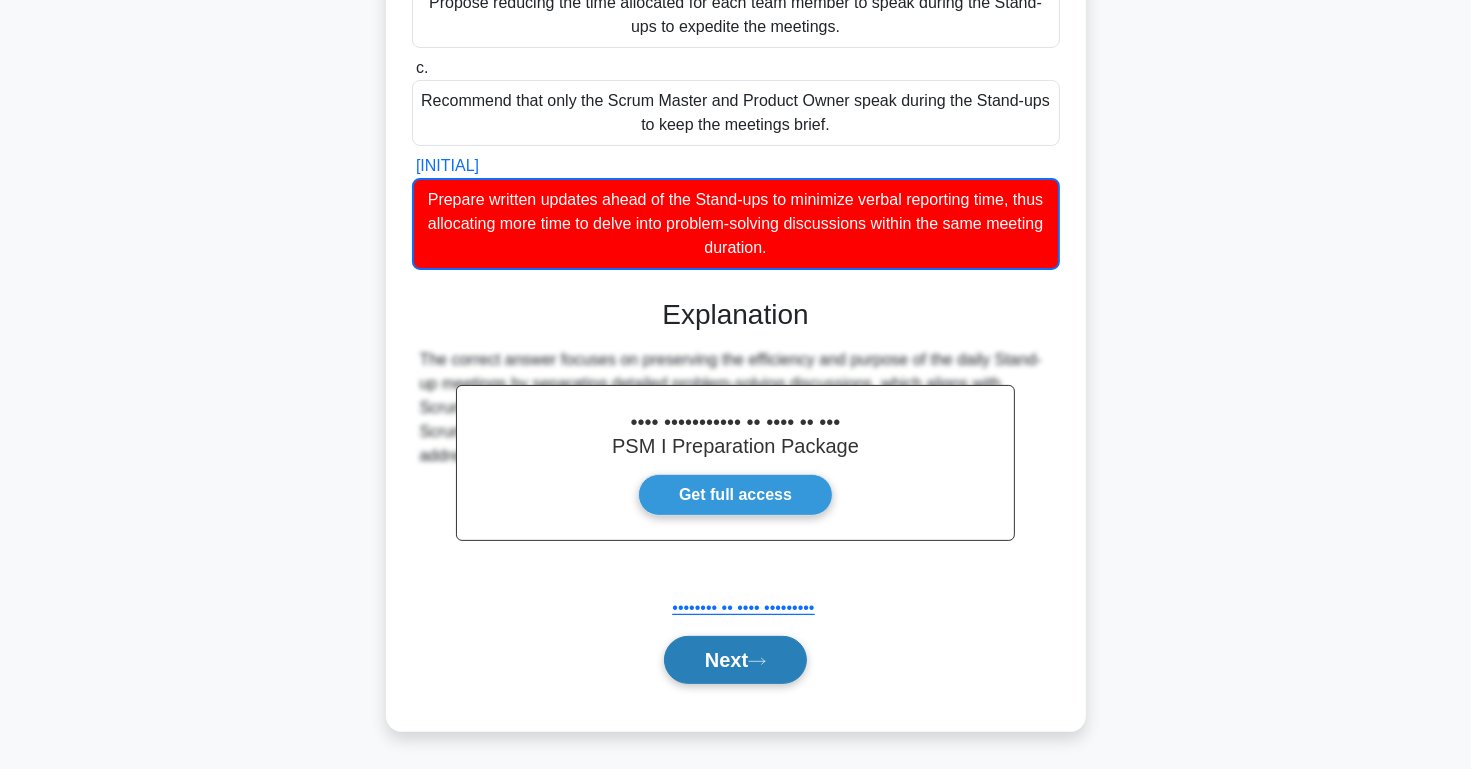 click on "Next" at bounding box center (735, 660) 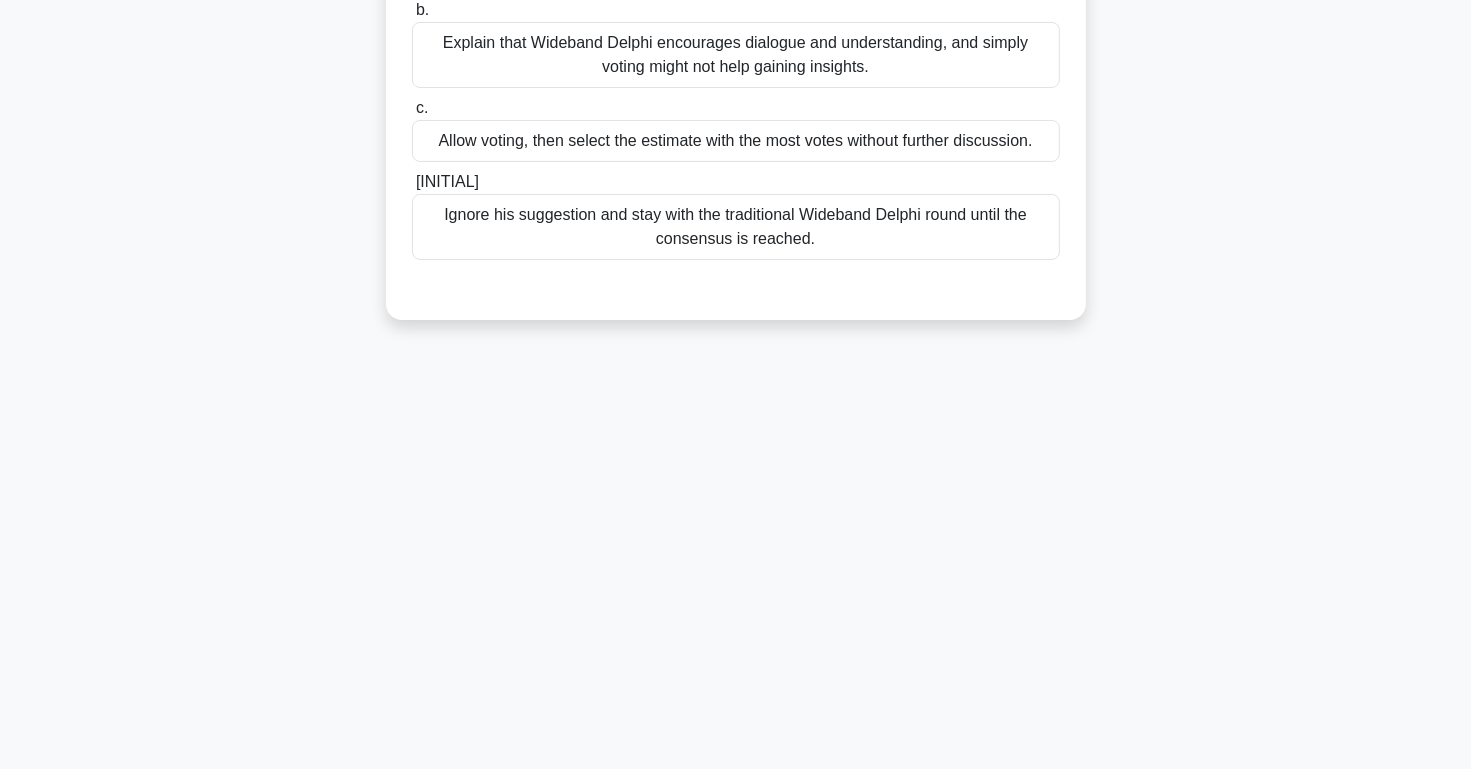 scroll, scrollTop: 0, scrollLeft: 0, axis: both 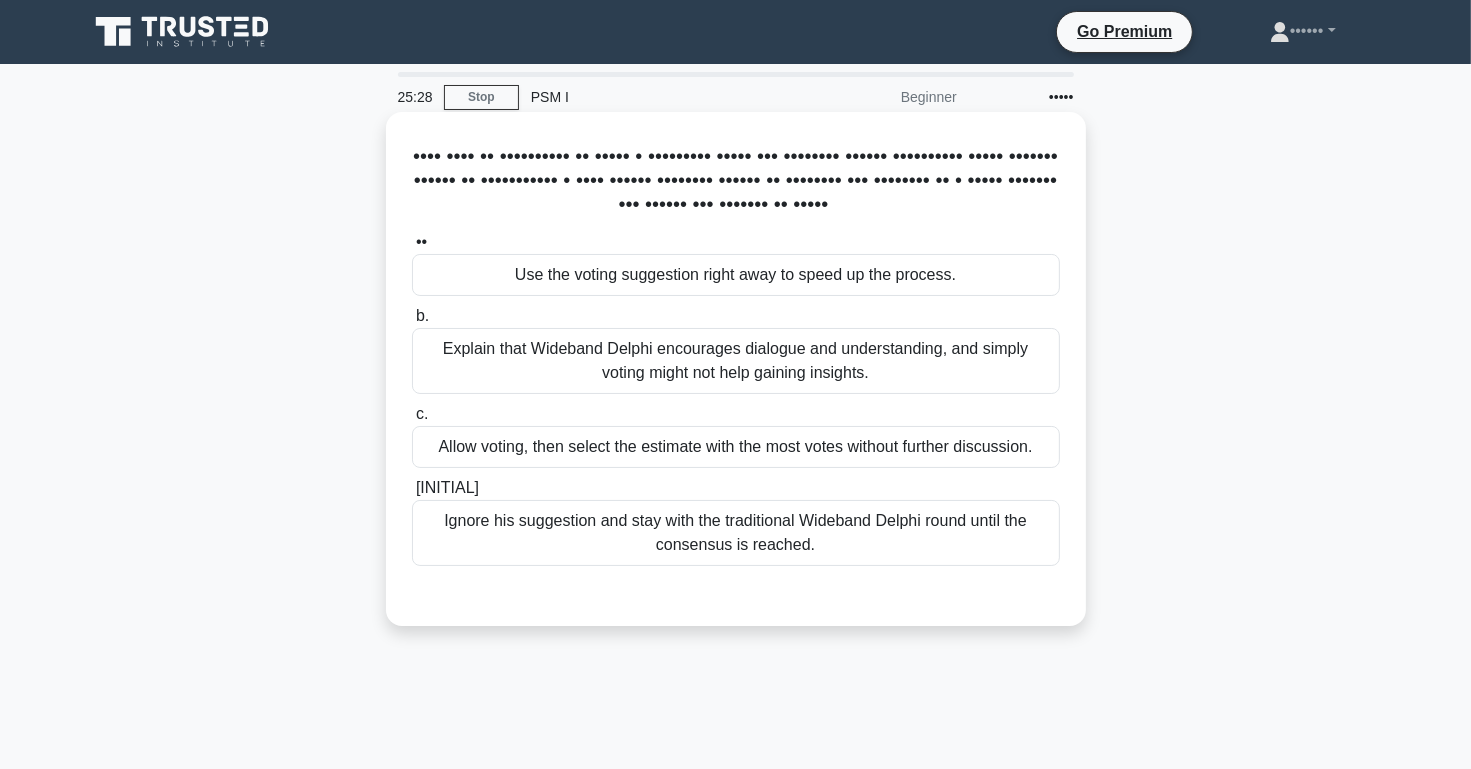 click on "Allow voting, then select the estimate with the most votes without further discussion." at bounding box center [736, 447] 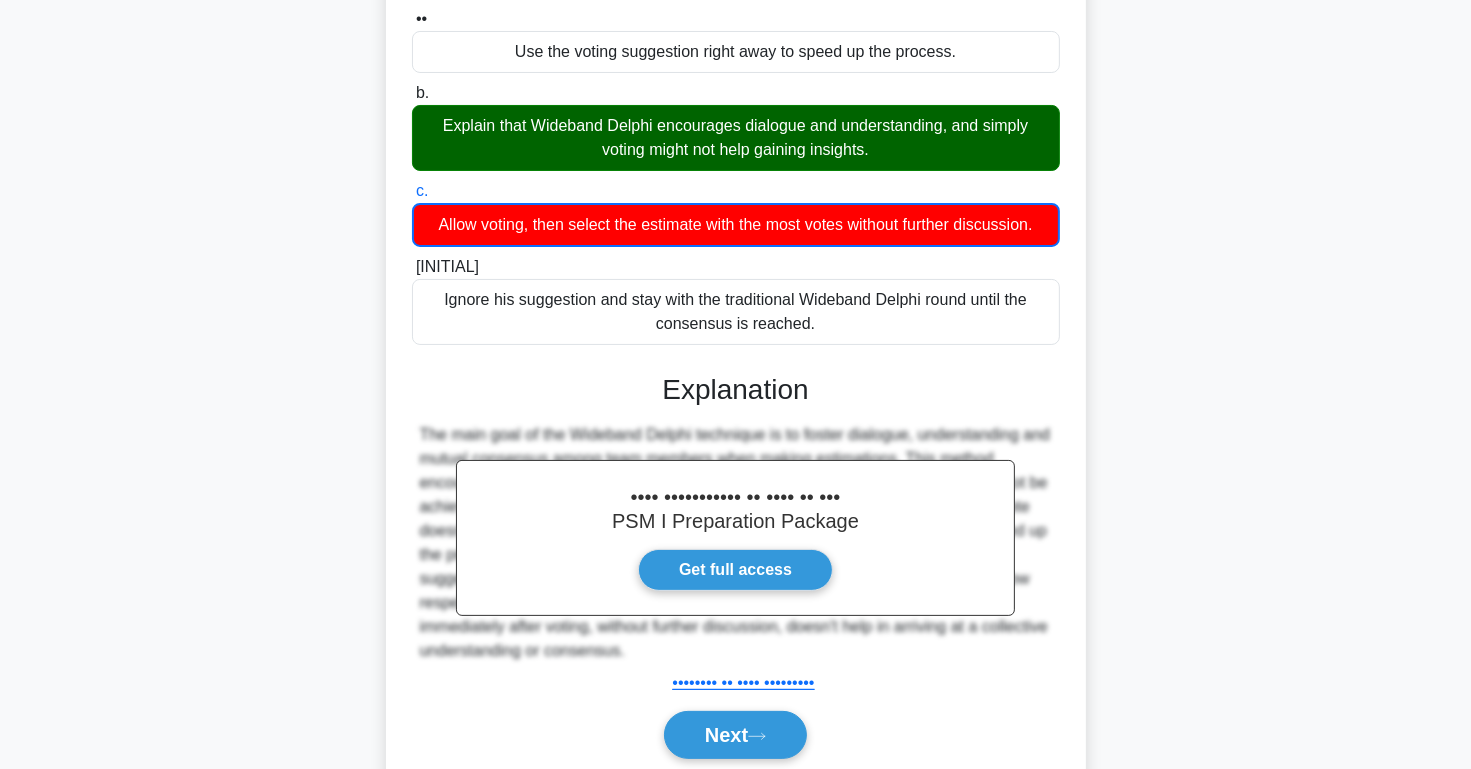 scroll, scrollTop: 320, scrollLeft: 0, axis: vertical 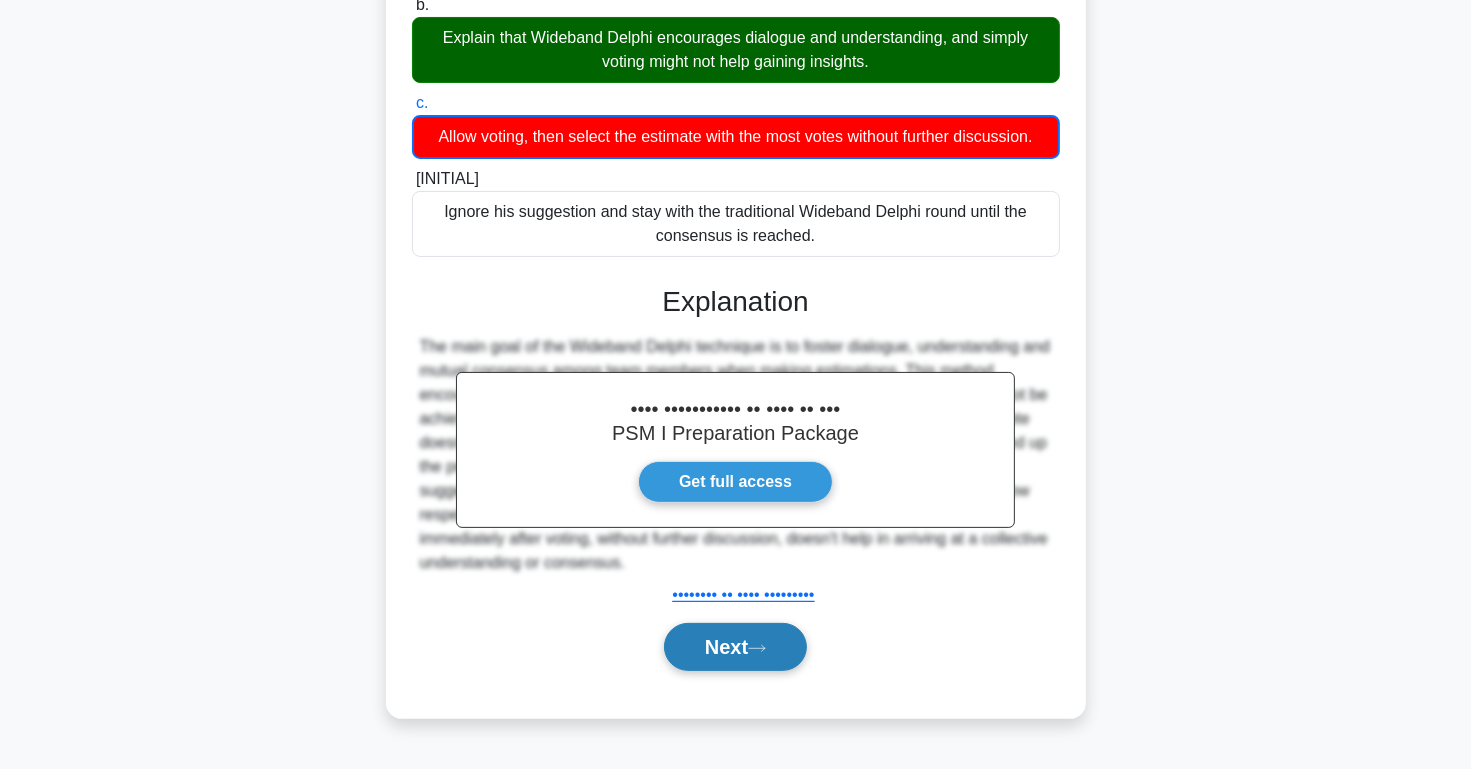click on "Next" at bounding box center [735, 647] 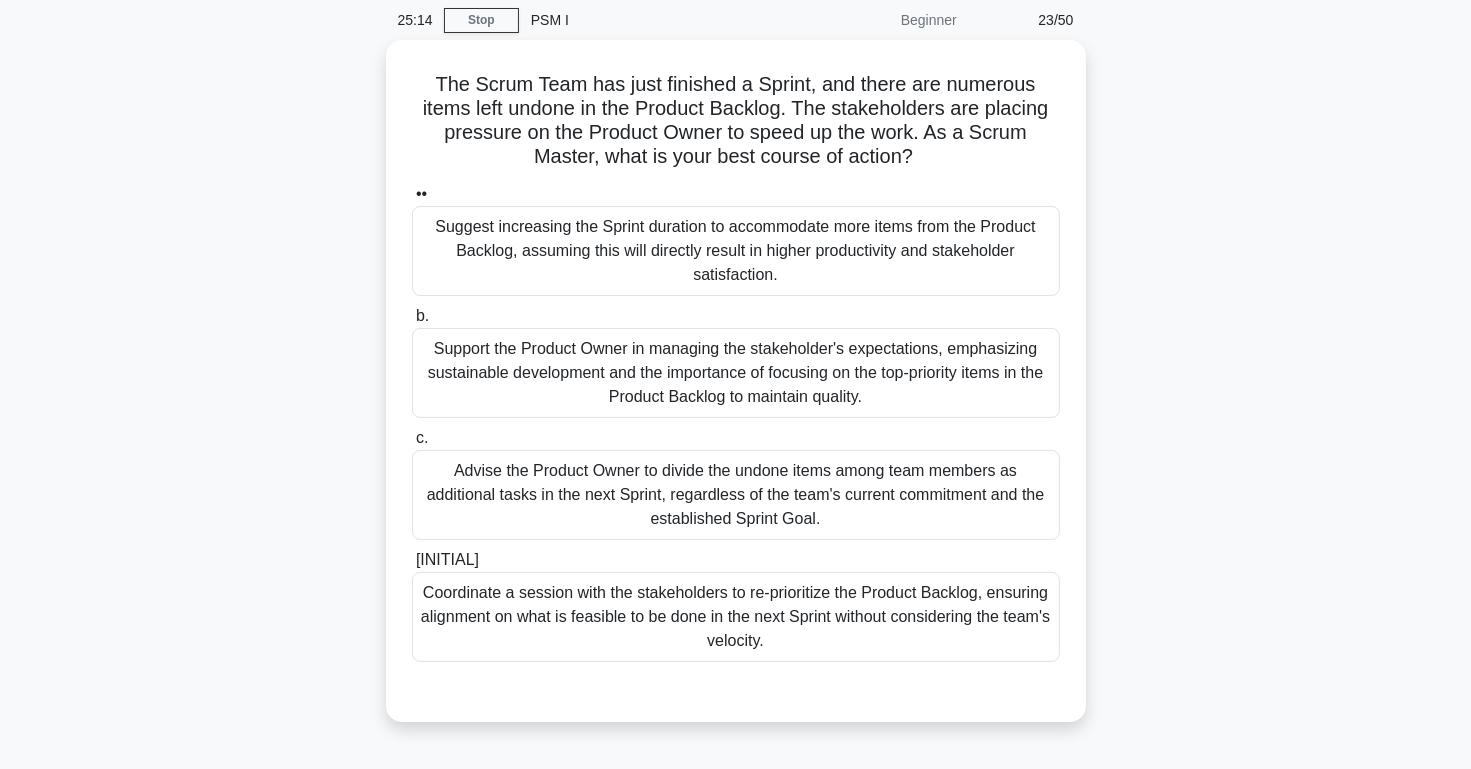 scroll, scrollTop: 0, scrollLeft: 0, axis: both 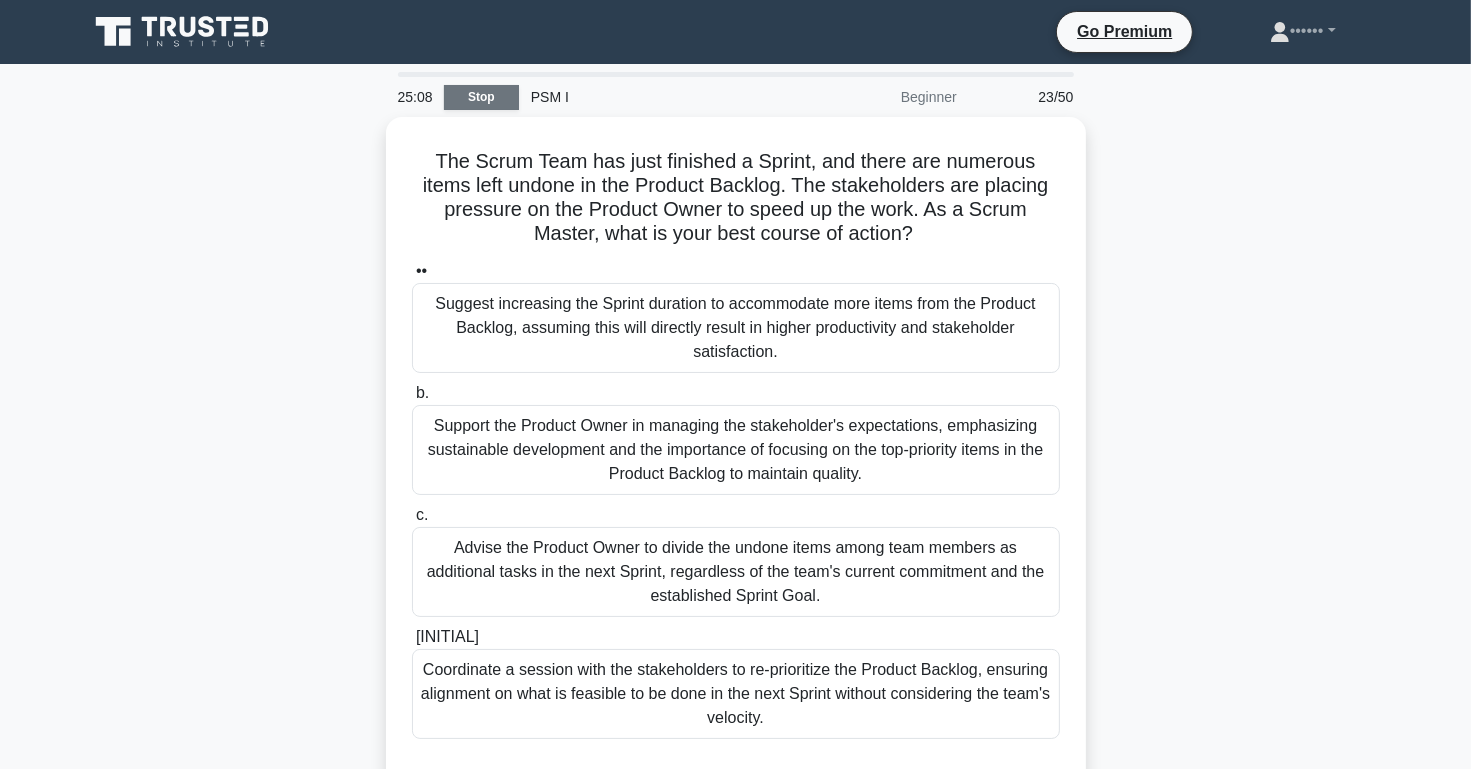 click on "Stop" at bounding box center [481, 97] 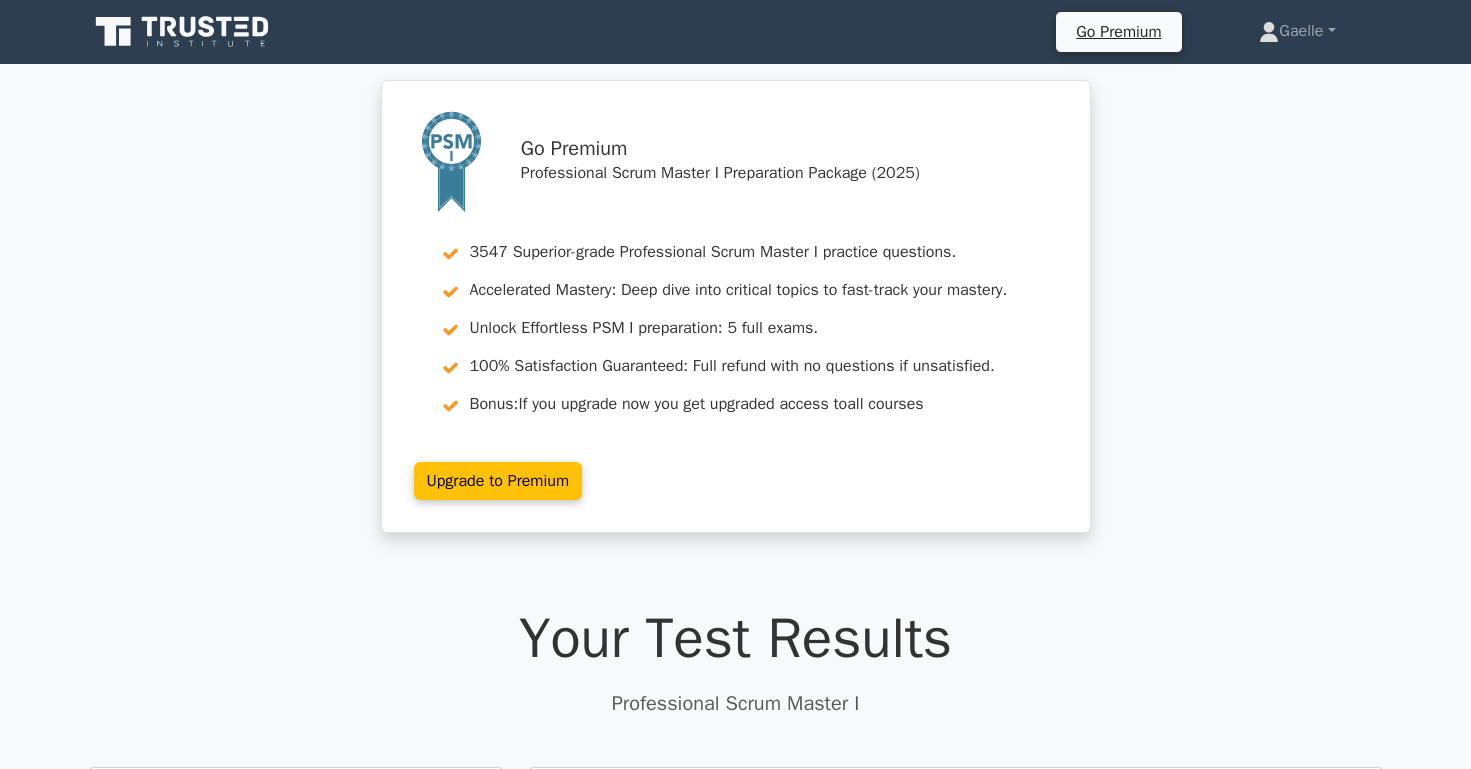 scroll, scrollTop: 0, scrollLeft: 0, axis: both 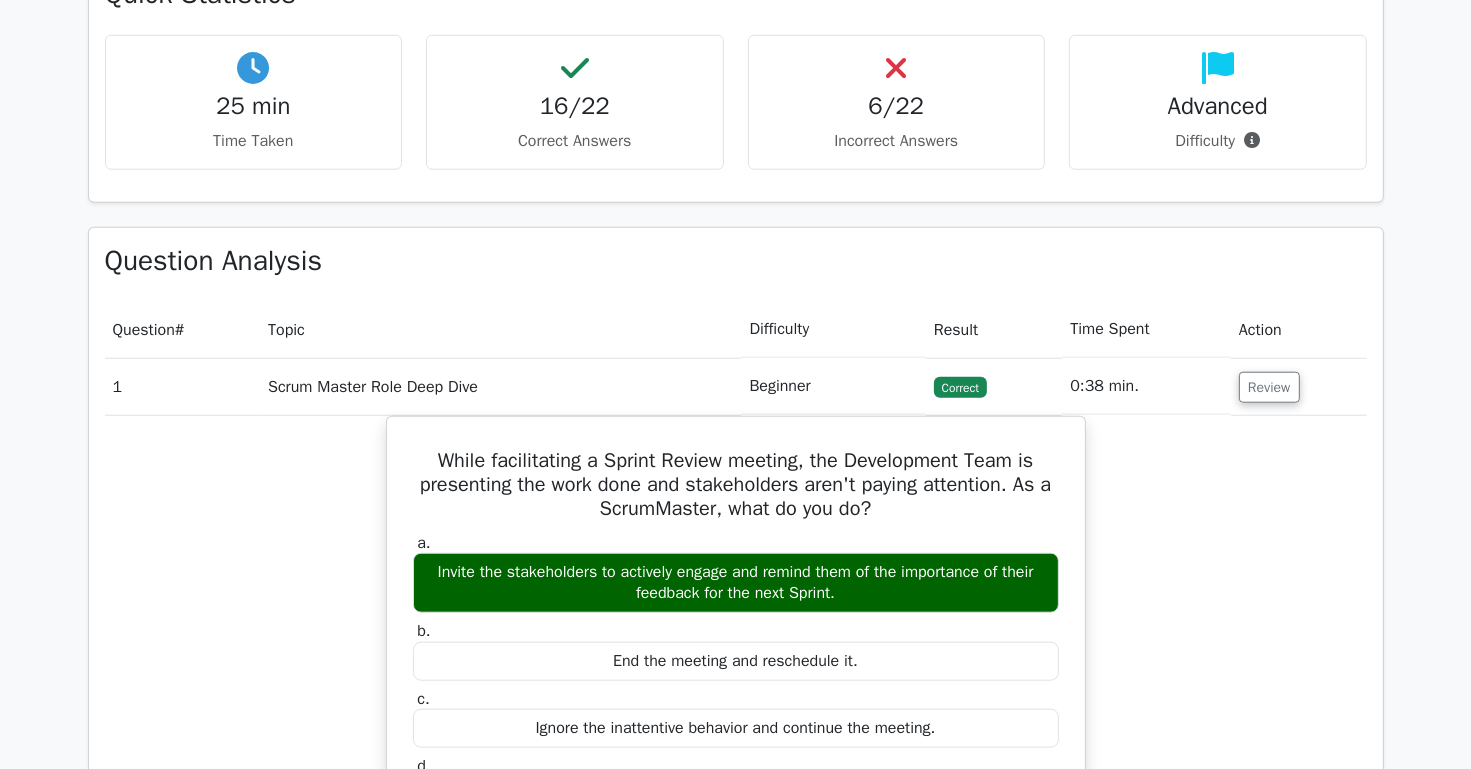 click on "16/22" at bounding box center [254, 106] 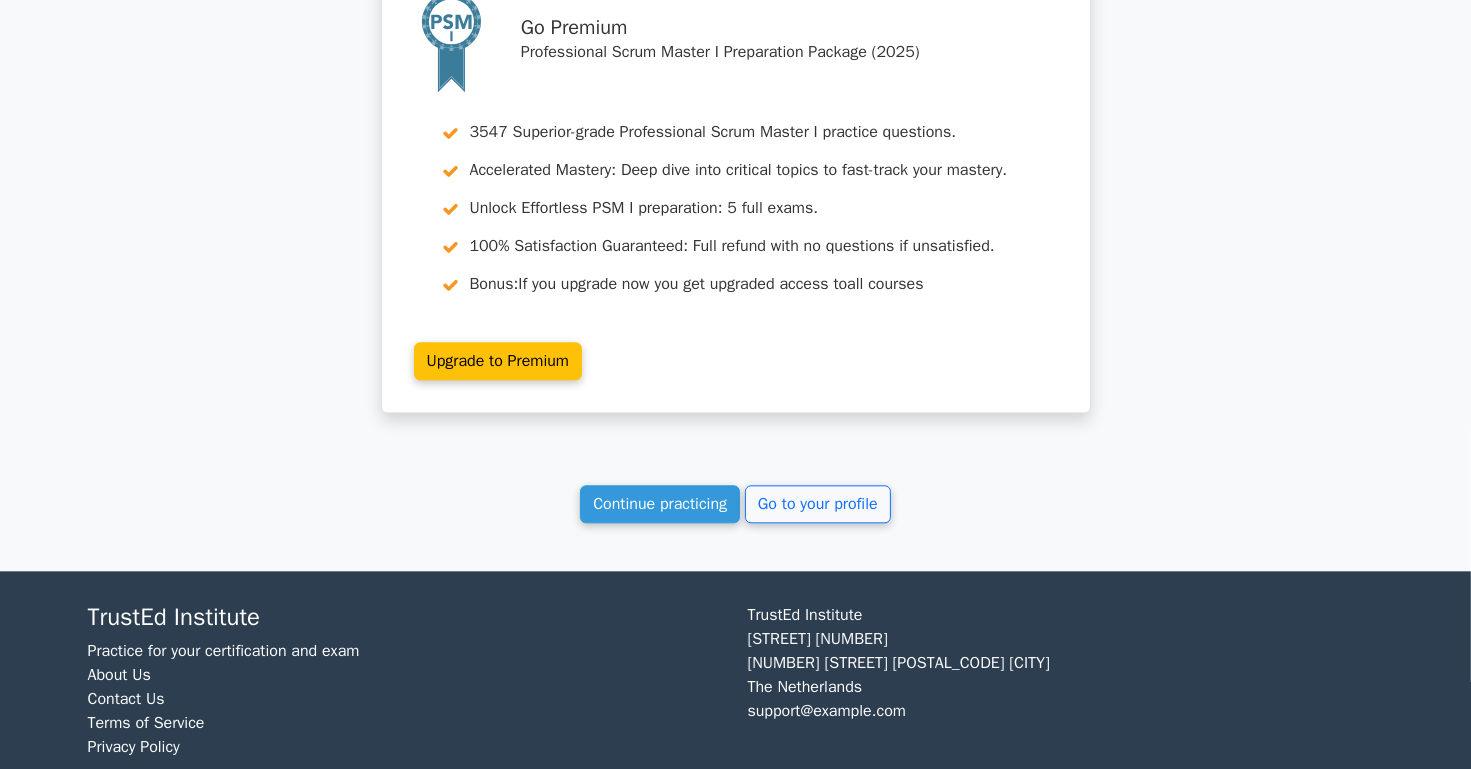 scroll, scrollTop: 4400, scrollLeft: 0, axis: vertical 